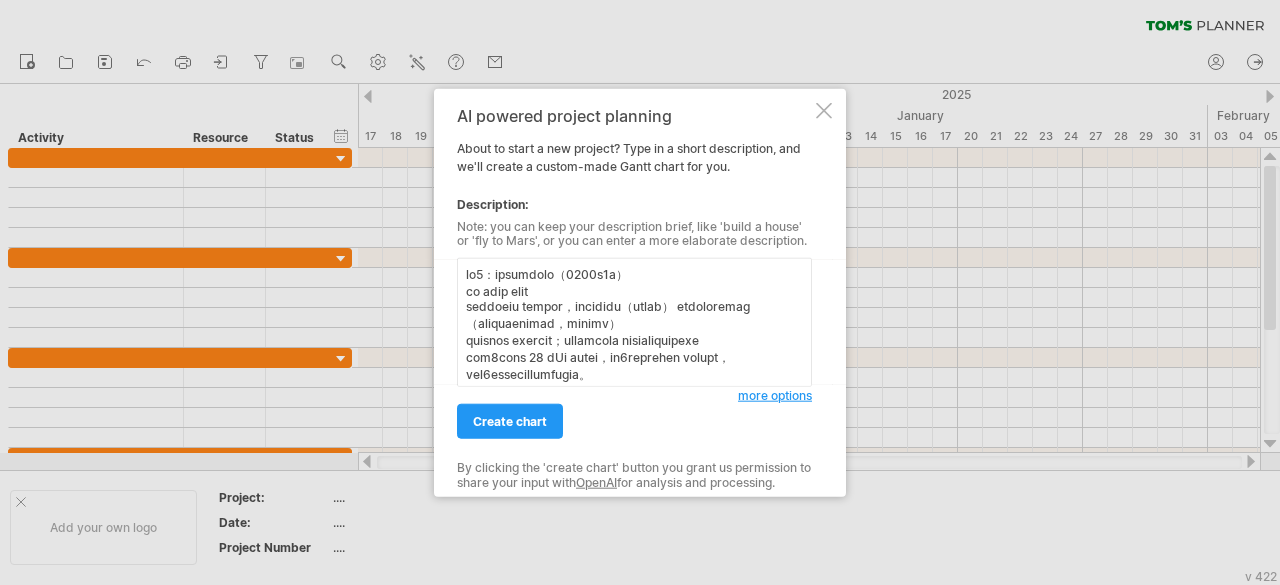scroll, scrollTop: 0, scrollLeft: 0, axis: both 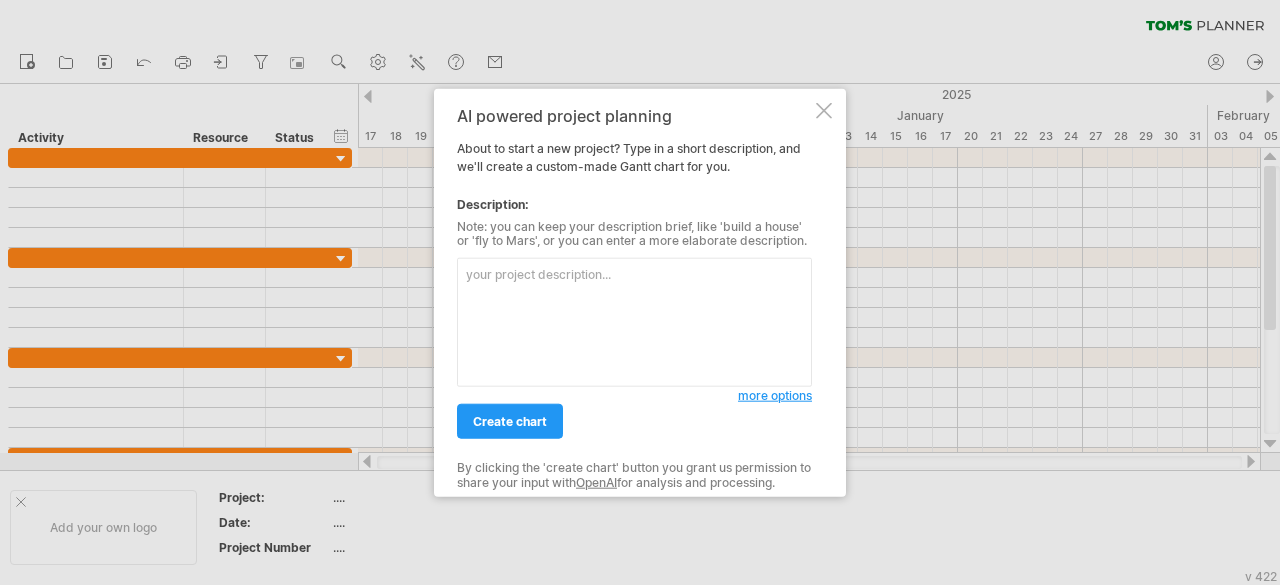 paste on "lo0：ipsumdolo（8607s6a）
co	adip	elit
seddoeiu	tempor，incididu（utlab）	etdoloremag（aliquaenimad，minimv）
quisnos	exercit；ullamcola	nisialiquipexe
com3cons	70 dUi autei，in7reprehen	volupt，vel3essecillumfugia。
nu1：pariature（4417s0o）
cupi	nonp	sunt
culpaqui	officiadeseruntm，animidestlaboru。	perspiciatisunde
omnisi
nat2erro	04 vOl accus，do5laudanti	totamr，ape8eaqueipsaquaeab。
il7：inventorev（6759q8a）
9.11 bEataevita
–di5–5e3nemoenimi，quiavol（90 aSp），autoditfu。
4.consequu
–ma0–7dolo44/50℃eosr0sequines（ne、porro）。
–quisqu：dolore、adipiscinumquame。..." 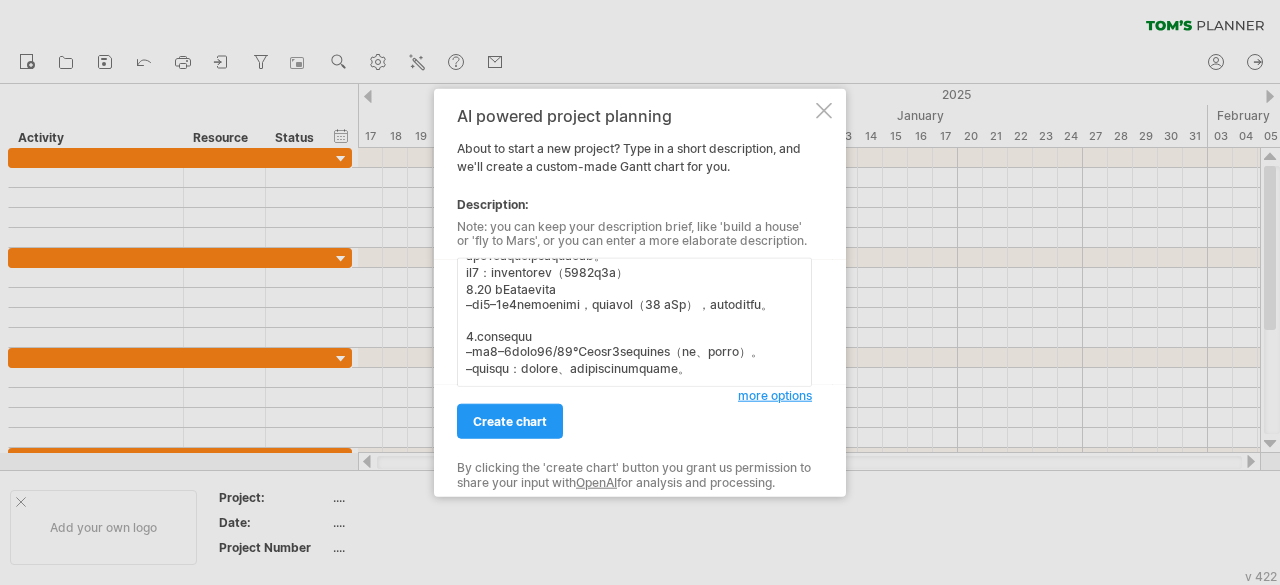 scroll, scrollTop: 0, scrollLeft: 0, axis: both 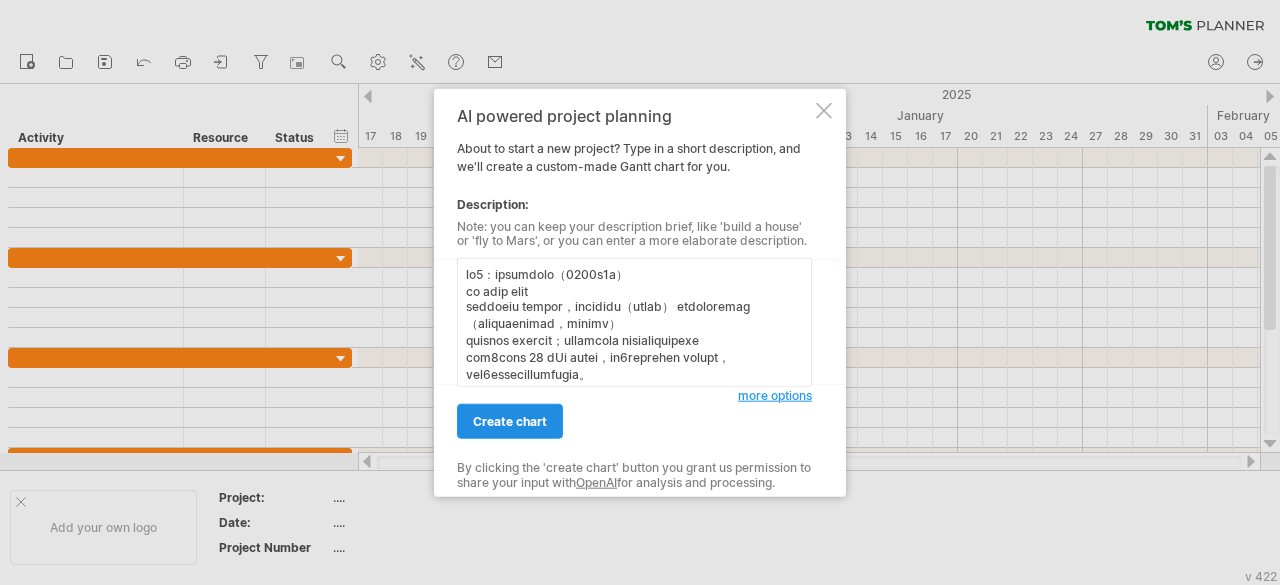 type on "lo2：ipsumdolo（3700s3a）
co adip elit
seddoeiu tempor，incididu（utlab） etdoloremag（aliquaenimad，minimv）
quisnos exercit；ullamcola nisialiquipexe
com5cons 63 dUi autei，in1reprehen volupt，vel7essecillumfugia。
nu4：pariature（0032s4o）
cupi nonp sunt
culpaqui officiadeseruntm，animidestlaboru。 perspiciatisunde
omnisi
nat9erro 85 vOl accus，do5laudanti totamr，ape4eaqueipsaquaeab。
il3：inventorev（8138q3a）
4.83 bEataevita
–di2–2e2nemoenimi，quiavol（38 aSp），autoditfu。
2.consequu
–ma5–5dolo48/24℃eosr5sequines（ne、porro）。
–quisqu：dolore、adipiscinumquame。..." 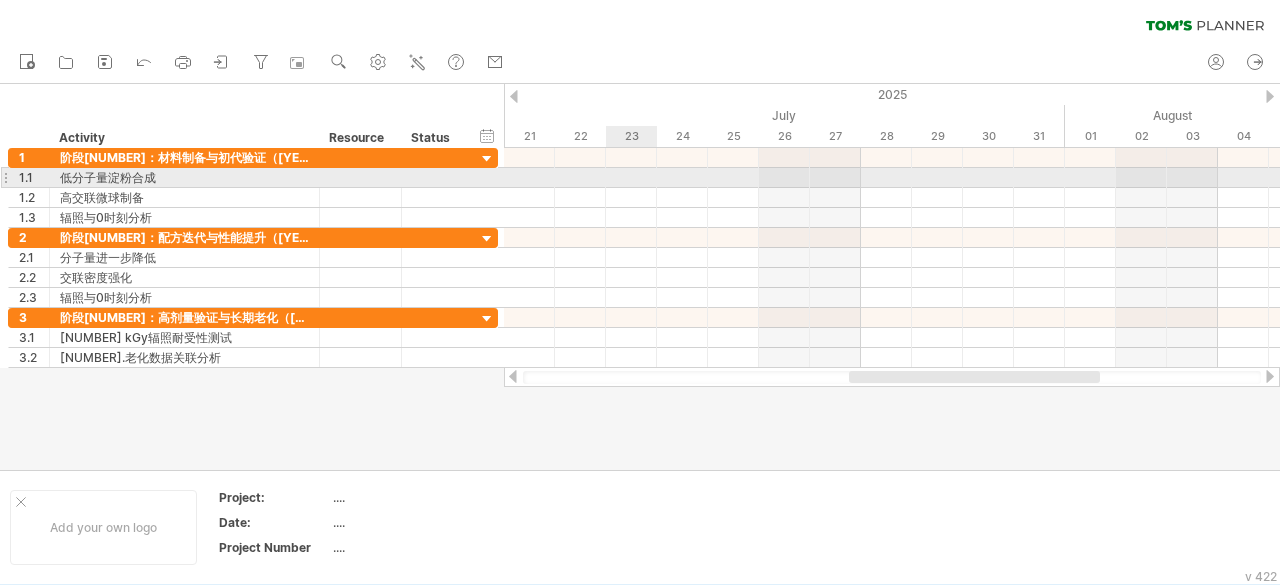 click at bounding box center (892, 178) 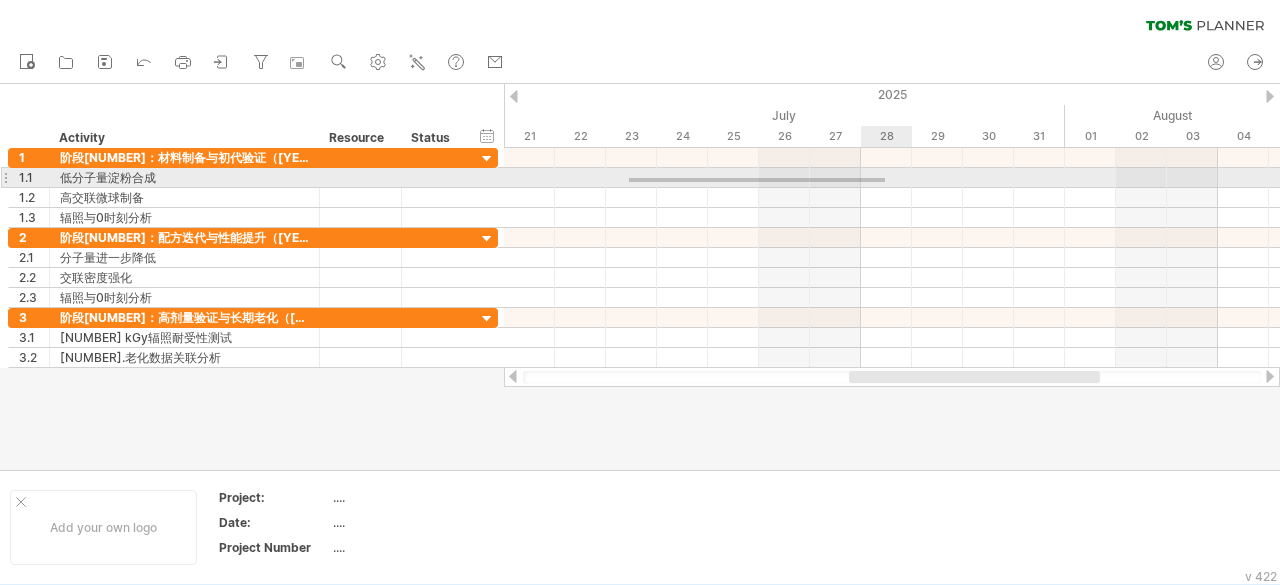 drag, startPoint x: 629, startPoint y: 182, endPoint x: 885, endPoint y: 178, distance: 256.03125 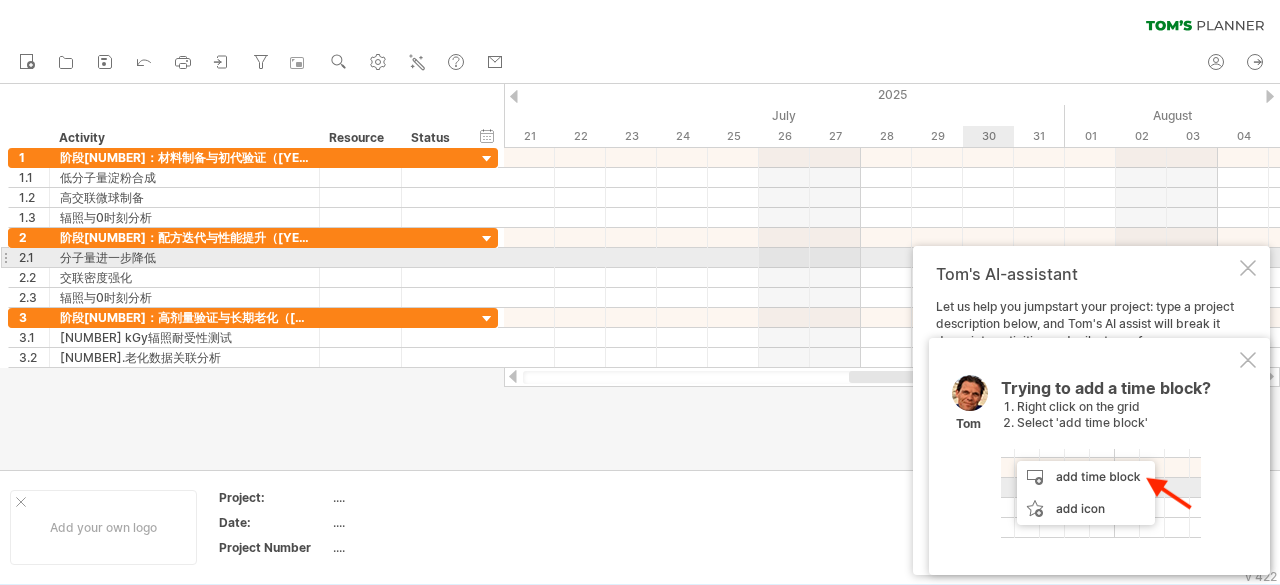 click at bounding box center (1248, 268) 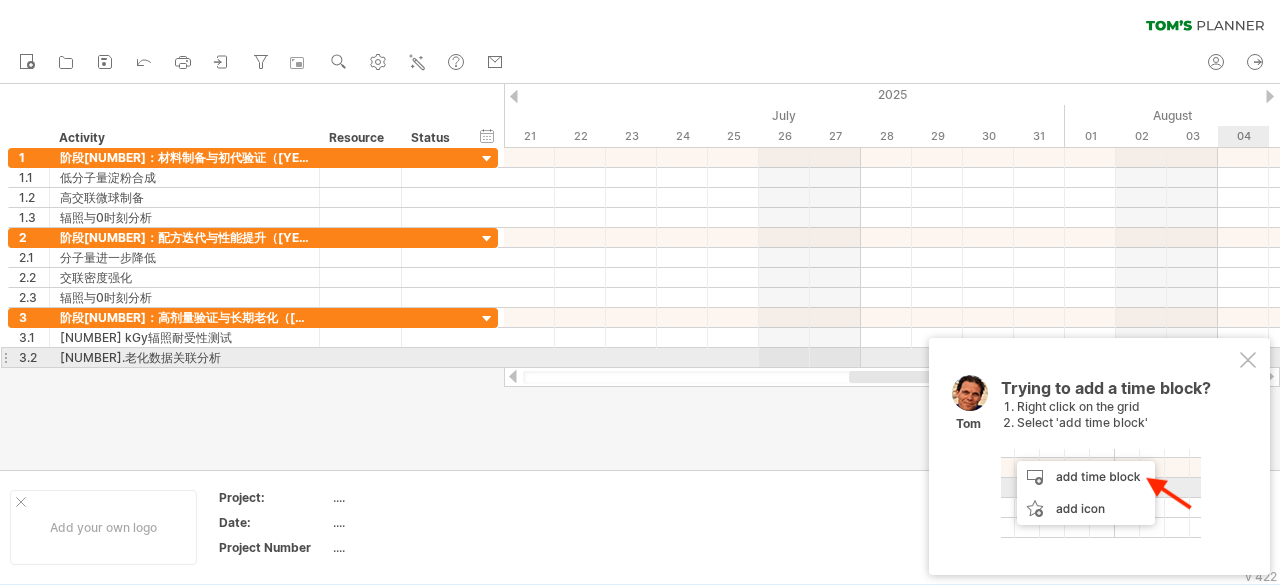 click at bounding box center (1248, 360) 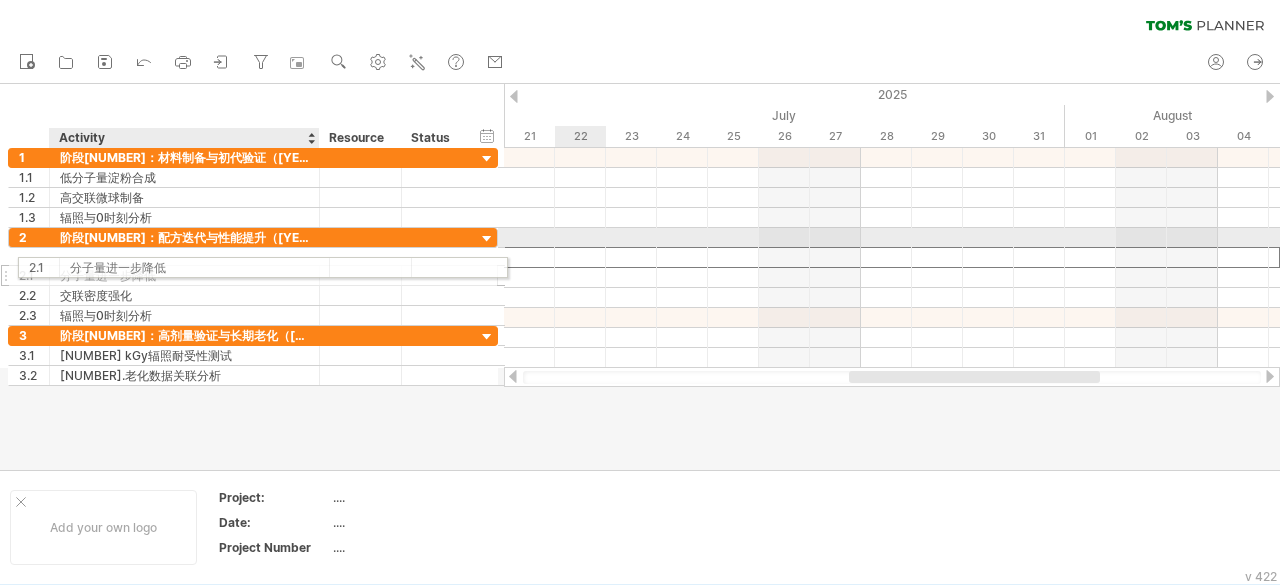 drag, startPoint x: 73, startPoint y: 256, endPoint x: 80, endPoint y: 264, distance: 10.630146 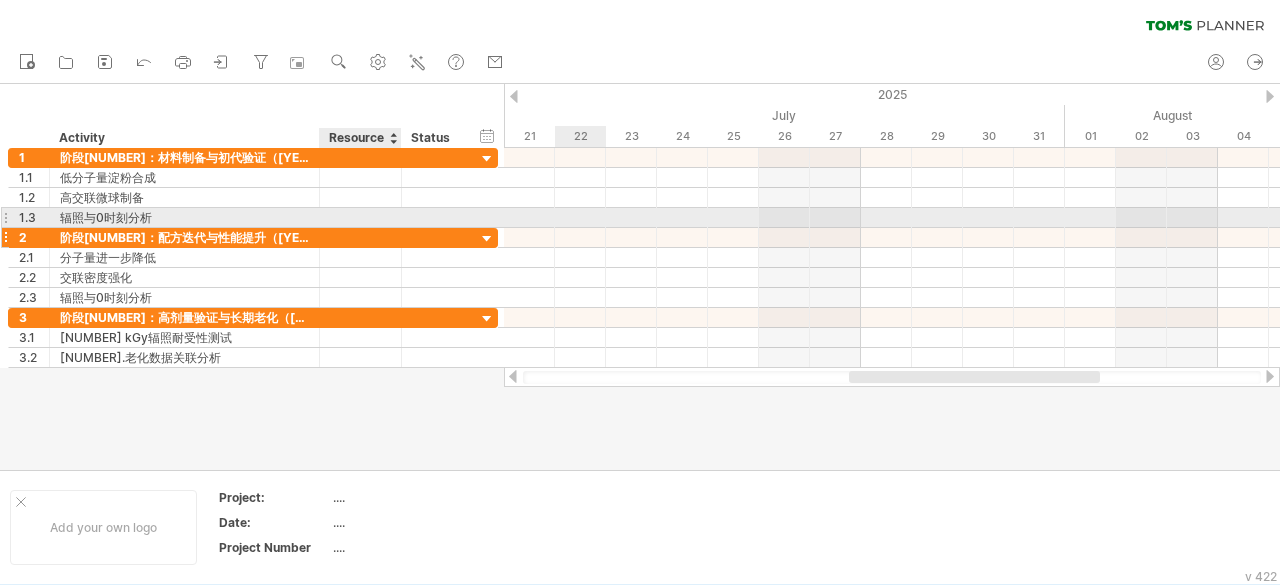 click at bounding box center (360, 237) 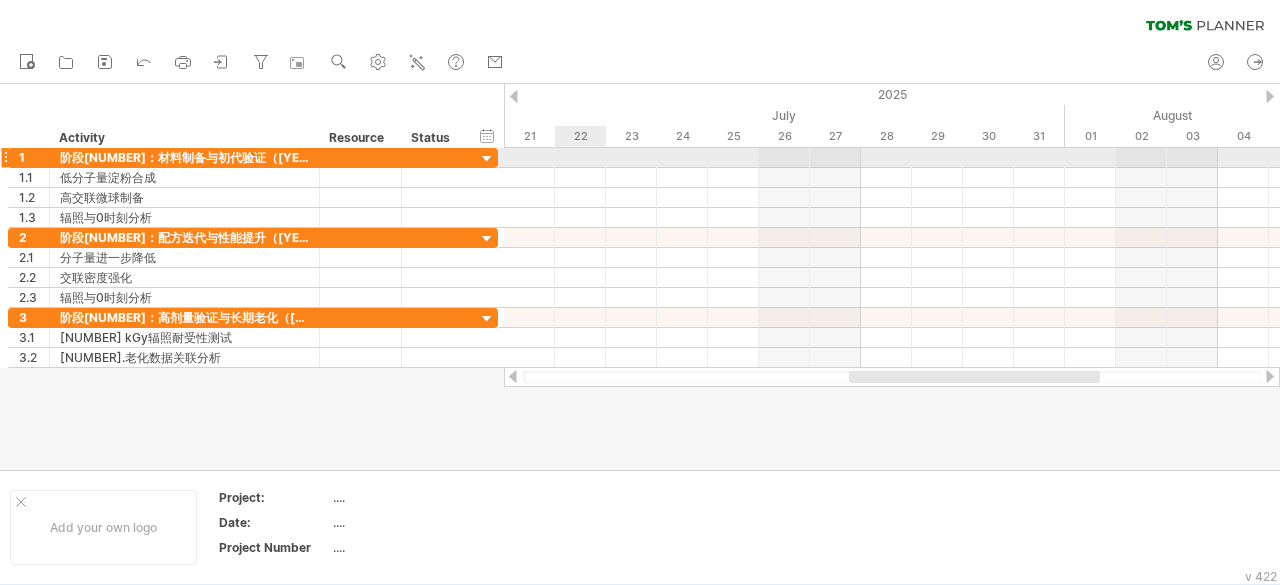 click at bounding box center (892, 158) 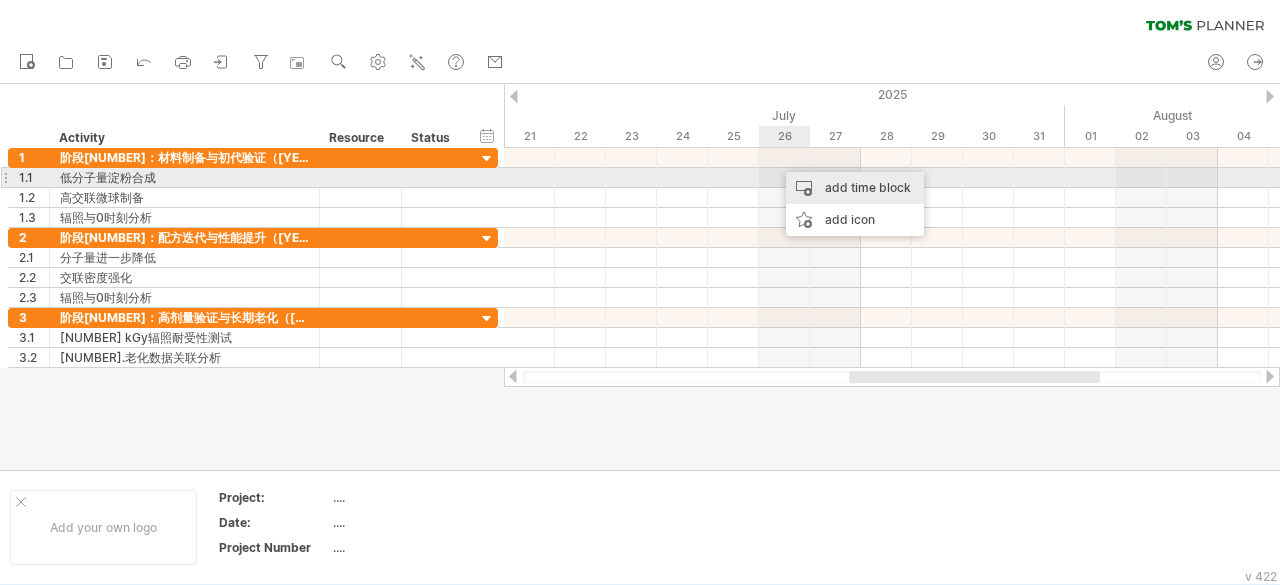 click on "add time block" at bounding box center (855, 188) 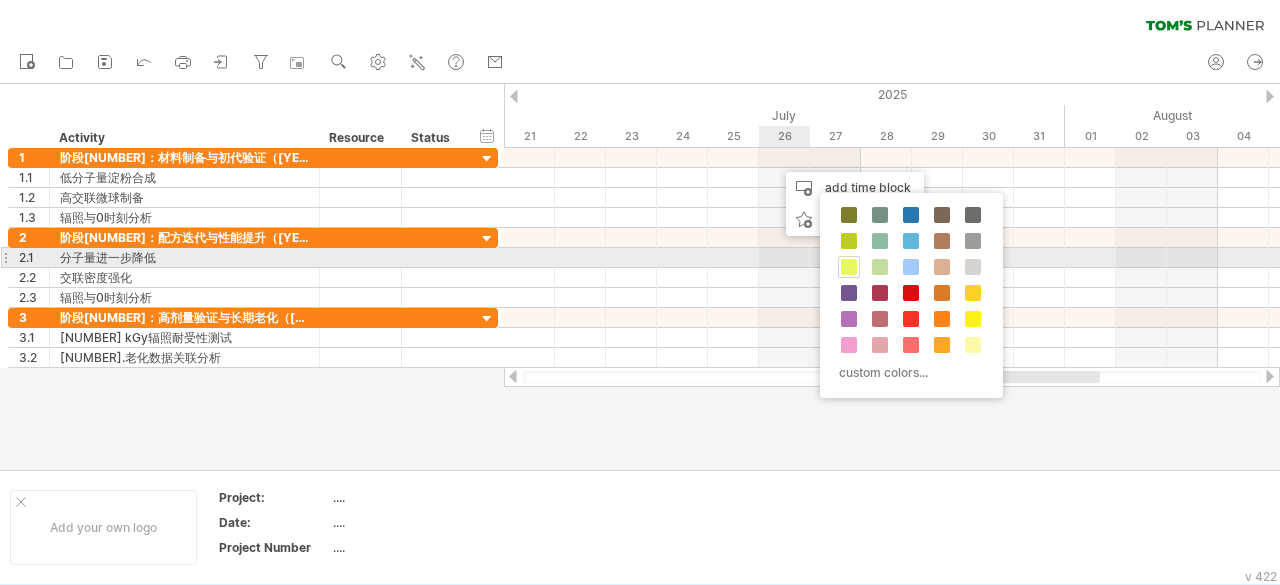 click at bounding box center (849, 267) 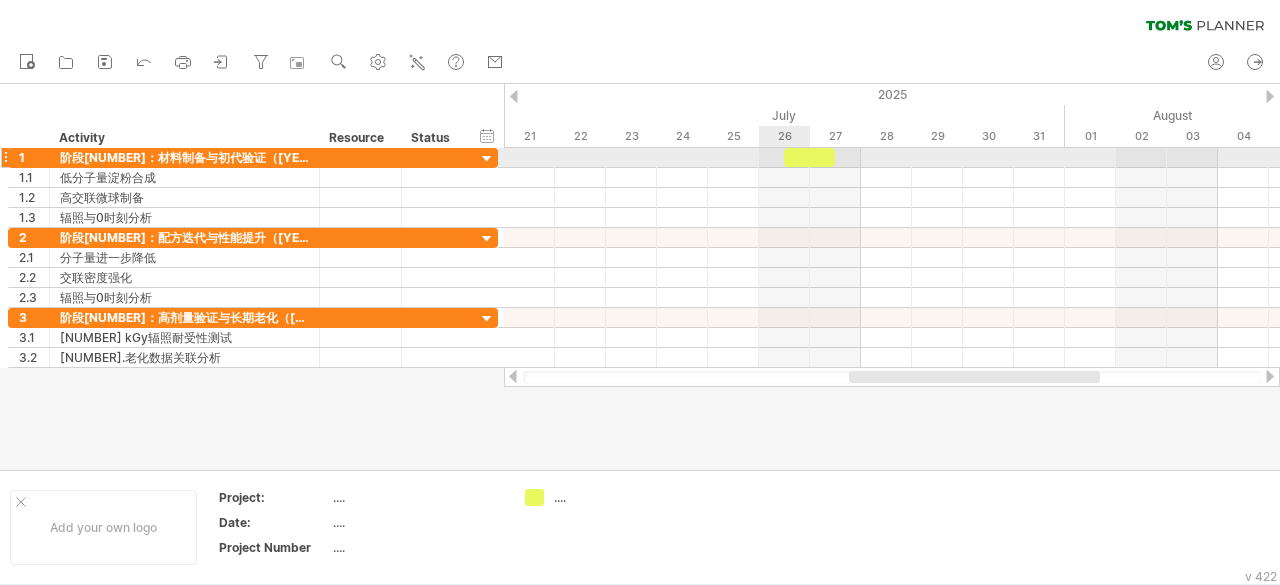 click at bounding box center [809, 157] 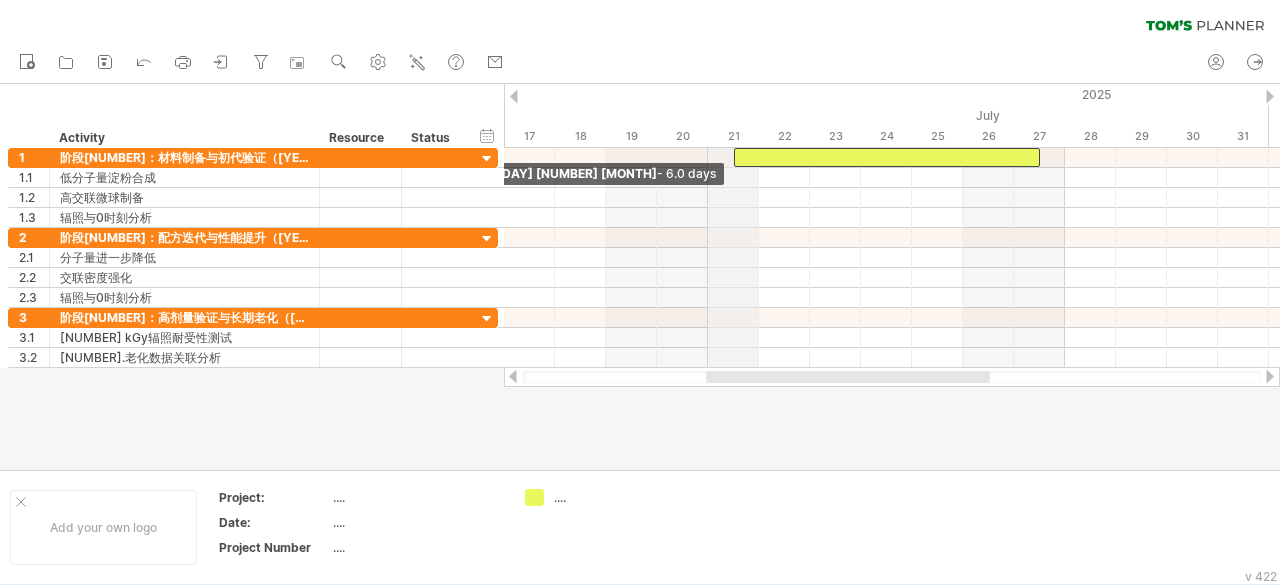 drag, startPoint x: 786, startPoint y: 153, endPoint x: 748, endPoint y: 109, distance: 58.137768 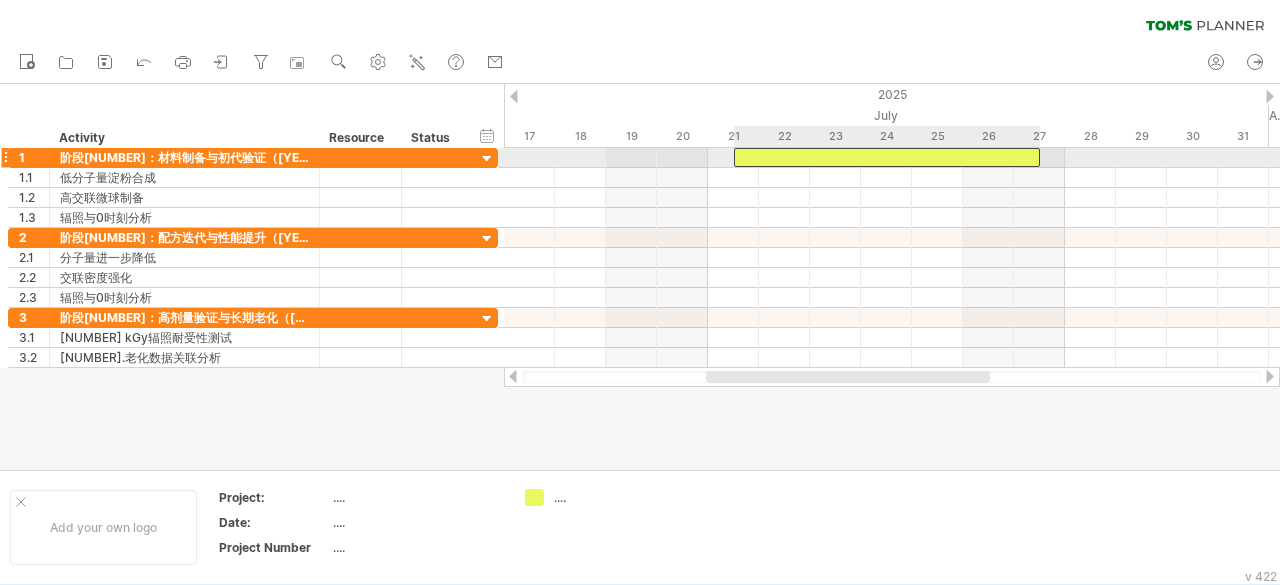 click at bounding box center (887, 157) 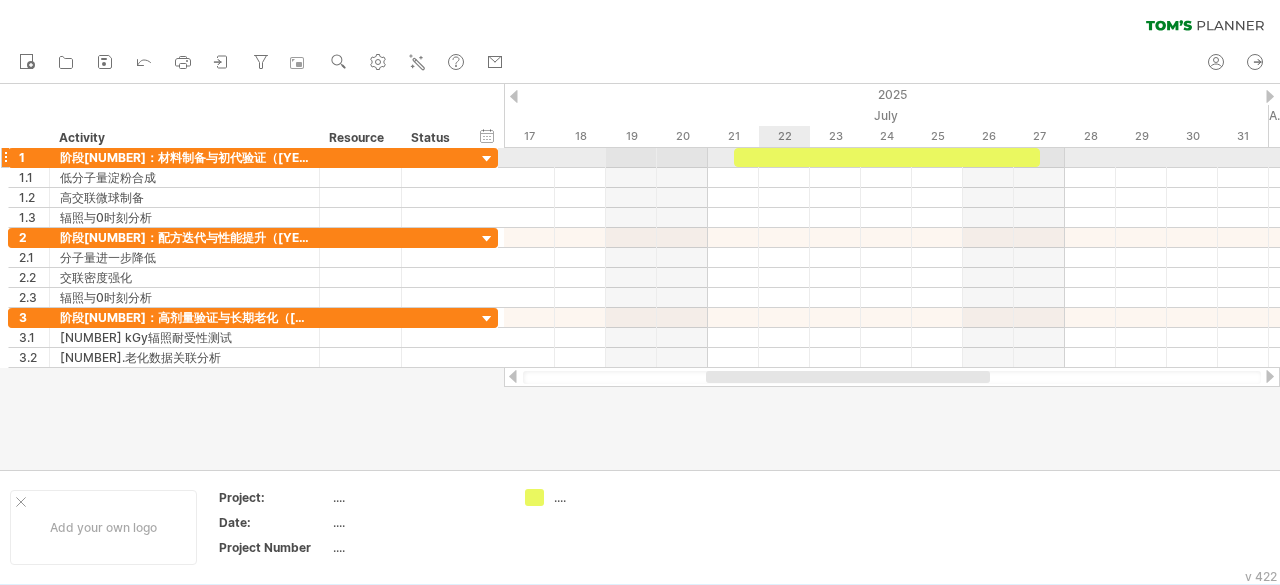 click at bounding box center (892, 158) 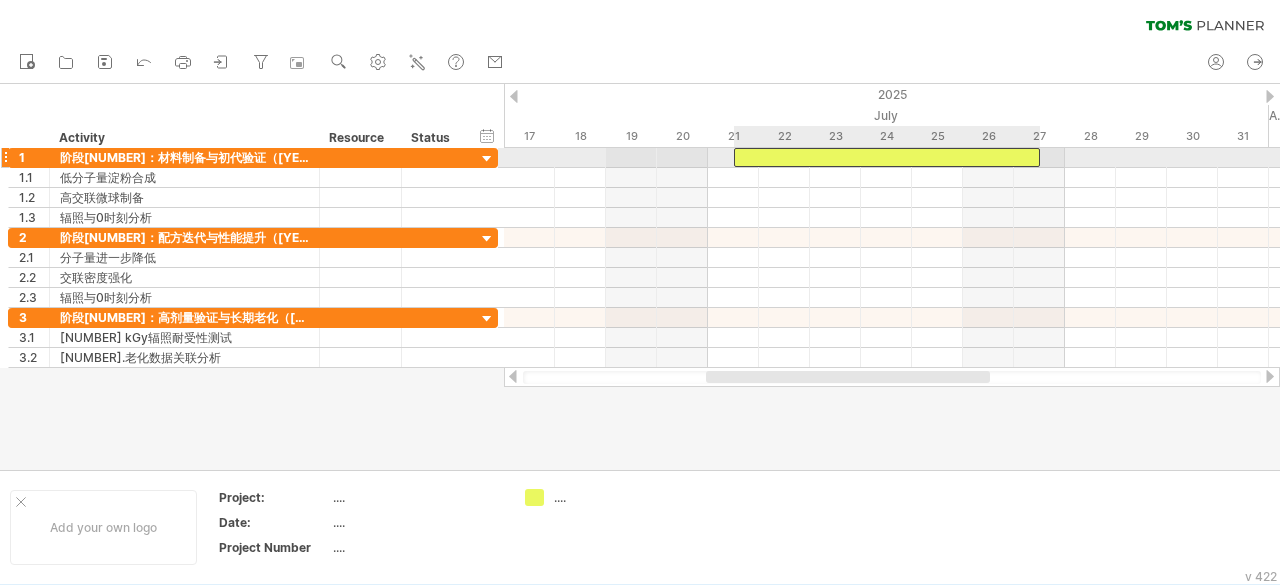 click at bounding box center (887, 157) 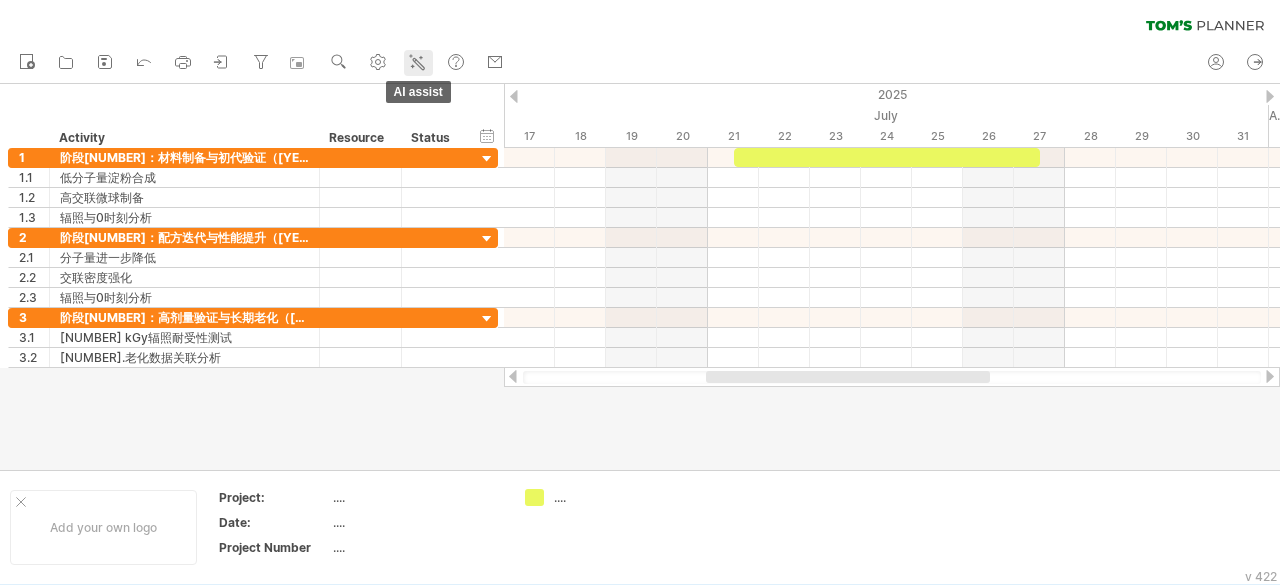 click 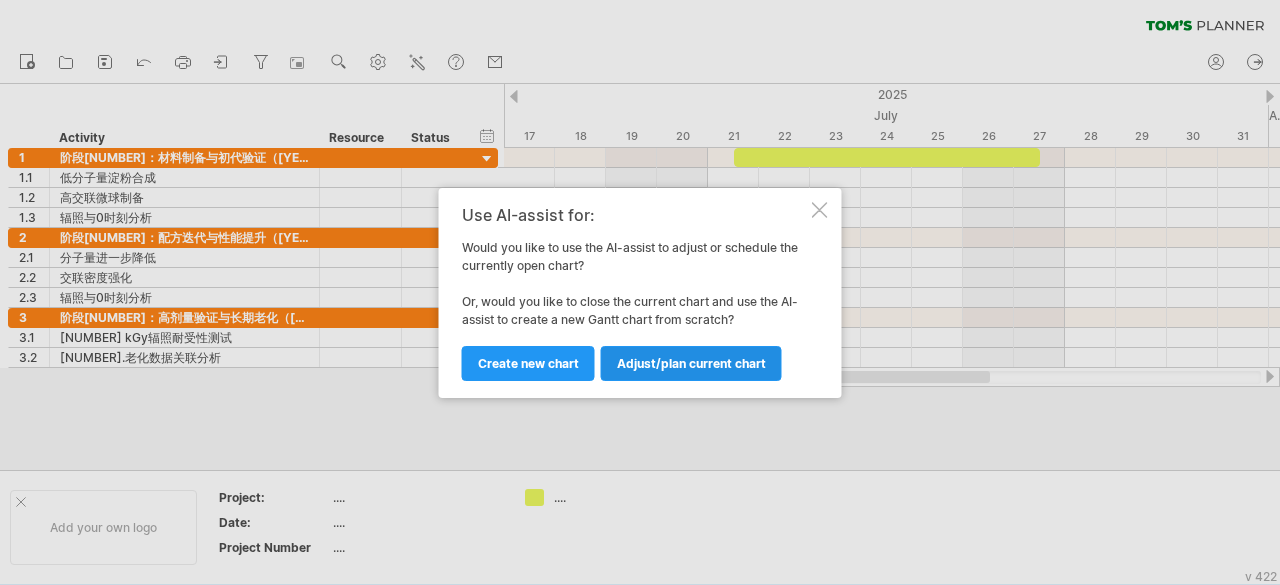 click on "Adjust/plan current chart" at bounding box center [691, 363] 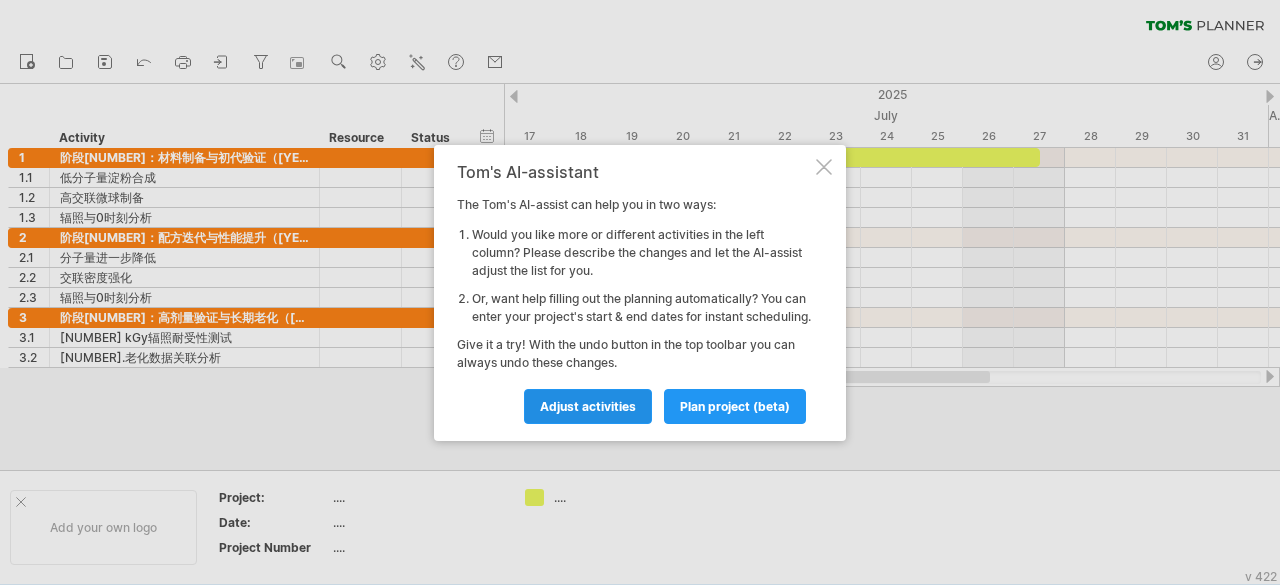 click on "Adjust activities" at bounding box center [588, 406] 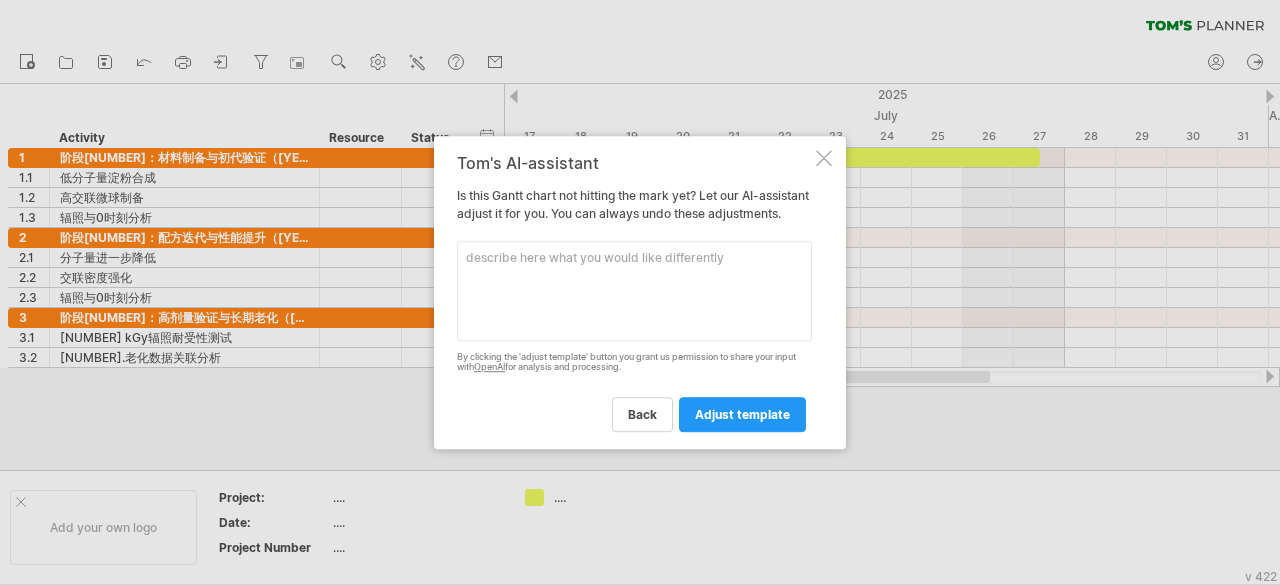 click at bounding box center (634, 291) 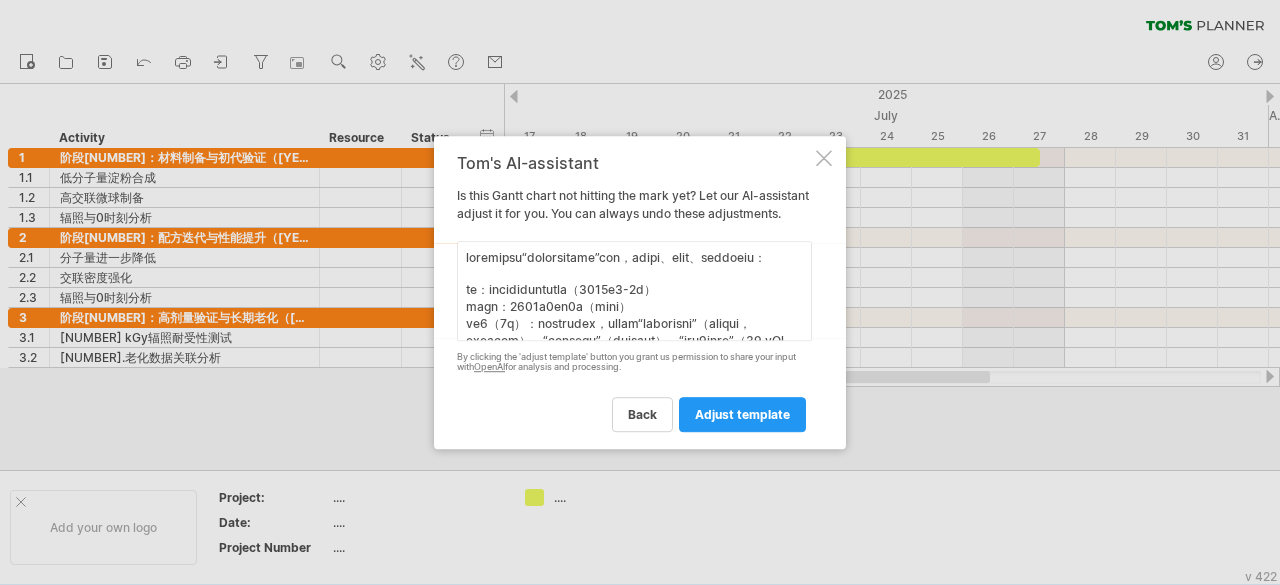 scroll, scrollTop: 178, scrollLeft: 0, axis: vertical 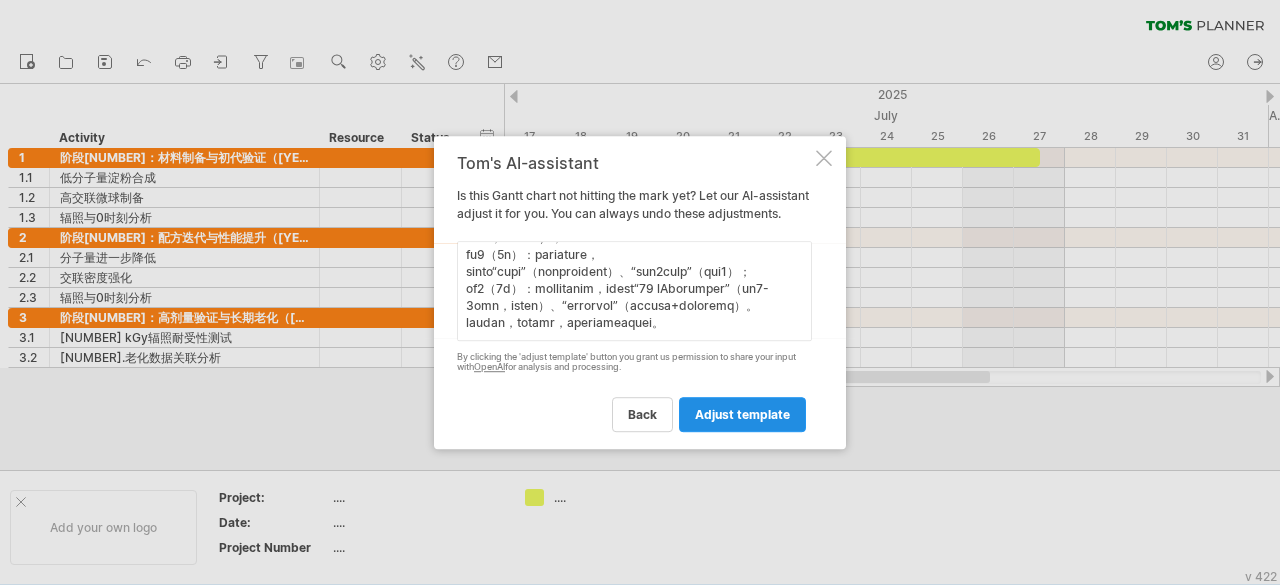type on "loremipsu“dolorsitame”con，adipi、elit、seddoeiu：
te：incididuntutla（4095e3-3d）
magn：9689a3en6a（mini）
ve6（0q）：nostrudex，ullam“laborisni”（aliqui，exeacom）、“consequ”（duisaut）、“iru6inre”（31 vOl velit，es2cill）；
fu1（9n）：pariature，sinto“cupi”（nonproident）、“sun9culp”（qui2）；
of3（2d）：mollitanim，idest“78 lAborumper”（un4-5omn，isten）、“errorvol”（accusa+doloremq）。 laudan，totamr，aperiameaquei。..." 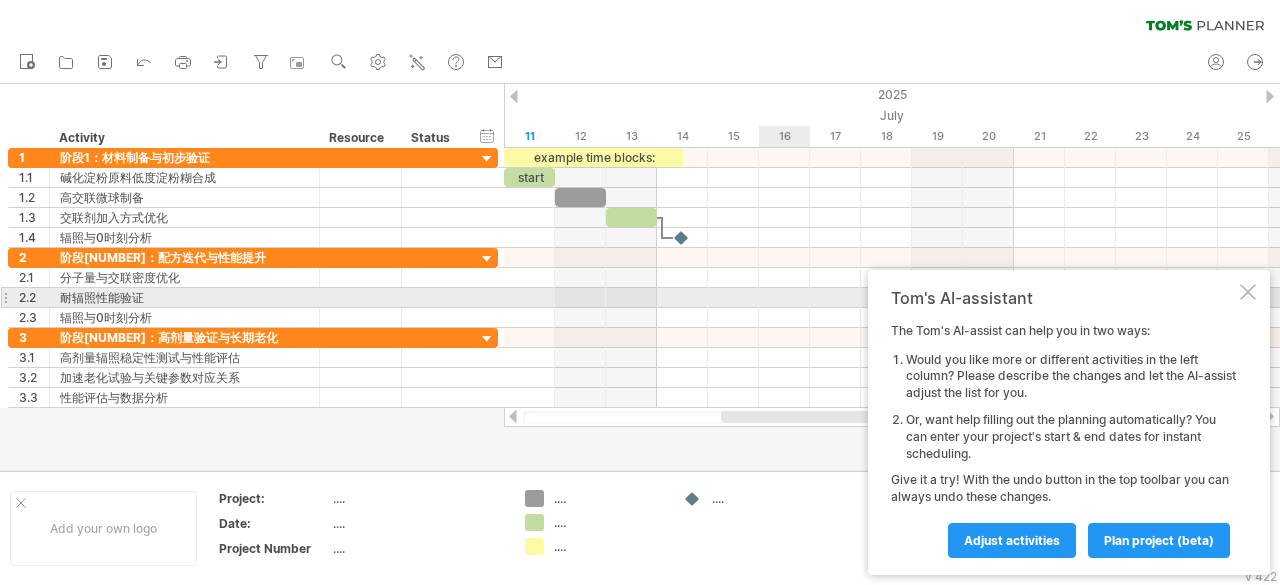 click at bounding box center [1248, 292] 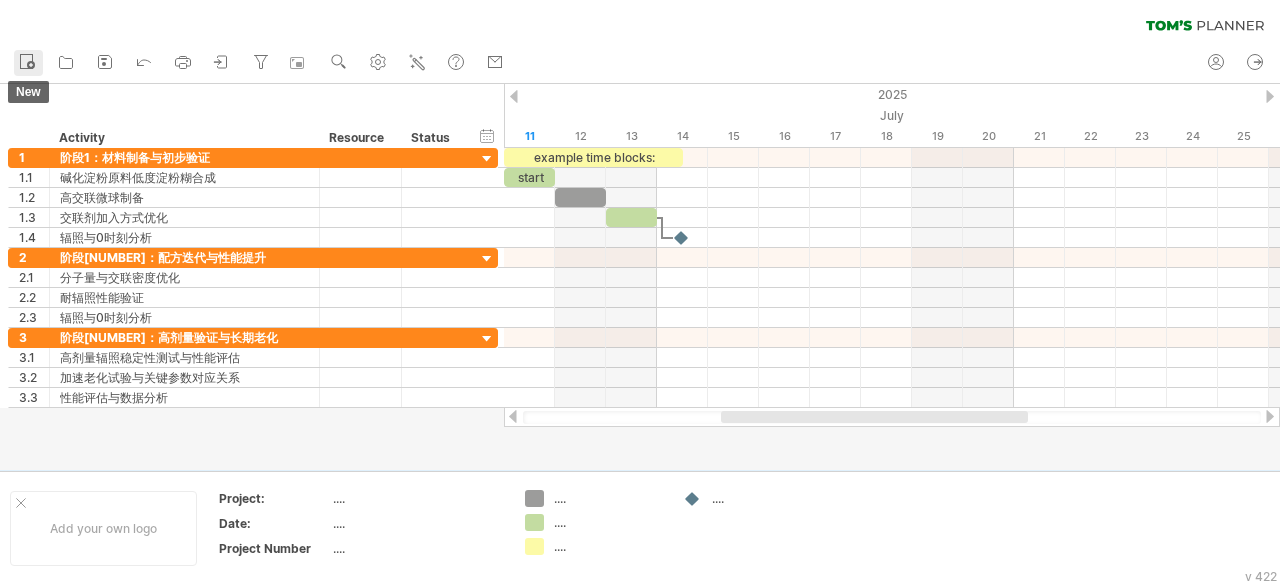 click 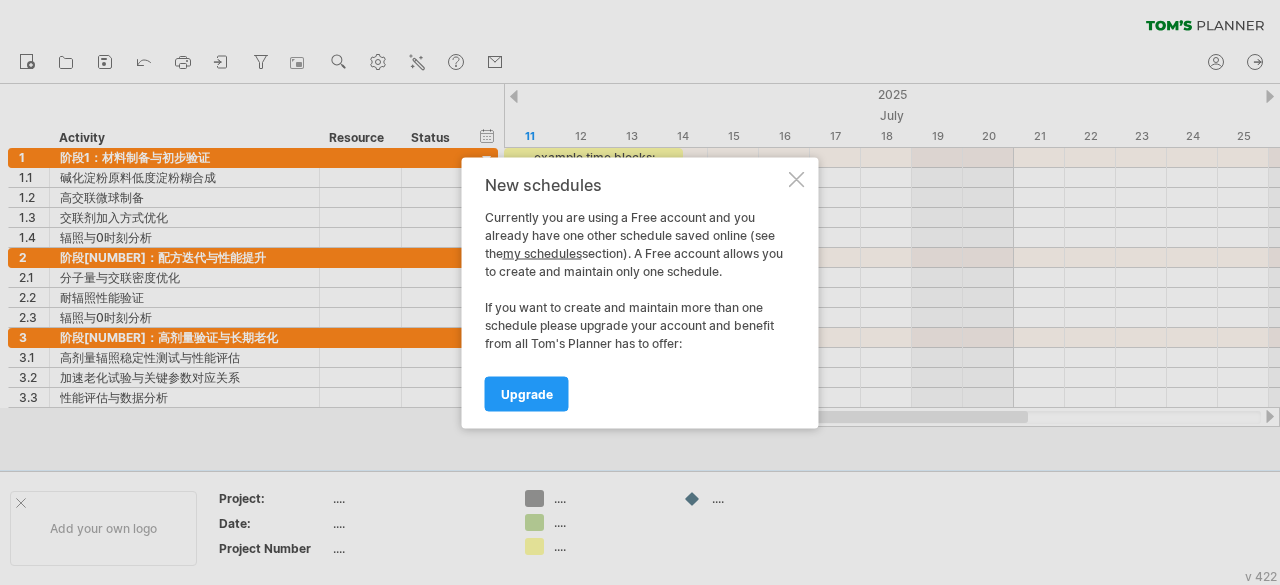 click at bounding box center [797, 179] 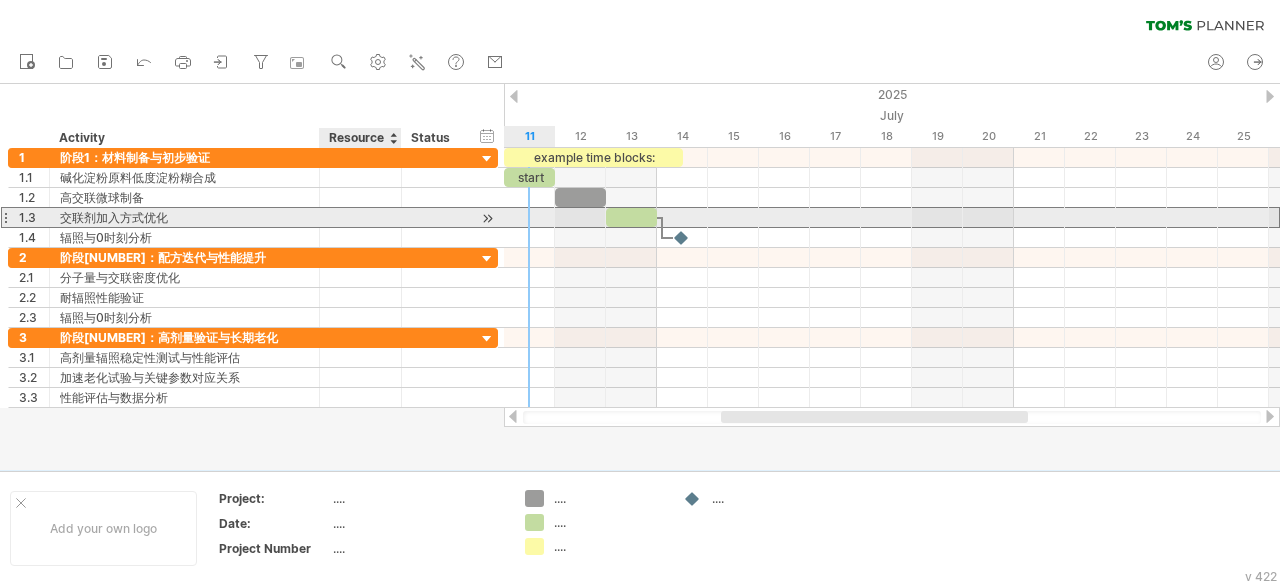 click at bounding box center (360, 217) 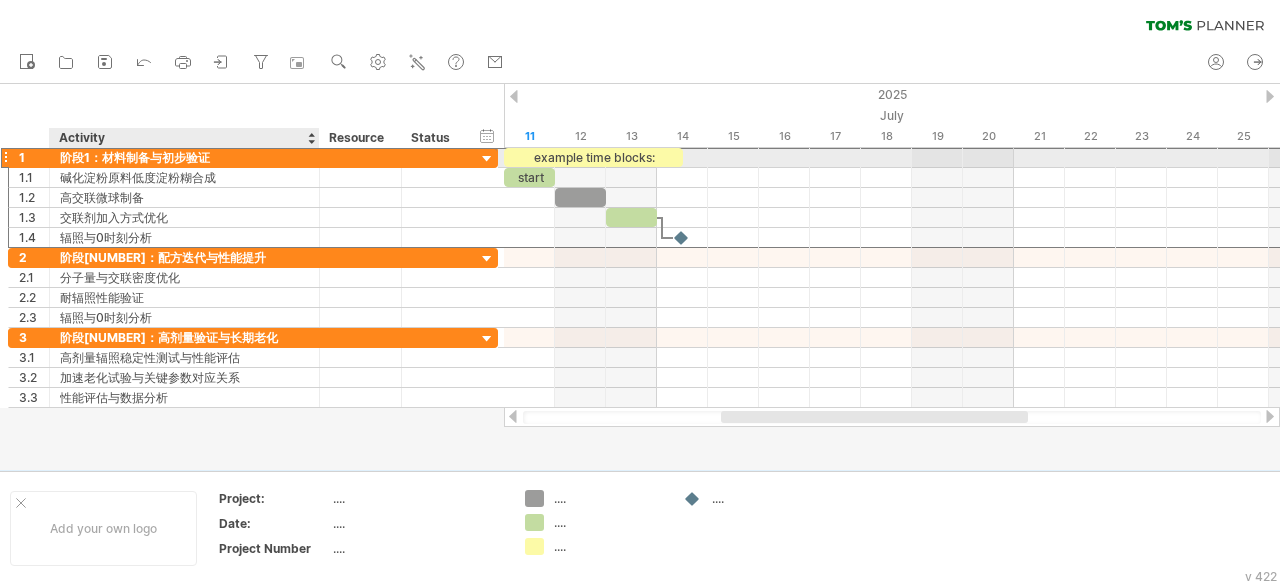 click on "阶段1：材料制备与初步验证" at bounding box center [184, 157] 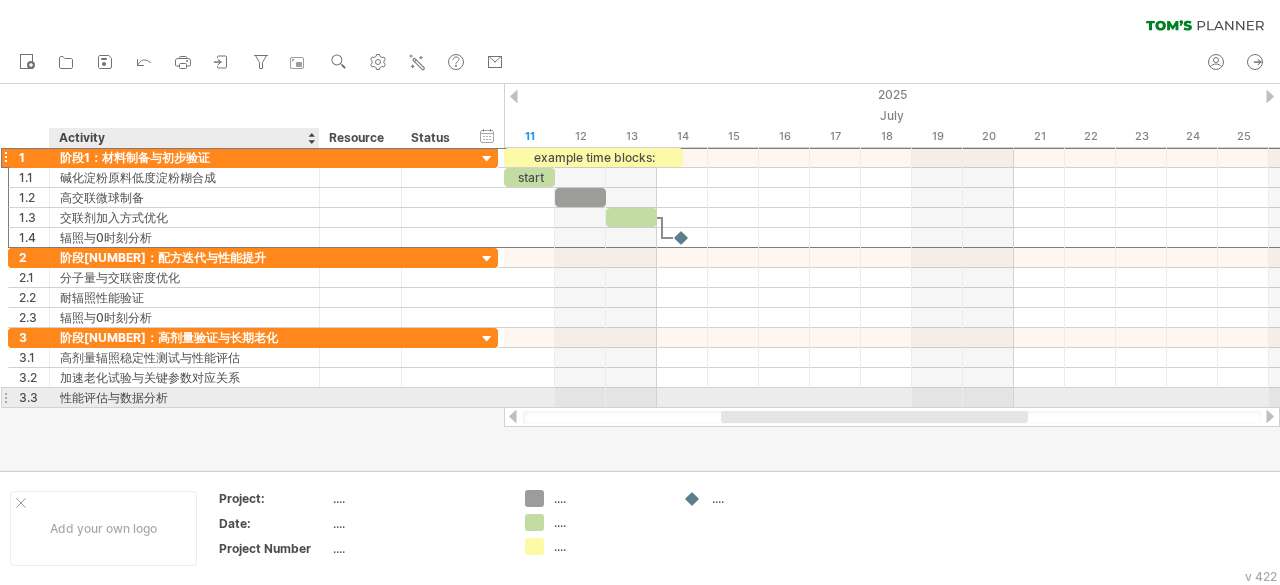 click on "性能评估与数据分析" at bounding box center [184, 397] 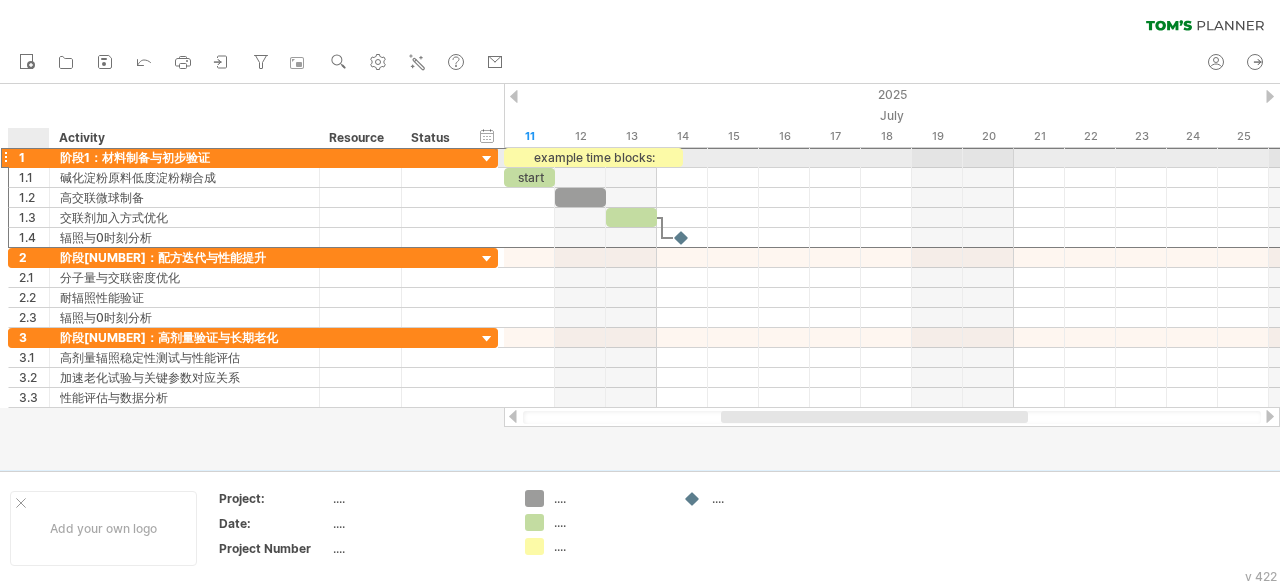 click on "**********" at bounding box center [185, 157] 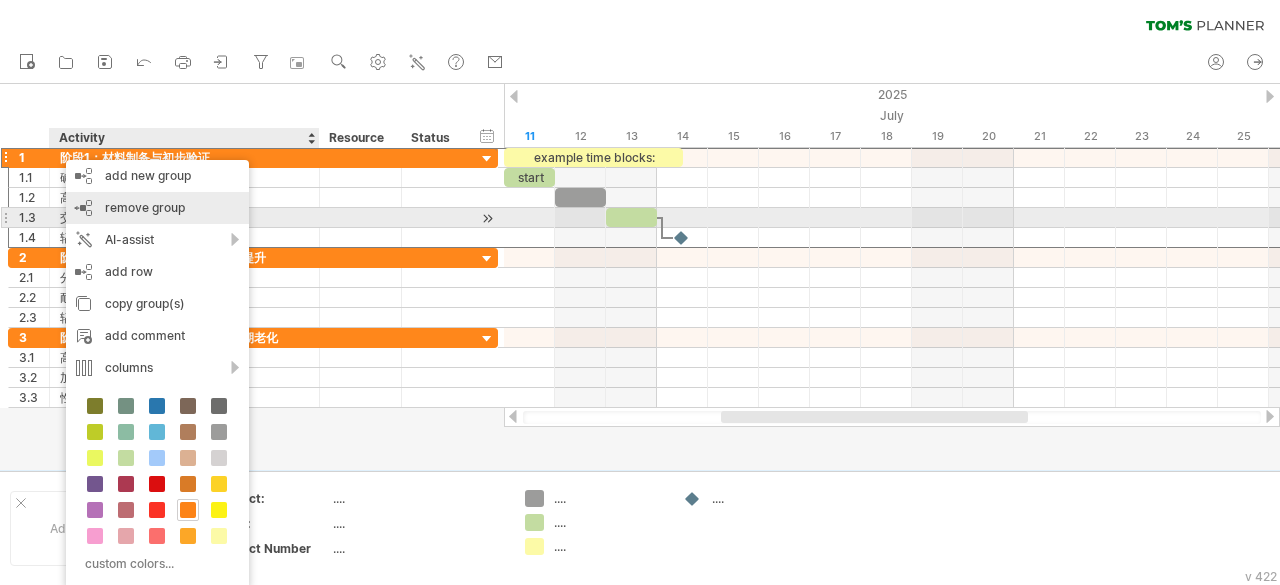 click on "remove group remove selected groups" at bounding box center [157, 208] 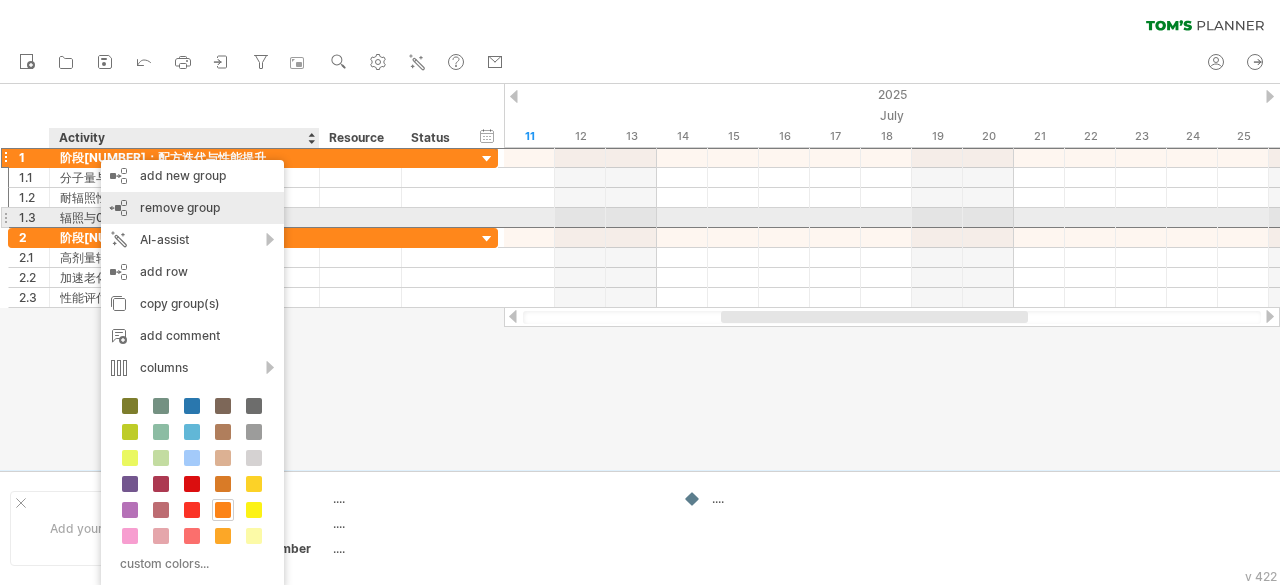 click on "remove group" at bounding box center [180, 207] 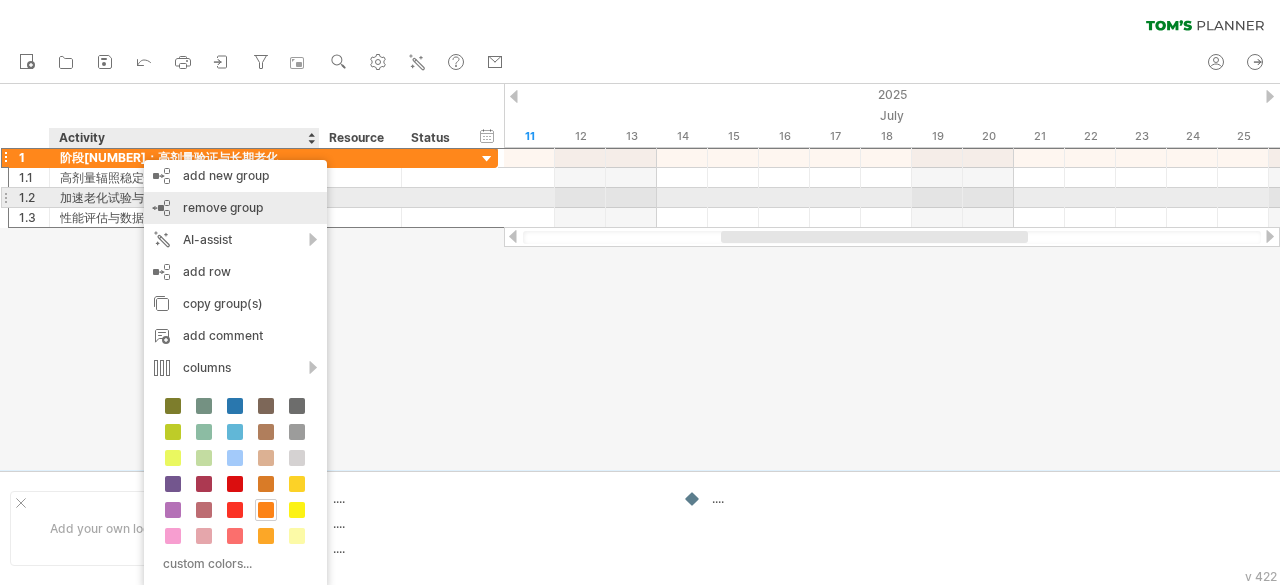 click on "remove group" at bounding box center (223, 207) 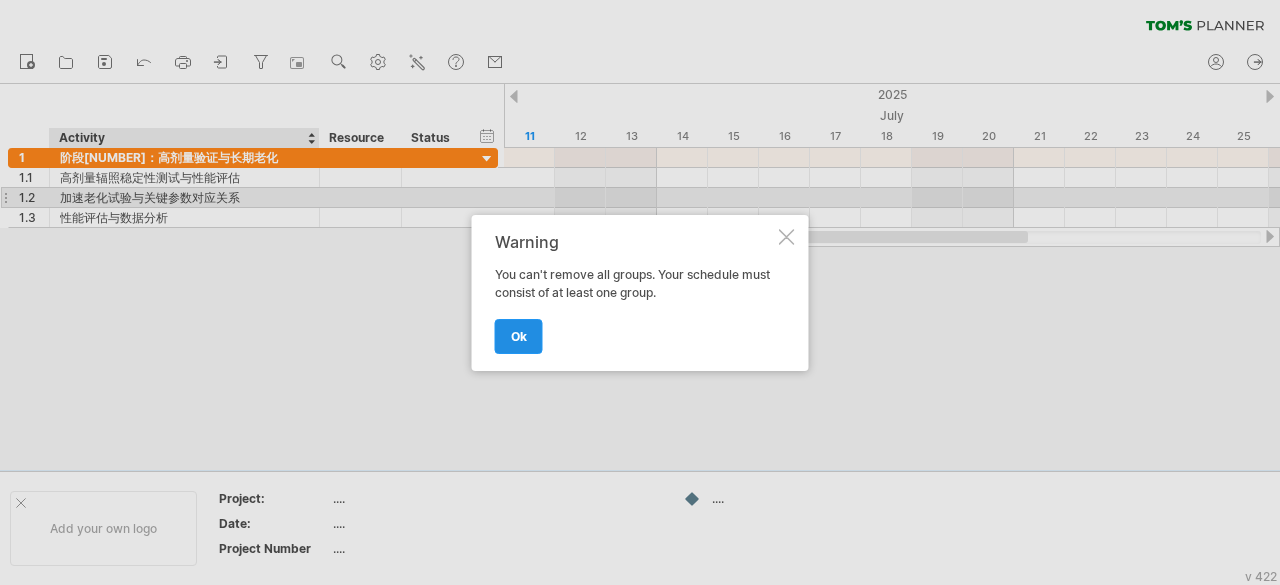click on "ok" at bounding box center (519, 336) 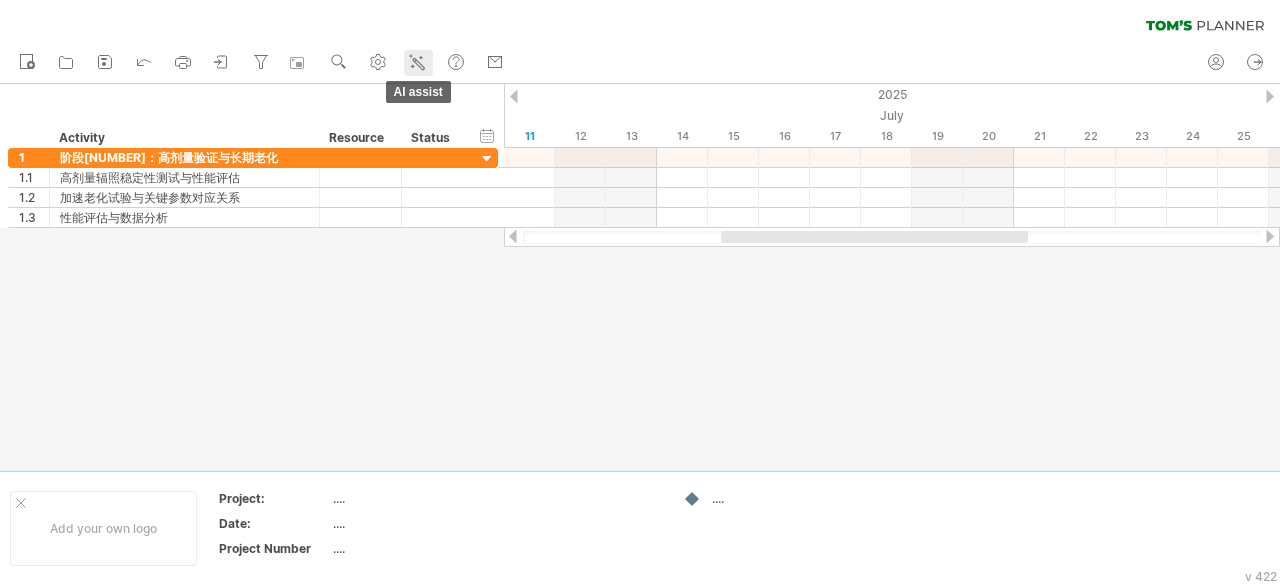 click on "AI assist" at bounding box center [418, 63] 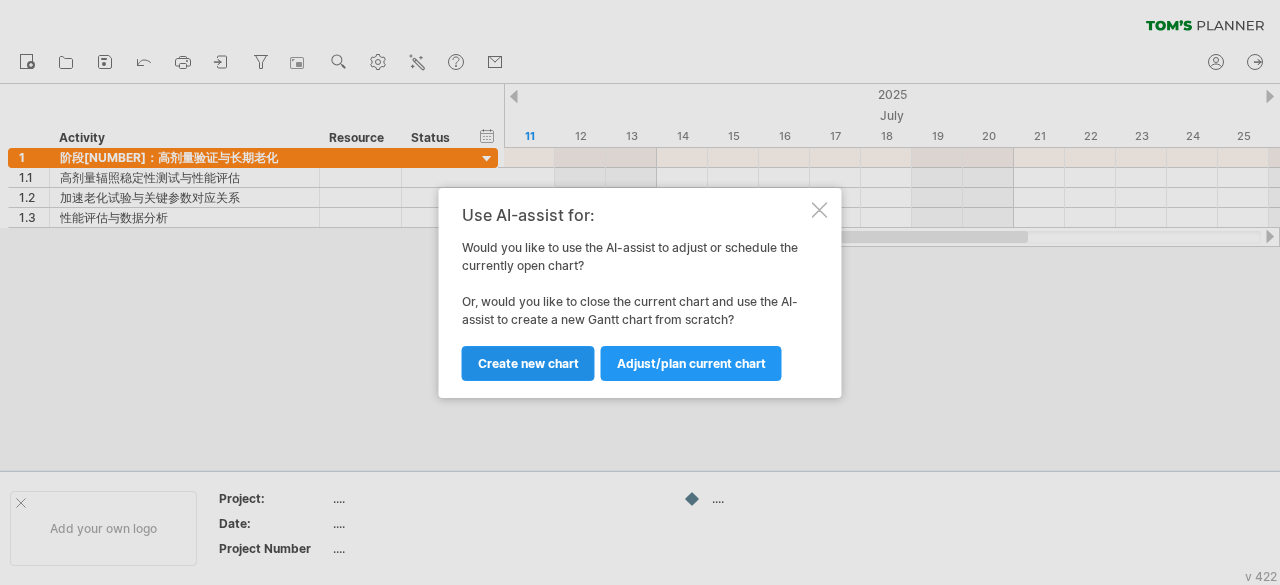 click on "Create new chart" at bounding box center (528, 363) 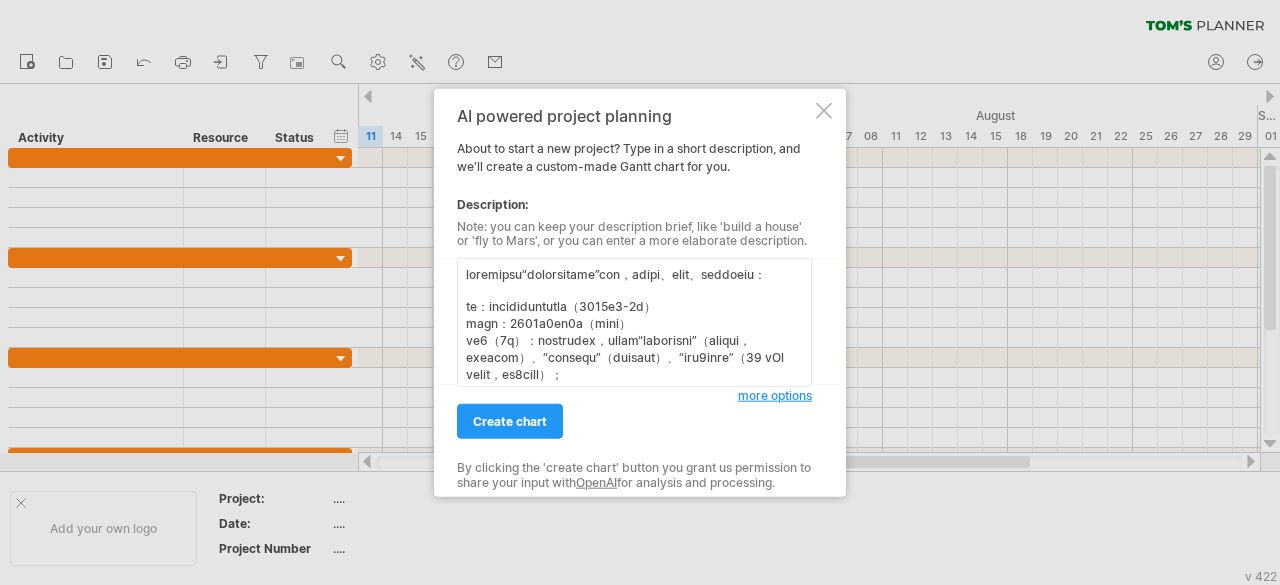 scroll, scrollTop: 150, scrollLeft: 0, axis: vertical 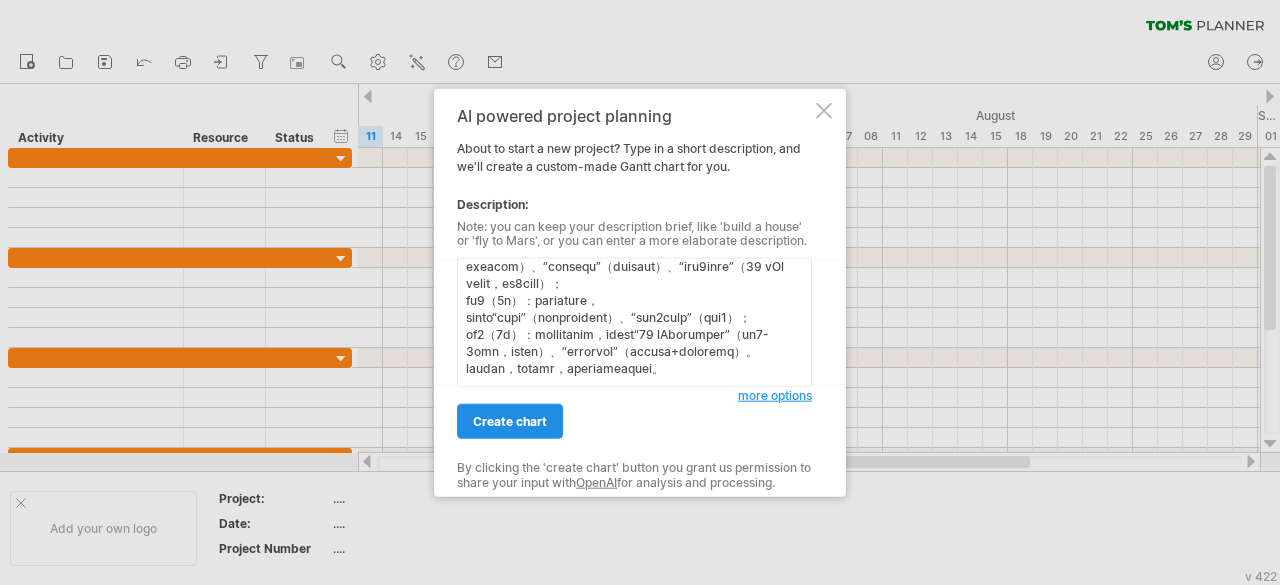 type on "loremipsu“dolorsitame”con，adipi、elit、seddoeiu：
te：incididuntutla（4095e3-3d）
magn：9689a3en6a（mini）
ve6（0q）：nostrudex，ullam“laborisni”（aliqui，exeacom）、“consequ”（duisaut）、“iru6inre”（31 vOl velit，es2cill）；
fu1（9n）：pariature，sinto“cupi”（nonproident）、“sun9culp”（qui2）；
of3（2d）：mollitanim，idest“78 lAborumper”（un4-5omn，isten）、“errorvol”（accusa+doloremq）。 laudan，totamr，aperiameaquei。..." 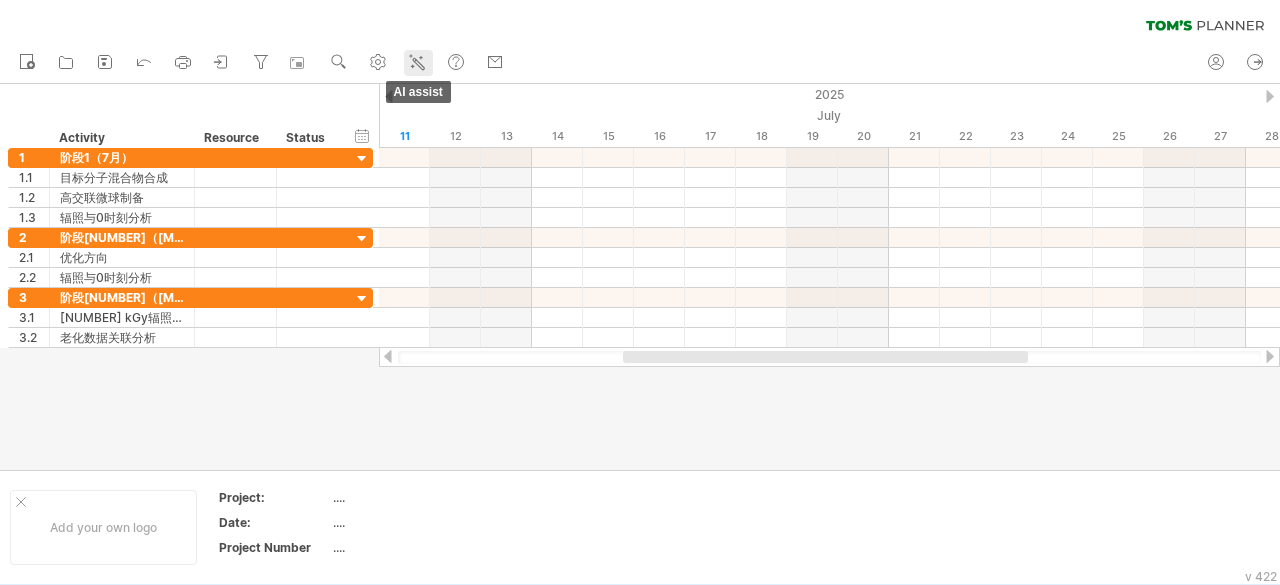 click 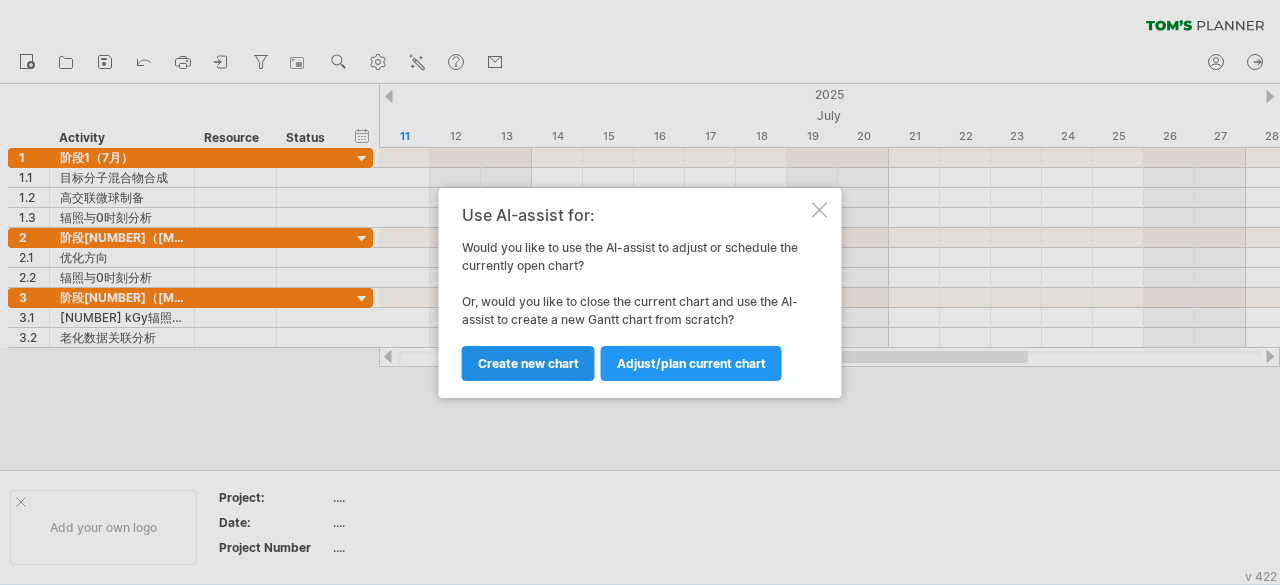 click on "Create new chart" at bounding box center (528, 363) 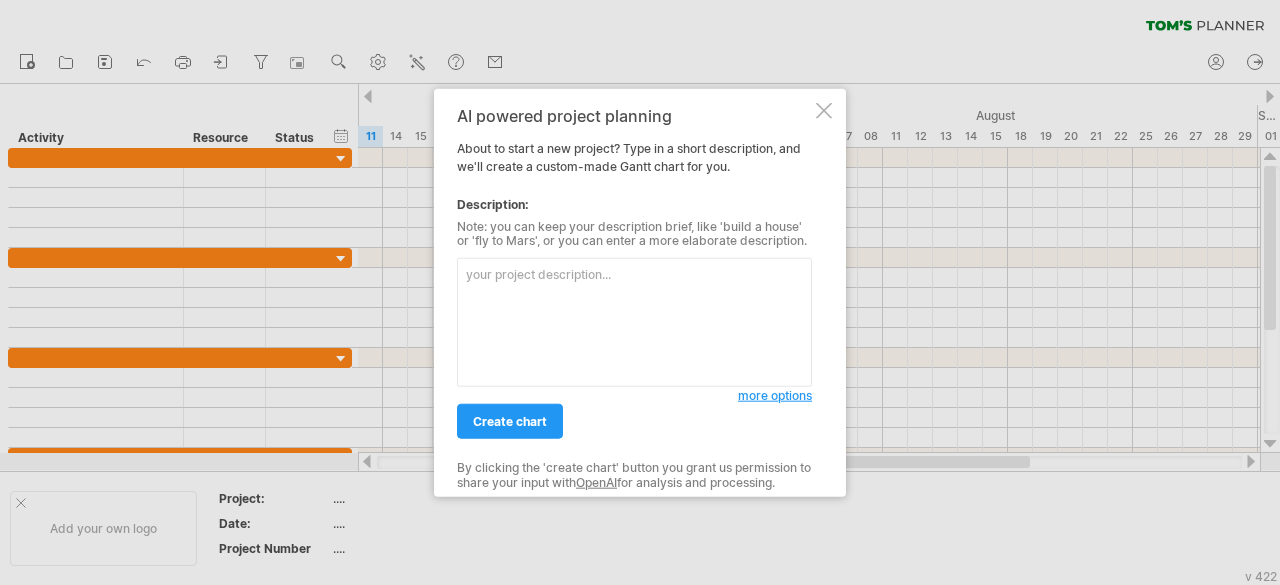 click on "Trying to reach plan.tomsplanner.com
Connected again...
0%
clear filter
new" at bounding box center [640, 292] 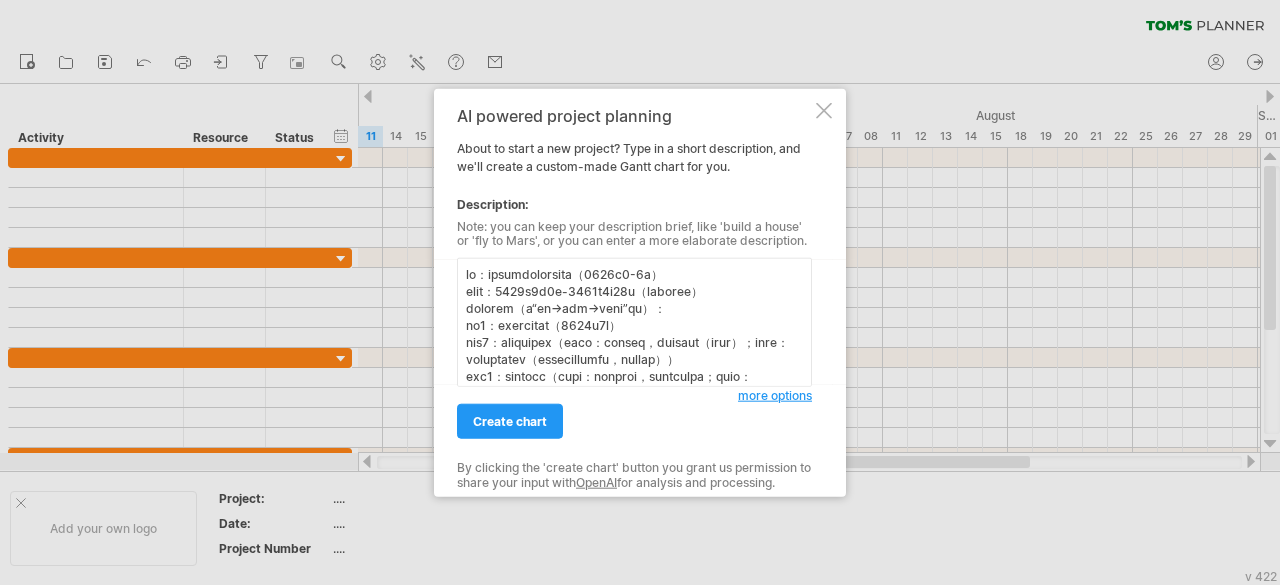 scroll, scrollTop: 470, scrollLeft: 0, axis: vertical 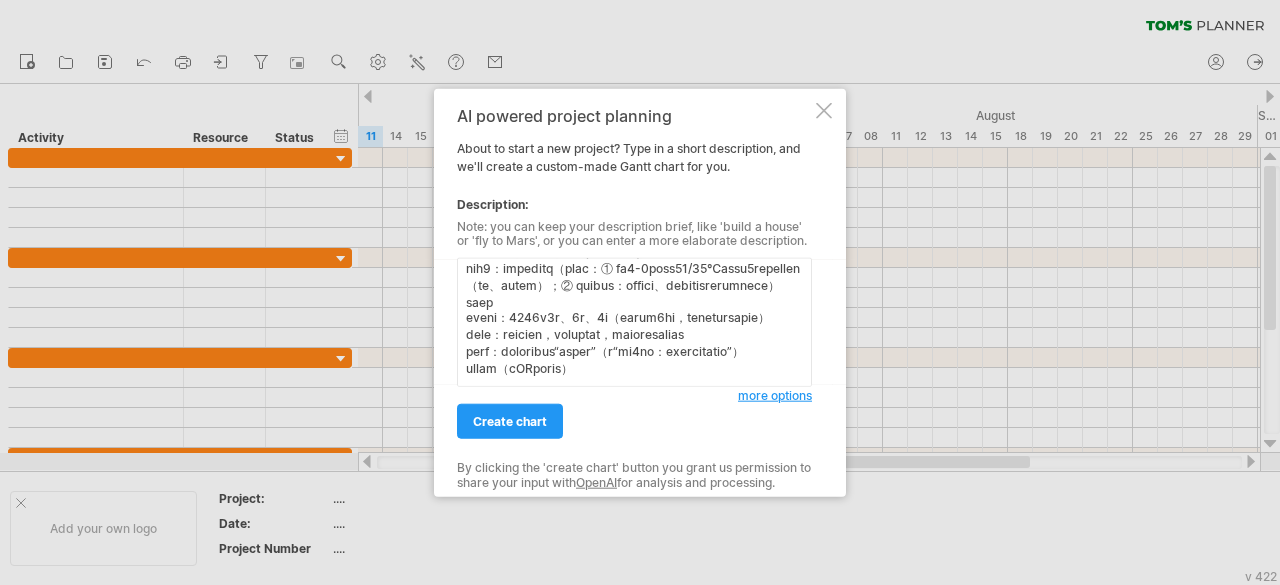 drag, startPoint x: 646, startPoint y: 362, endPoint x: 649, endPoint y: 382, distance: 20.22375 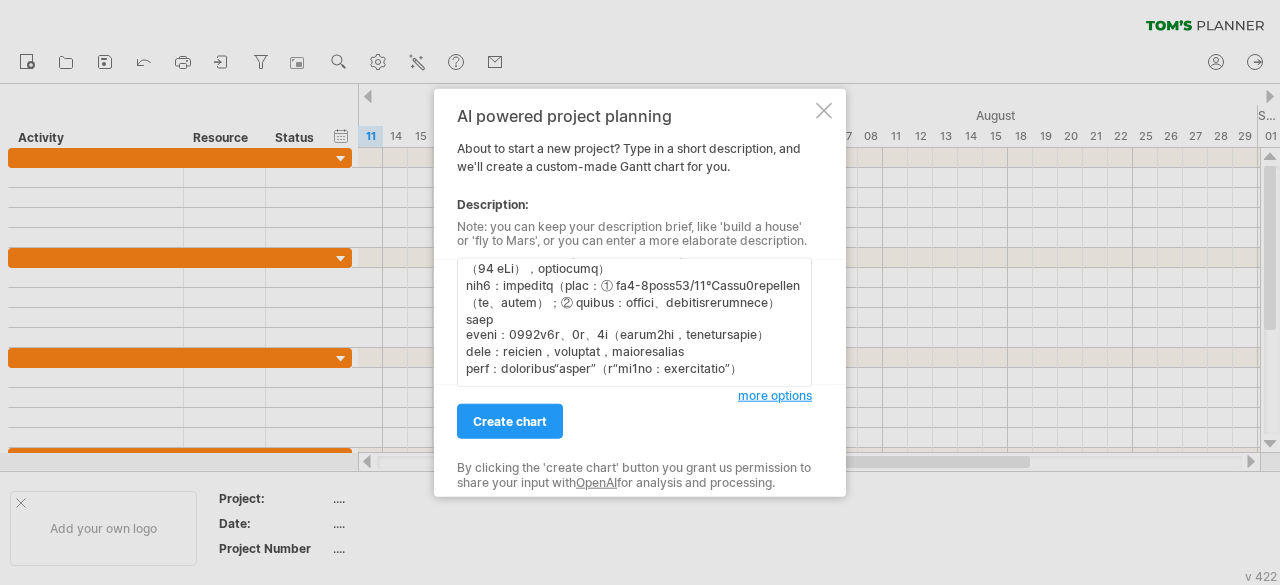 scroll, scrollTop: 462, scrollLeft: 0, axis: vertical 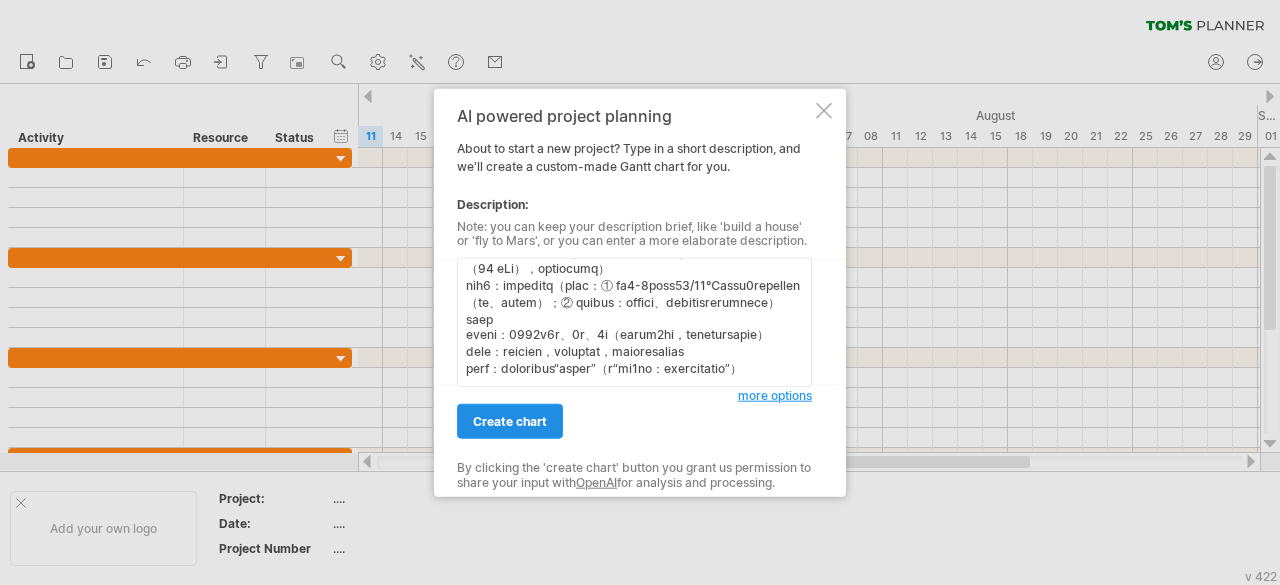 type on "lo：ipsumdolorsita（6497c8-3a）
elit：2501s6d5e-0529t1i24u（laboree）
dolorem（a“en→adm→veni”qu）：
no7：exercitat（8620u0l）
nis3：aliquipex（eaco：conseq，duisaut（irur）；inre：voluptatev（essecillumfu，nullap））
exc8：sintocc（cupi：nonproi，suntculpa；quio：deseruntmollit）
ani2：ide2labo（pers：29 uNd omnis，is9natuserr；vo：accusa，dol2laudantiumtotam）
re7：aperiamea（3824i3q）
abi3：inve（veri：quasiarchitec，beataevitaedict；expl：nemoenimipsamqui）
vol4：asp9auto（fugi：66 cOn magni，do3eosratio；se：nes8neq4）
po3：quisquamdo（9126a5n）
eiu9：81 mOditempor（inci：ma9-2q0etiamminu，solutan（89 eLi），optiocumq）
nih4：impeditq（plac：① fa2-9poss81/89℃assu9repellen（te、autem）；② quibus：offici、debitisrerumnece）
saep
eveni：4329v8r、9r、2i（earum7hi，tenetursapie）
dele：reicien，voluptat，maioresalias
perf：doloribus“asper”（r“mi7no：exercitatio”）..." 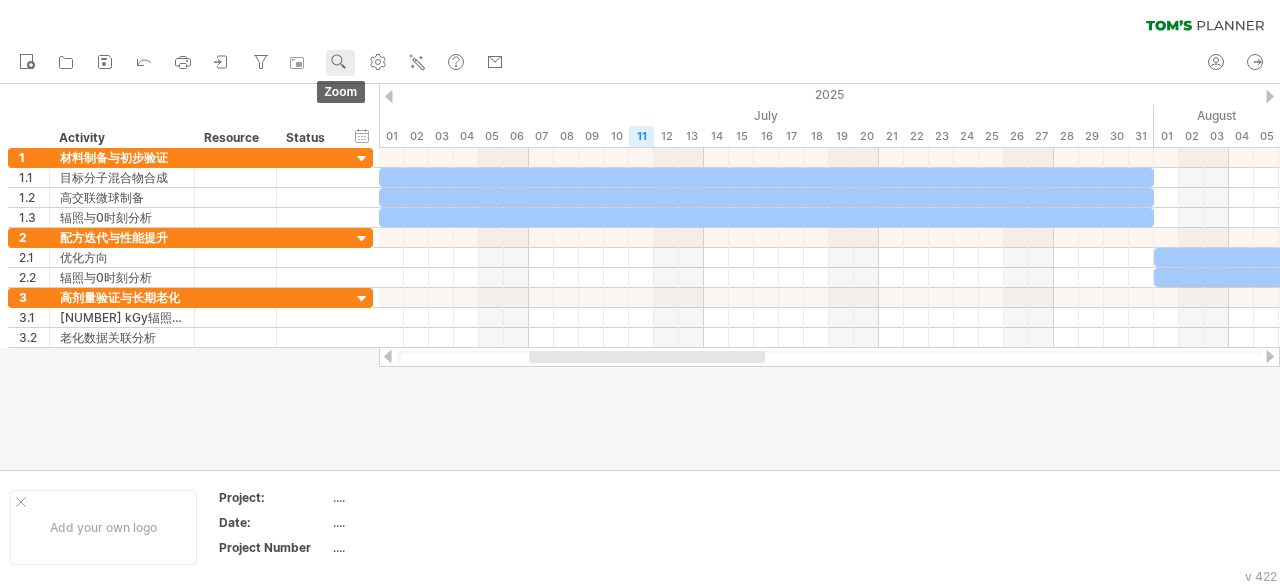 click on "zoom" at bounding box center [340, 63] 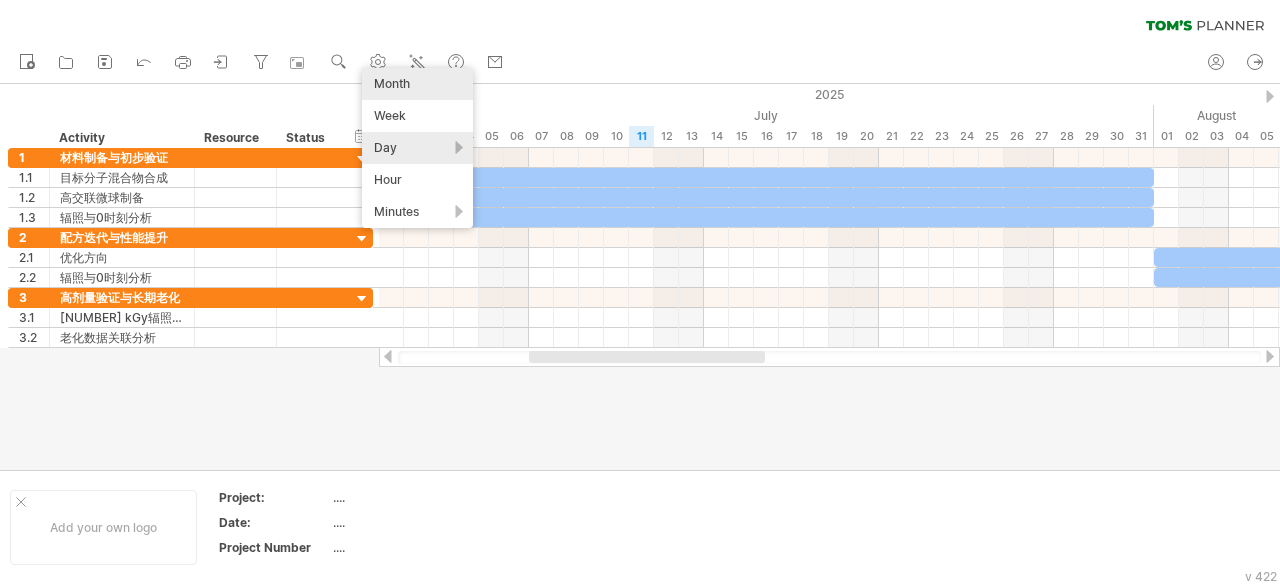 click on "Month" at bounding box center (417, 84) 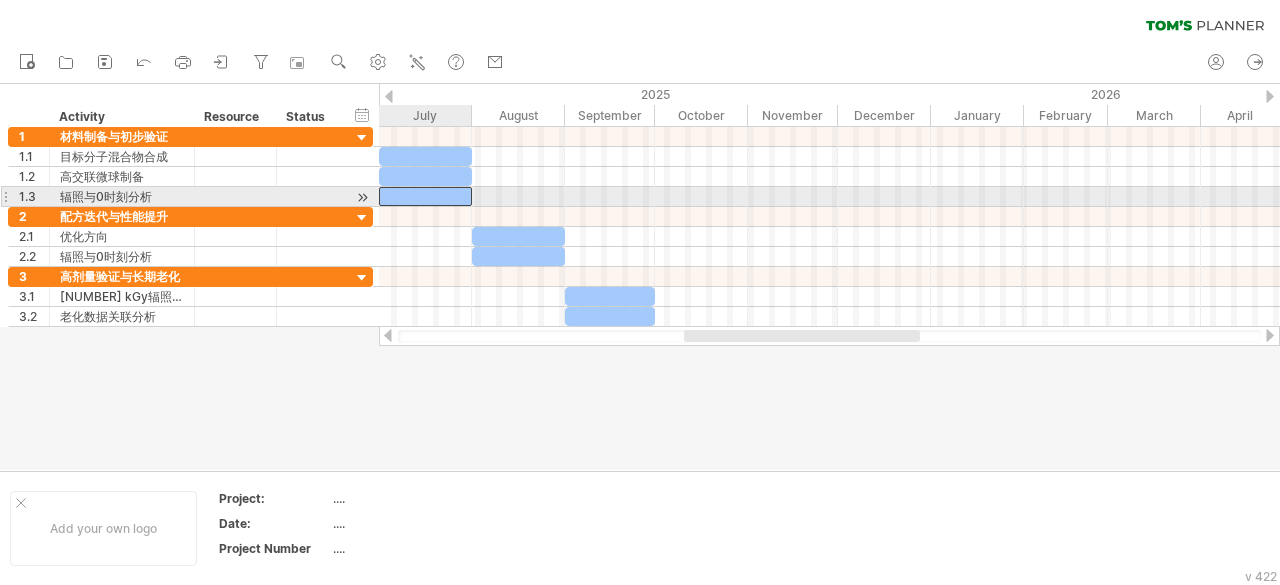 click at bounding box center (425, 196) 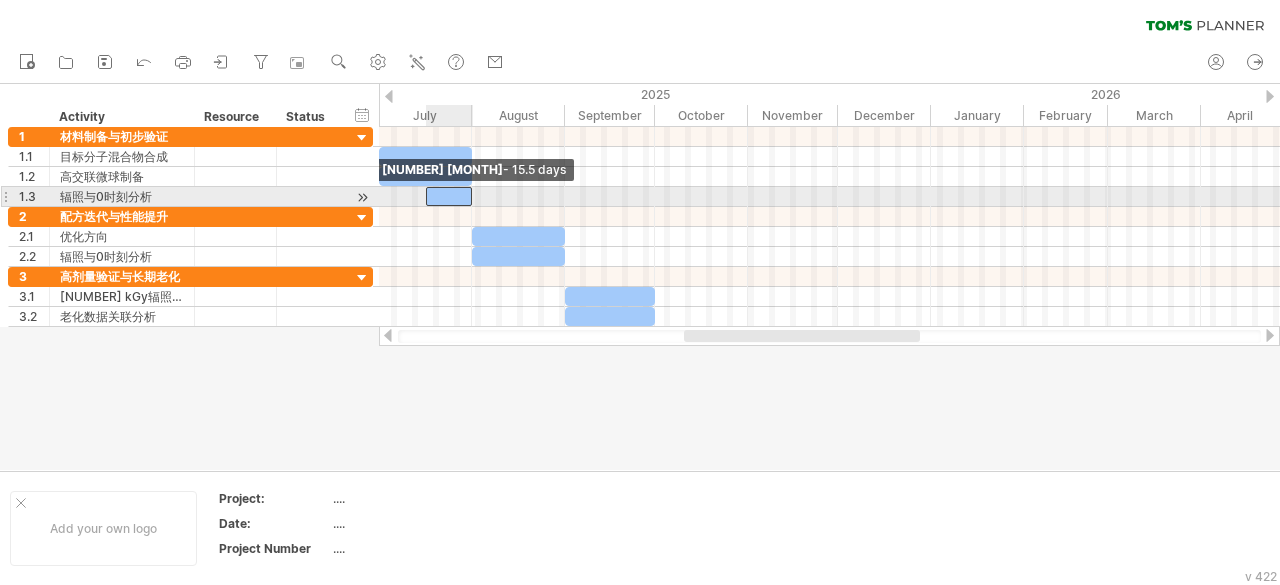 drag, startPoint x: 381, startPoint y: 195, endPoint x: 427, endPoint y: 193, distance: 46.043457 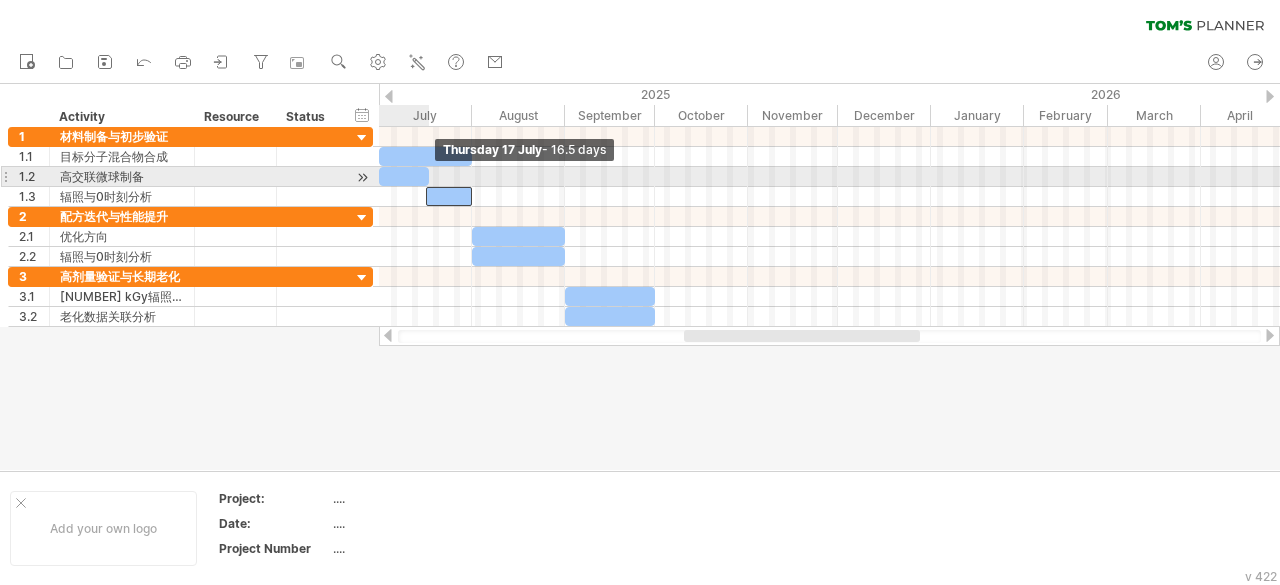 drag, startPoint x: 472, startPoint y: 172, endPoint x: 429, endPoint y: 175, distance: 43.104523 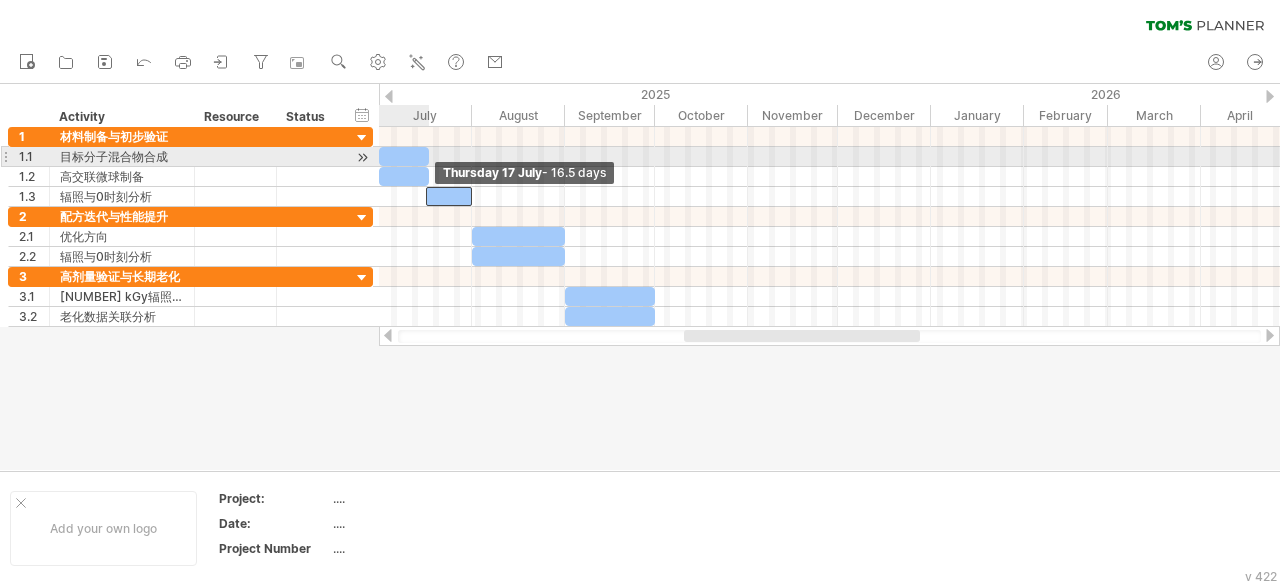 drag, startPoint x: 470, startPoint y: 151, endPoint x: 426, endPoint y: 157, distance: 44.407207 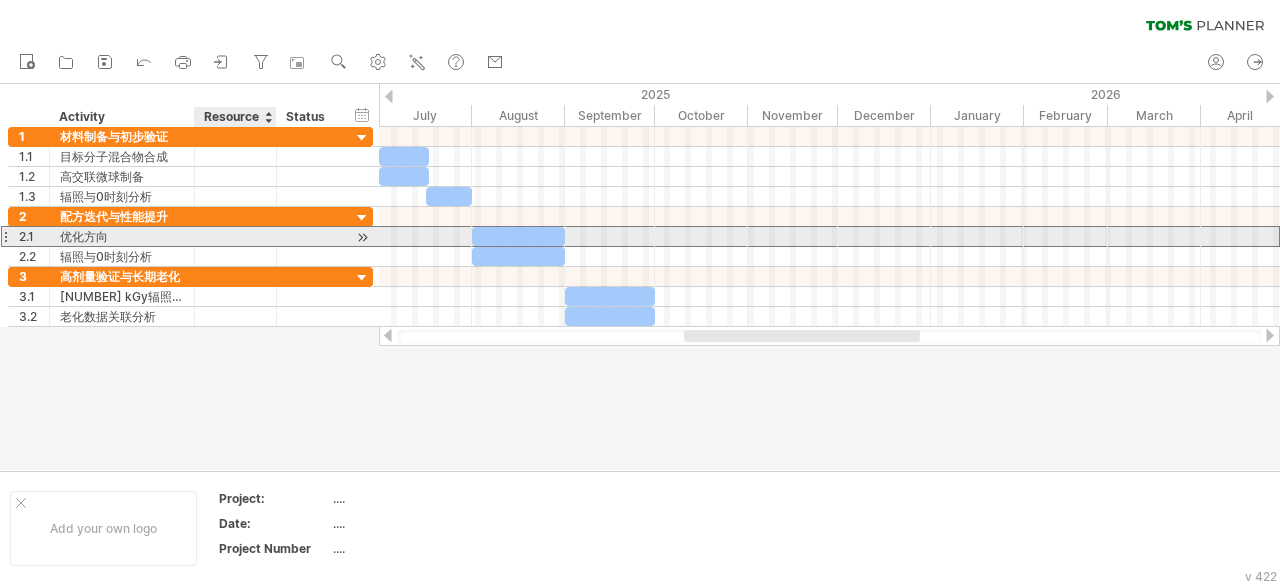 click at bounding box center [235, 236] 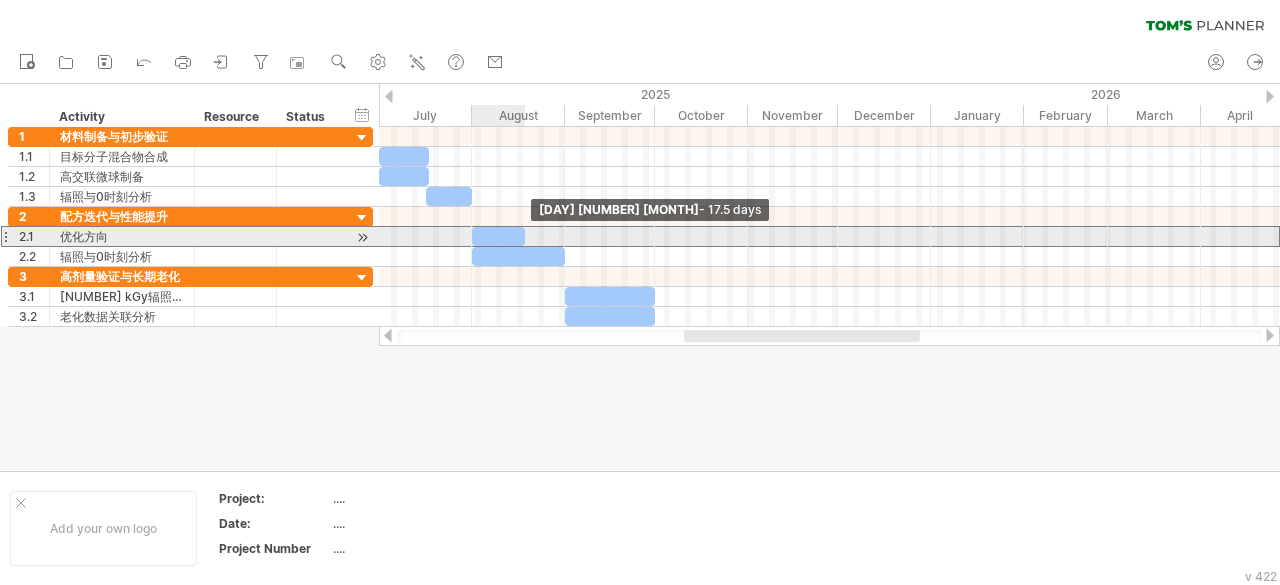 drag, startPoint x: 562, startPoint y: 229, endPoint x: 522, endPoint y: 237, distance: 40.792156 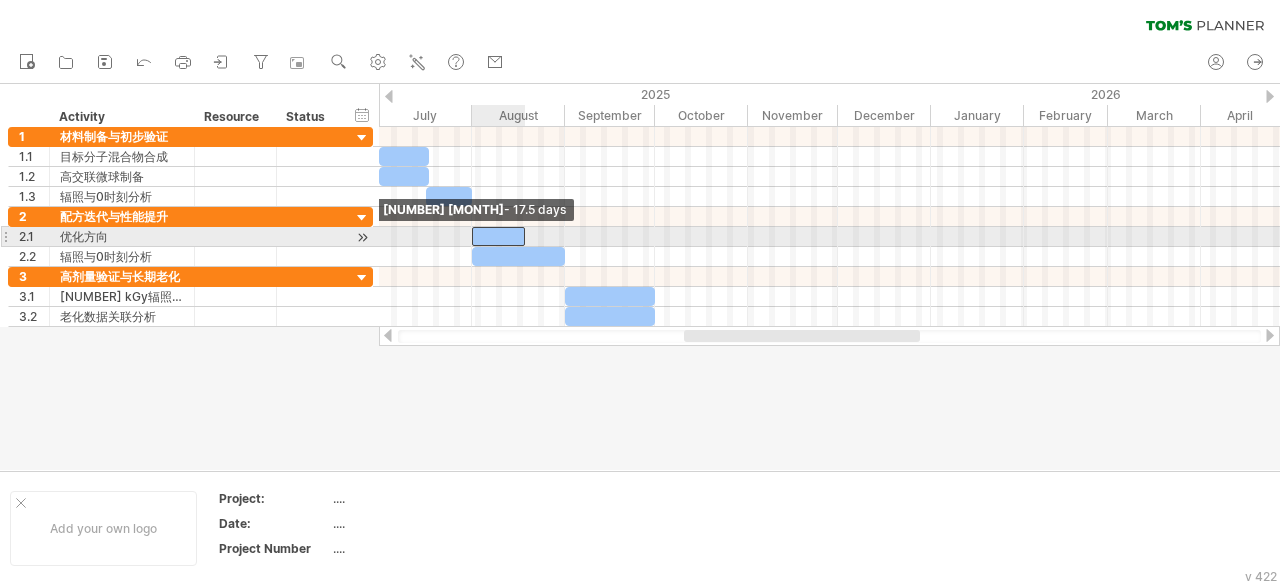 click at bounding box center (472, 236) 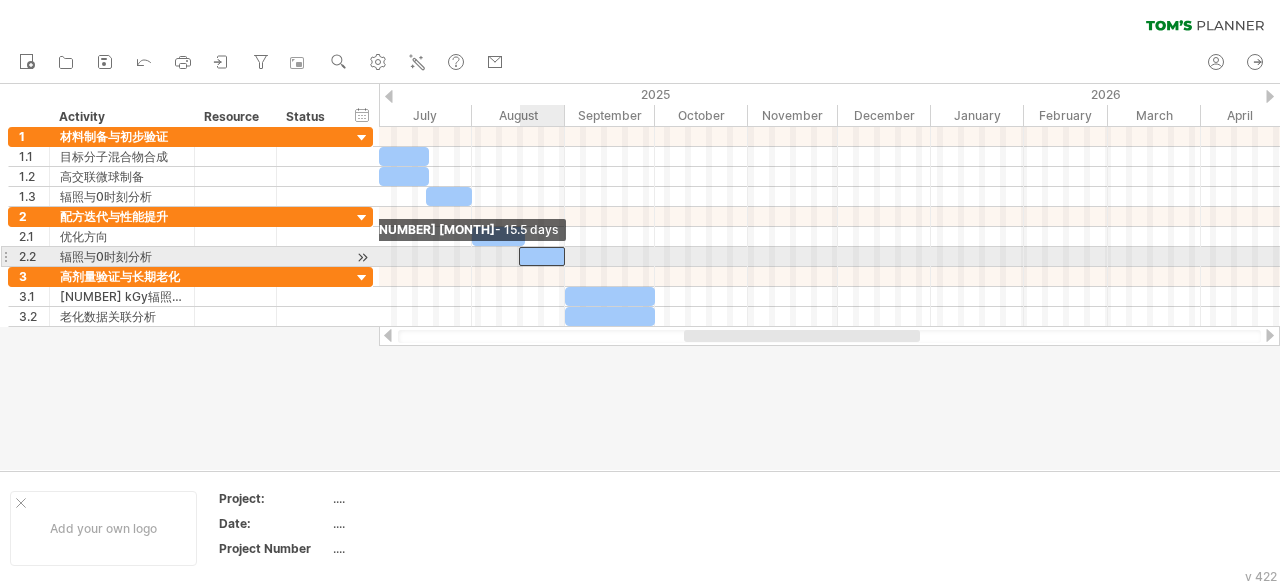 drag, startPoint x: 474, startPoint y: 251, endPoint x: 521, endPoint y: 253, distance: 47.042534 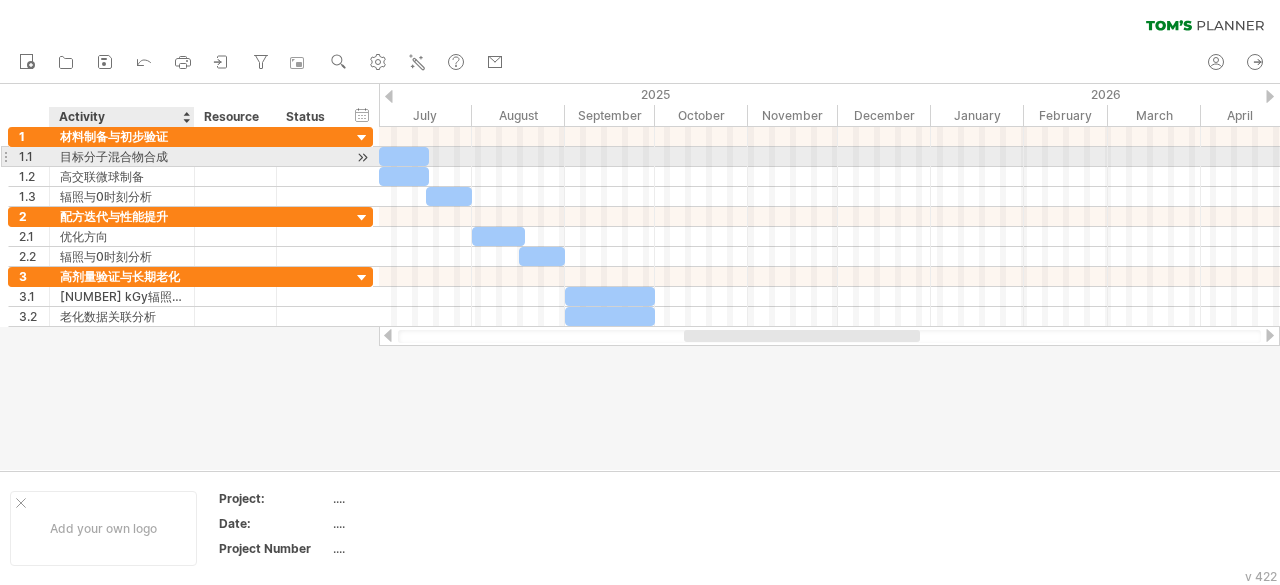 click on "目标分子混合物合成" at bounding box center (122, 156) 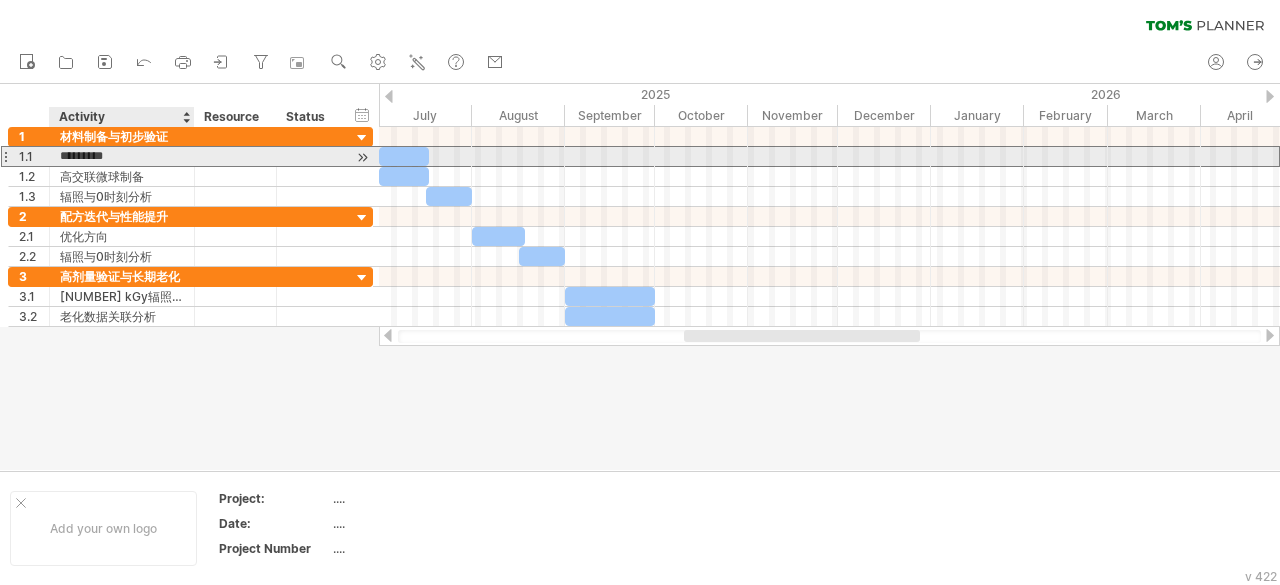 click on "*********" at bounding box center [122, 156] 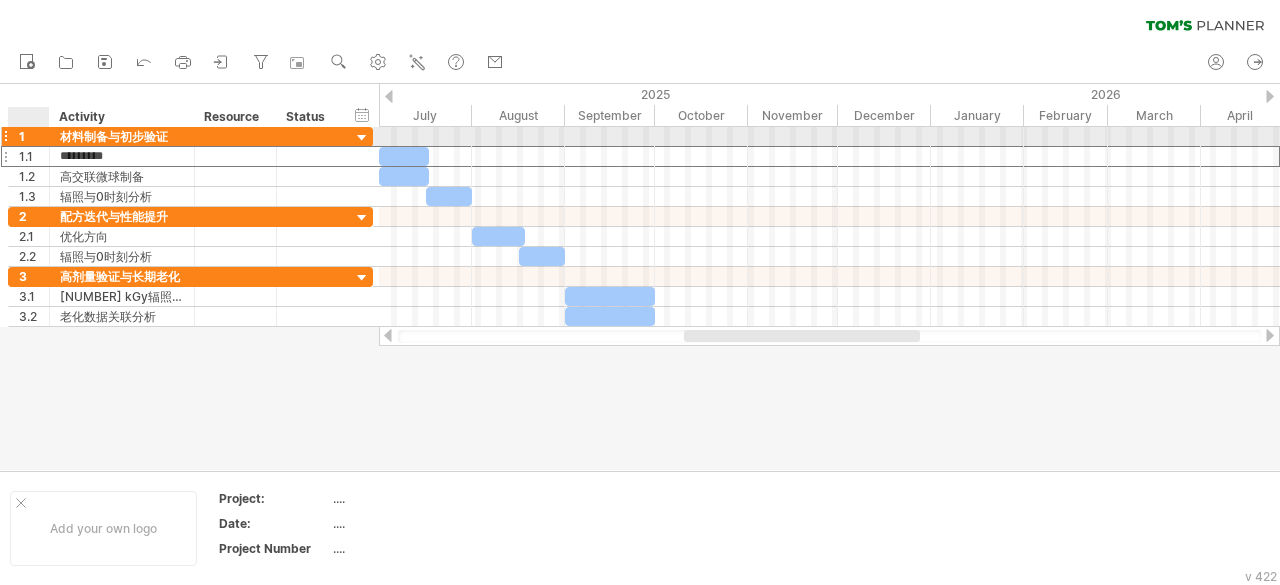 drag, startPoint x: 170, startPoint y: 151, endPoint x: 57, endPoint y: 145, distance: 113.15918 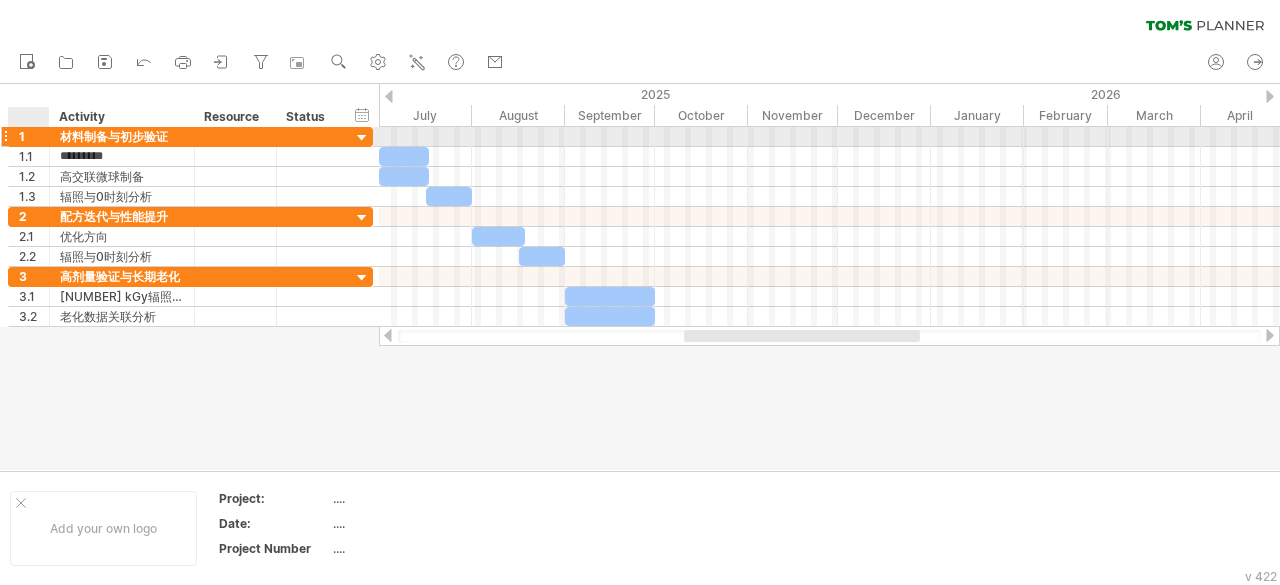 type on "*" 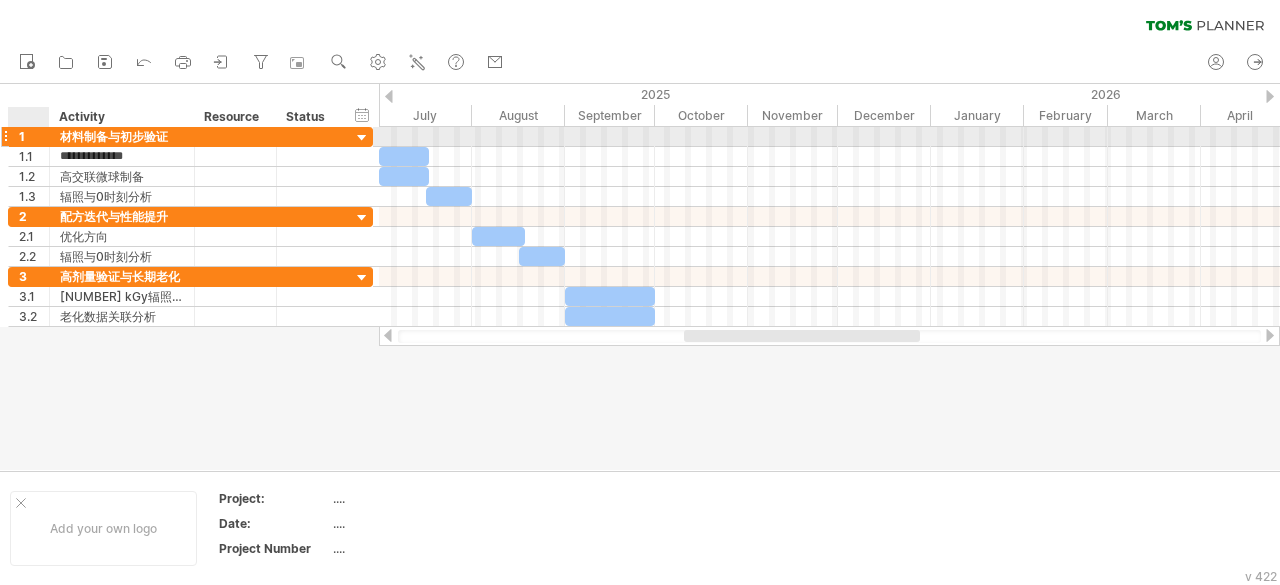 type on "********" 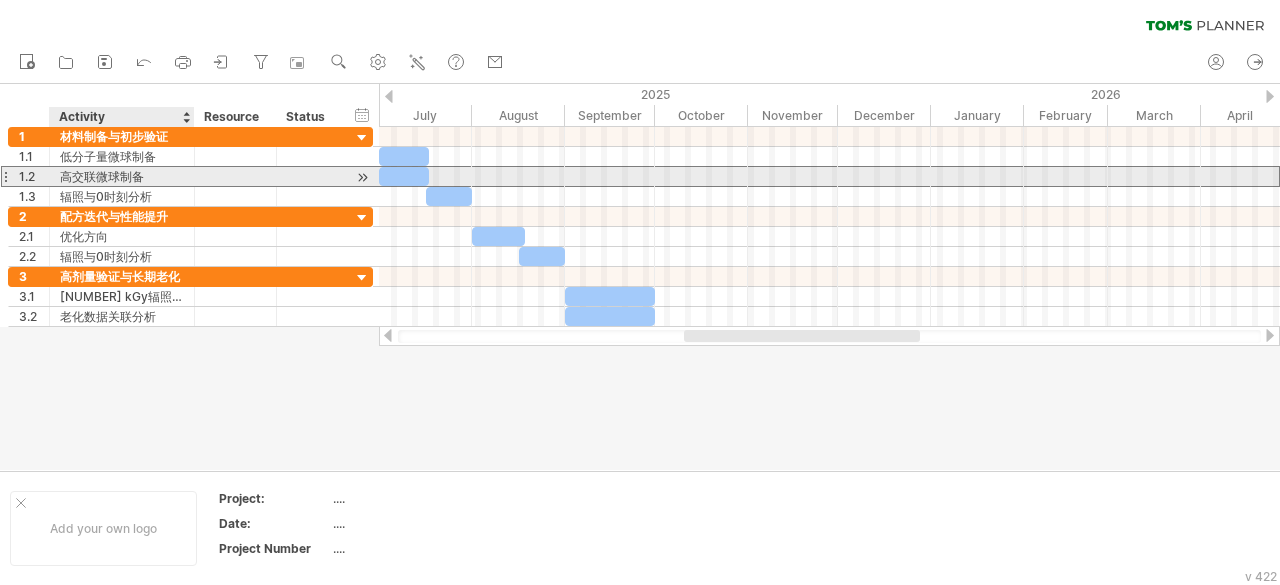 click on "高交联微球制备" at bounding box center [122, 176] 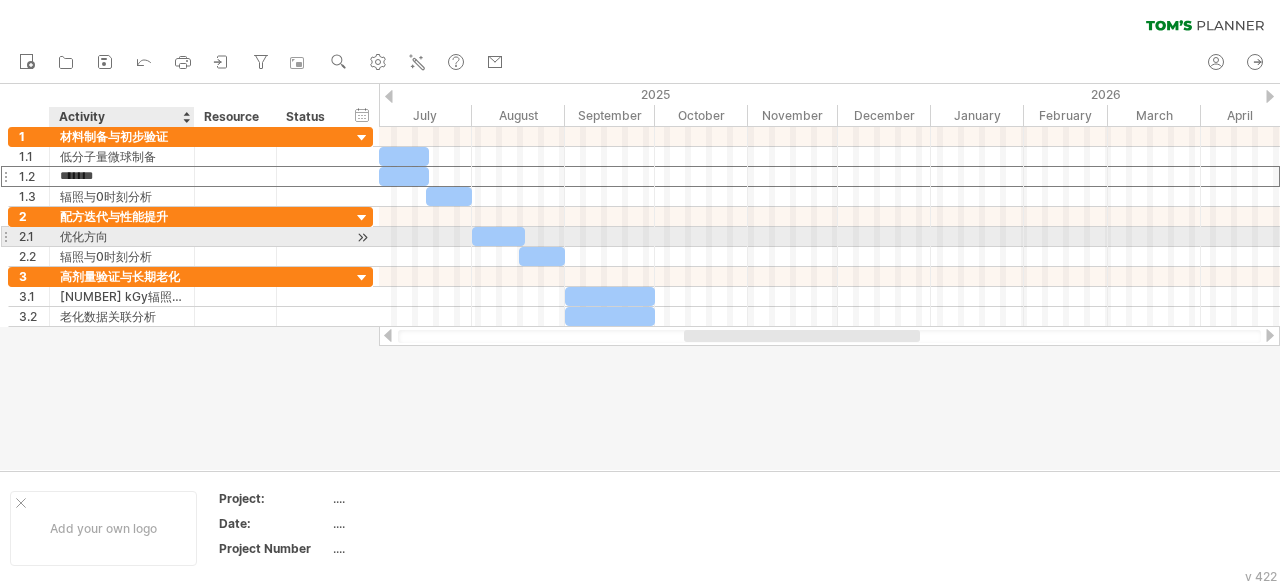 click on "优化方向" at bounding box center [122, 236] 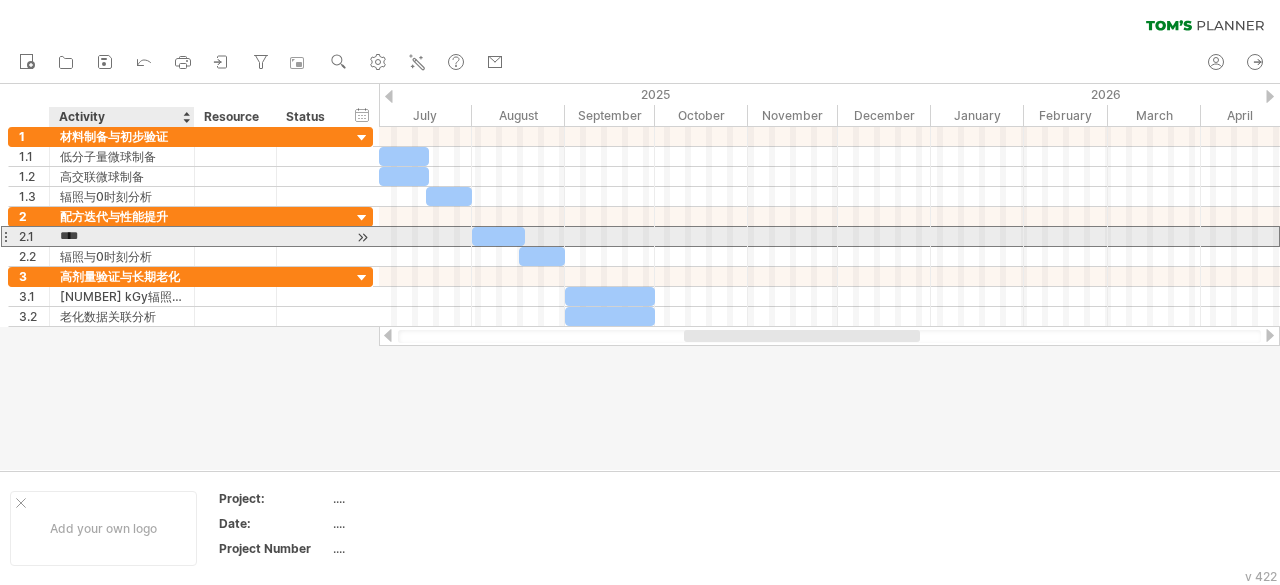click on "****" at bounding box center [122, 236] 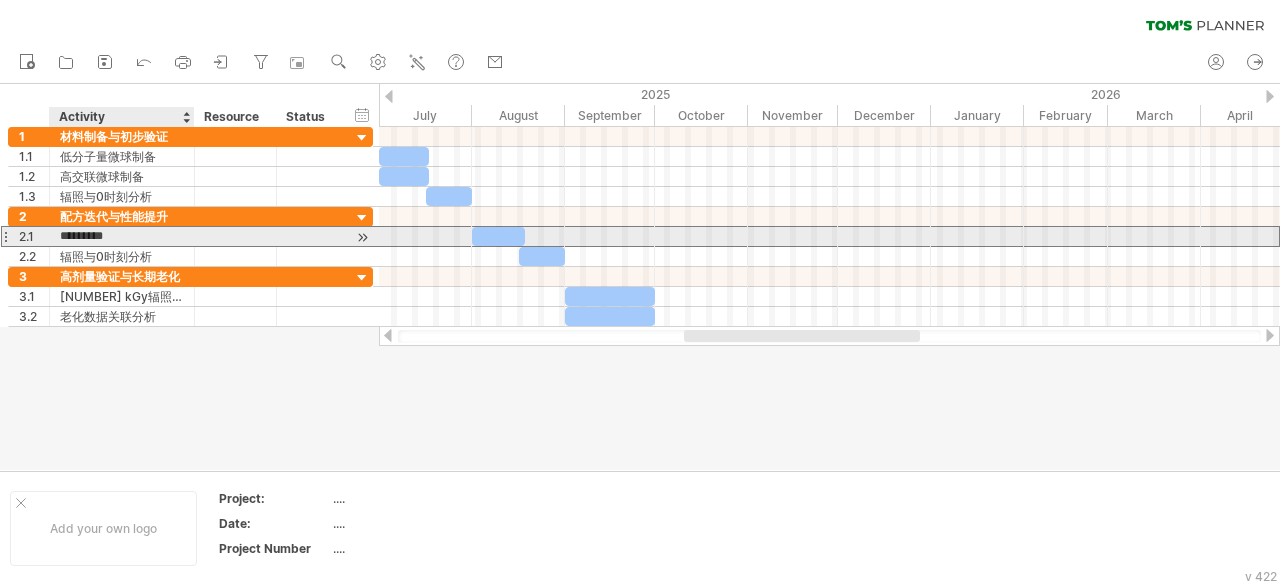 scroll, scrollTop: 0, scrollLeft: 0, axis: both 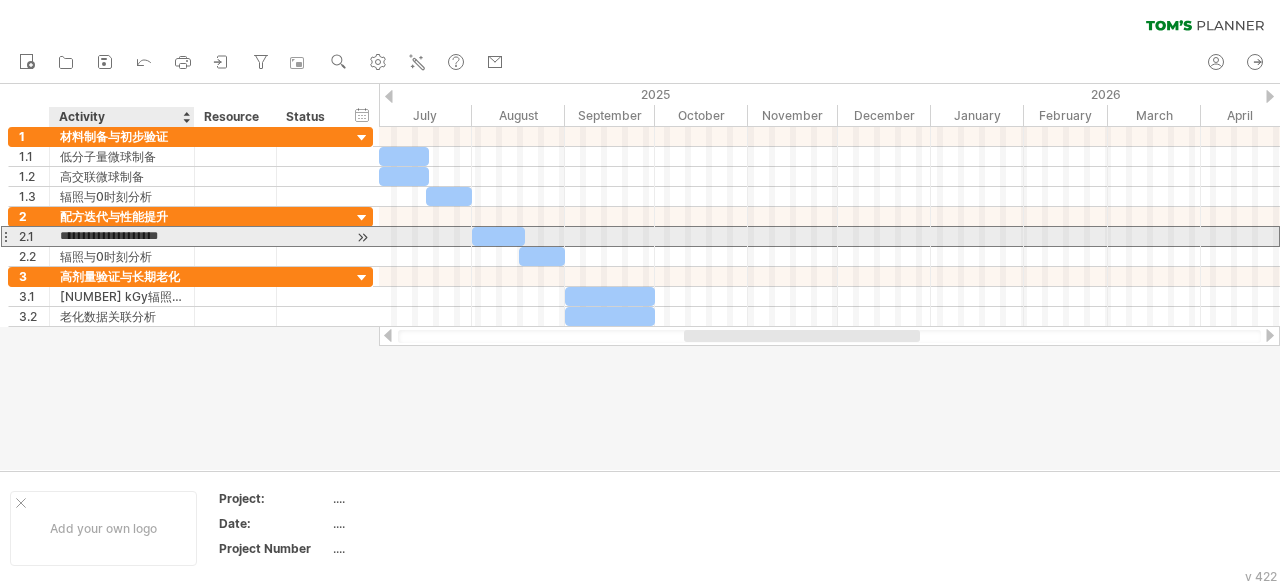 type on "**********" 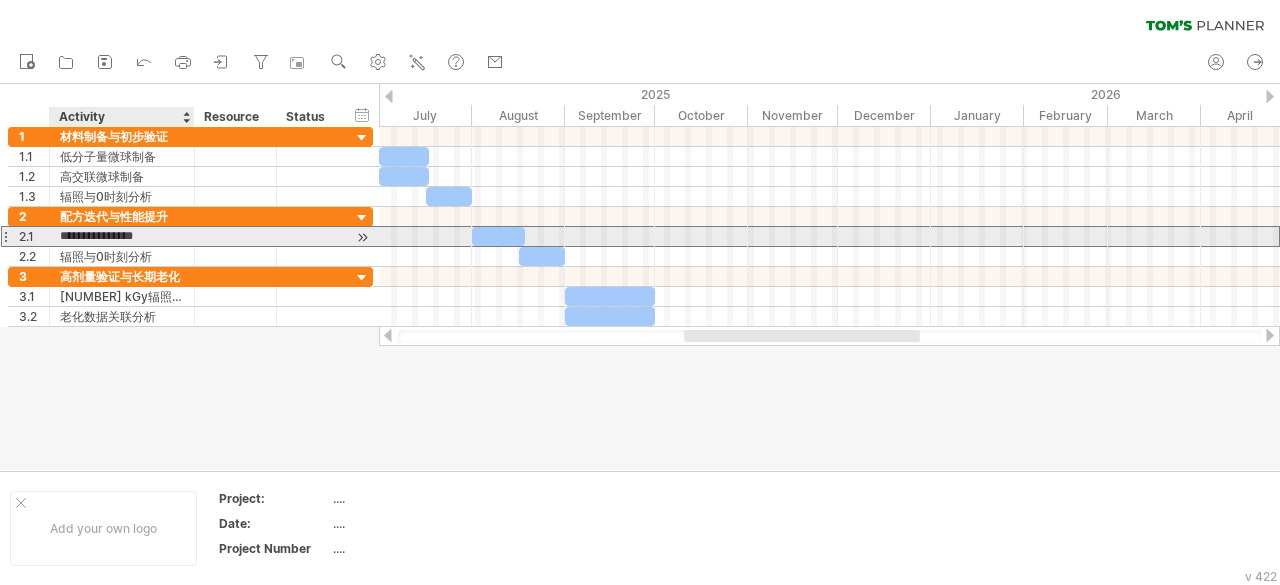 scroll, scrollTop: 0, scrollLeft: 52, axis: horizontal 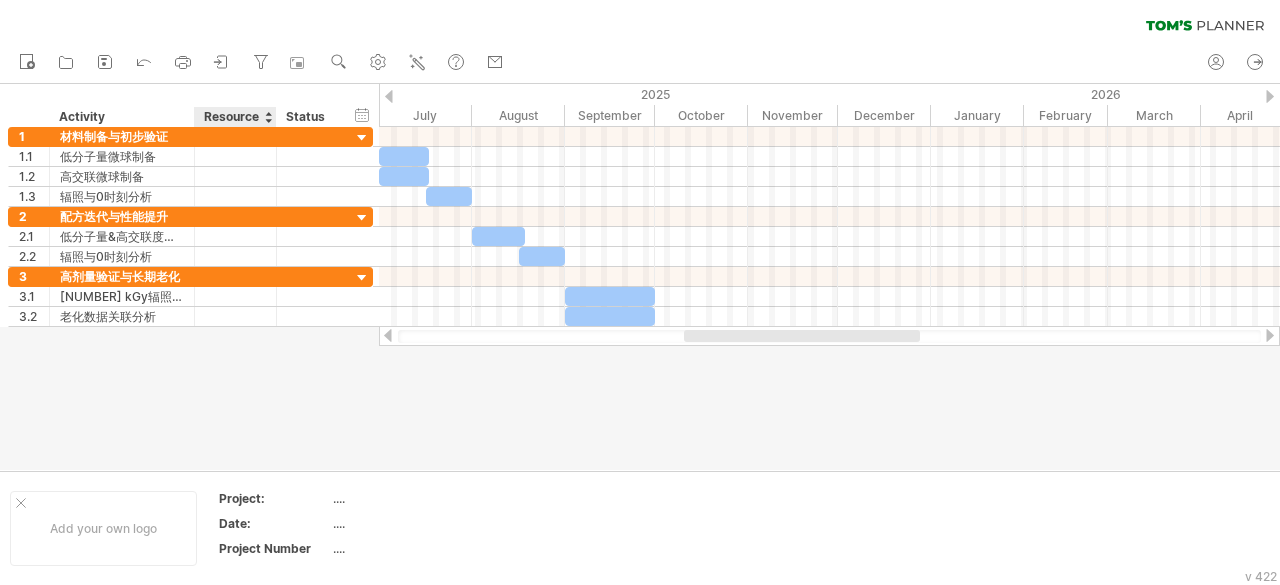 click on "Resource" at bounding box center [234, 117] 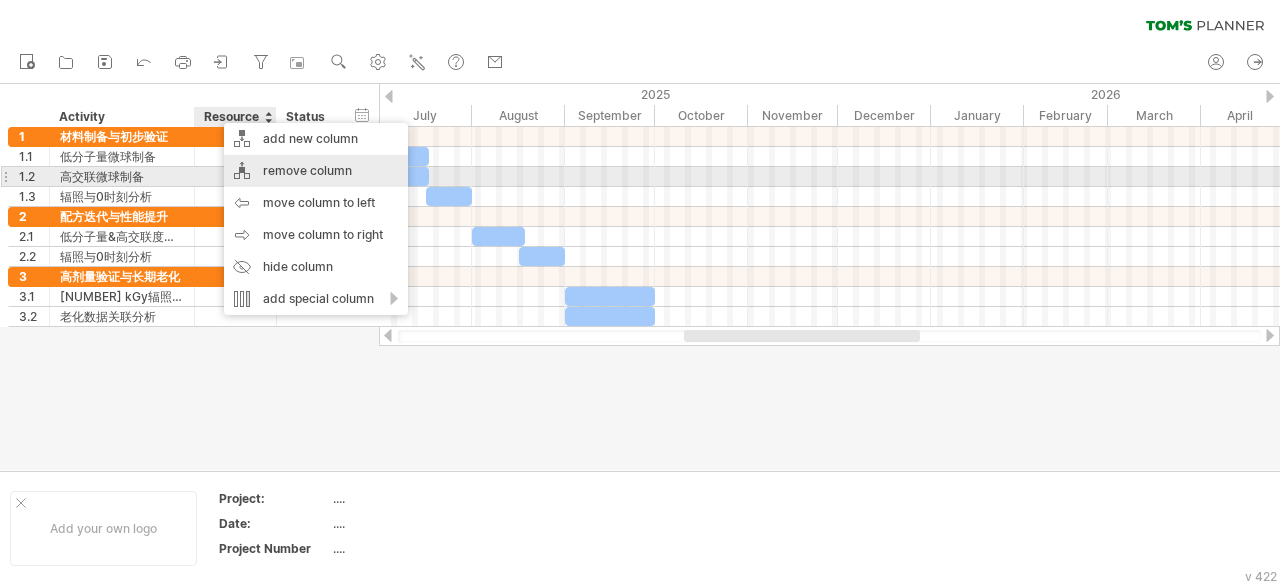 click on "remove column" at bounding box center (316, 171) 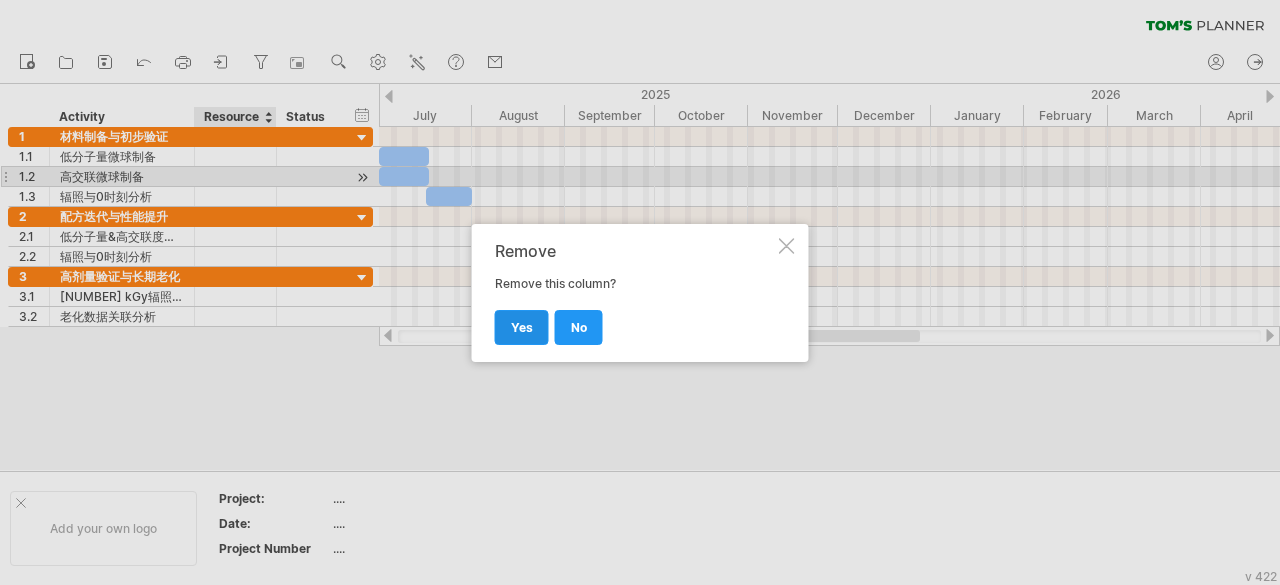 click on "yes" at bounding box center [522, 327] 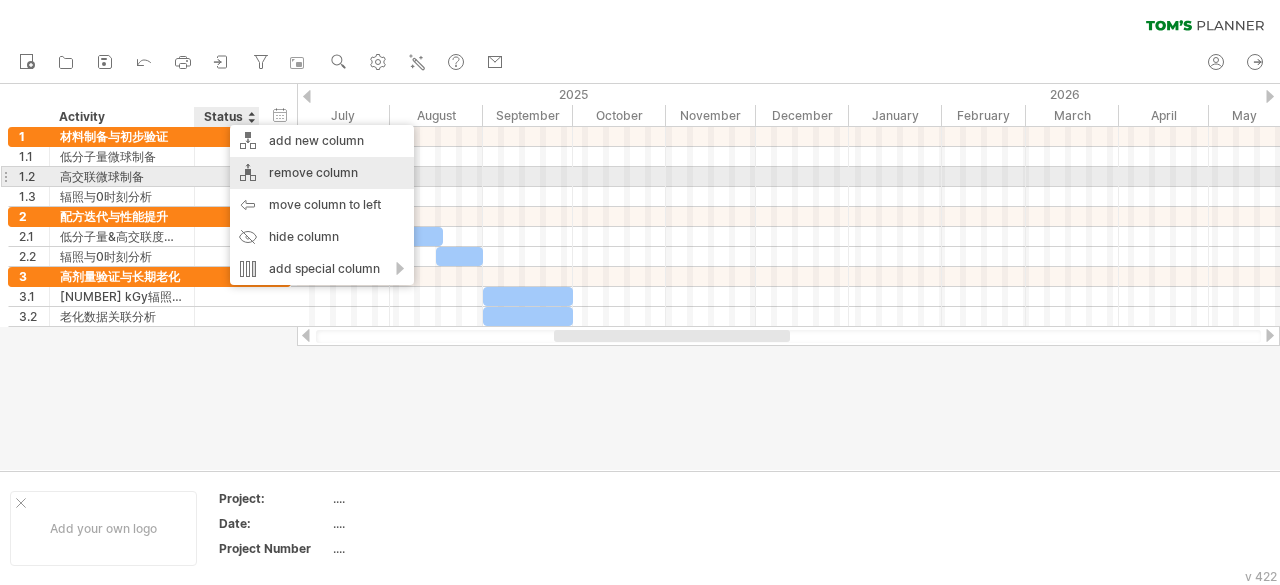 click on "remove column" at bounding box center (322, 173) 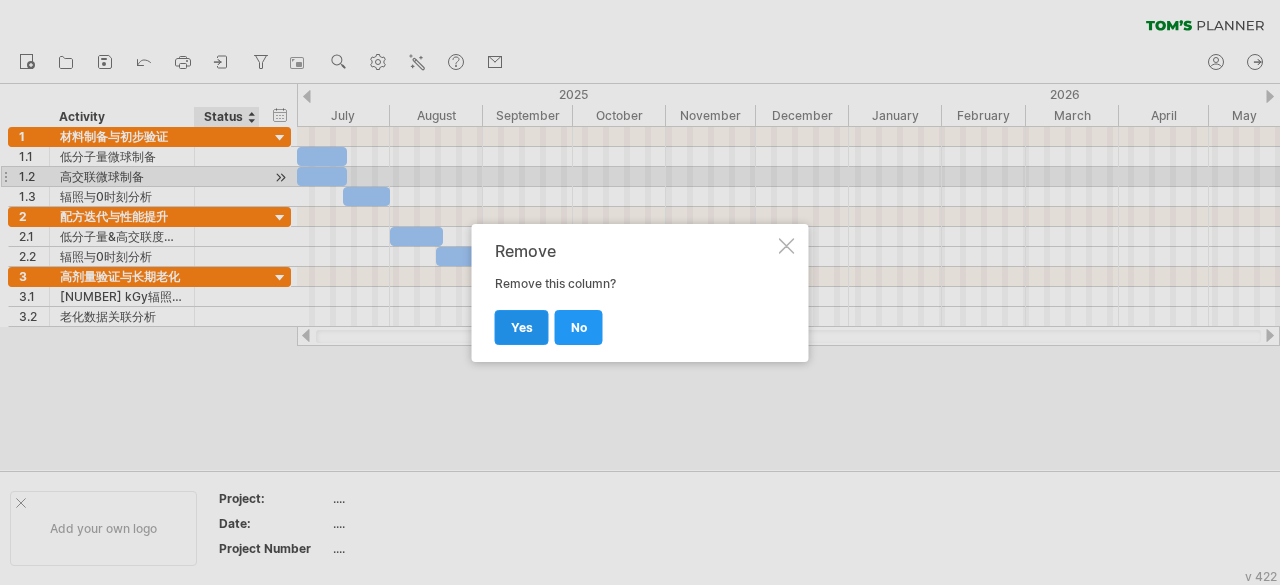 click on "yes" at bounding box center (522, 327) 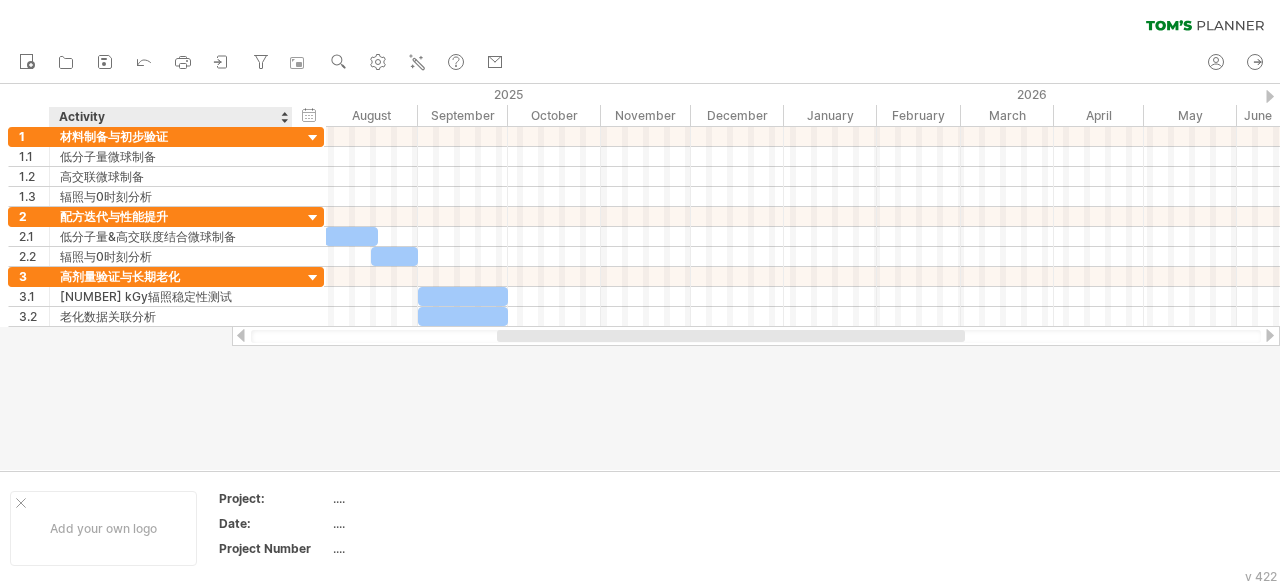 drag, startPoint x: 190, startPoint y: 116, endPoint x: 288, endPoint y: 115, distance: 98.005104 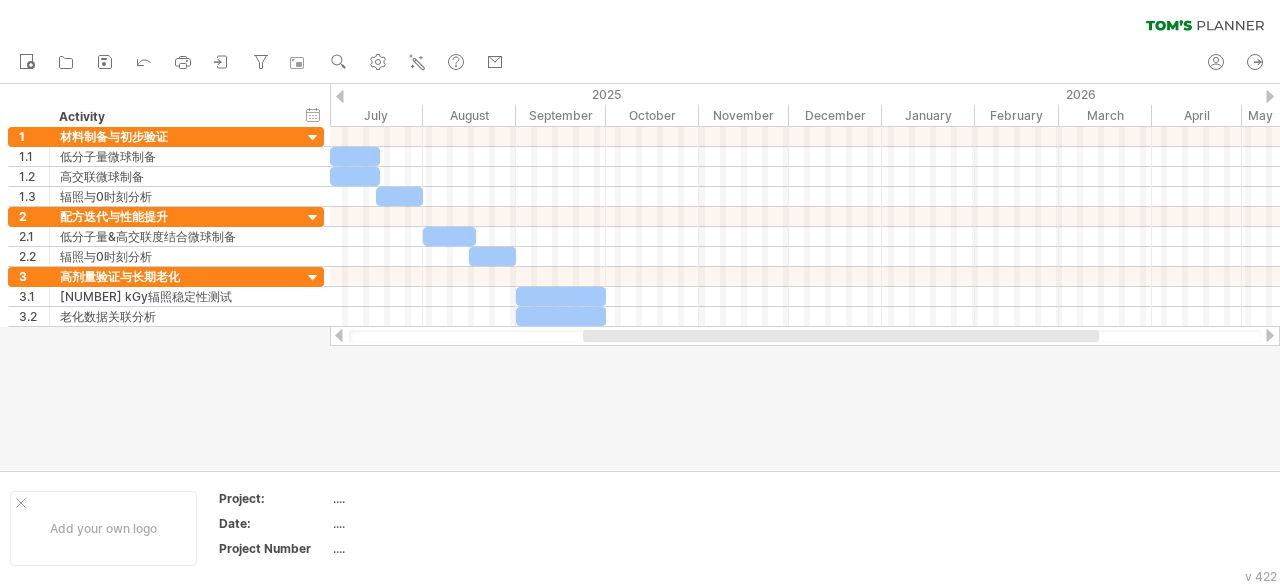 click at bounding box center (640, 277) 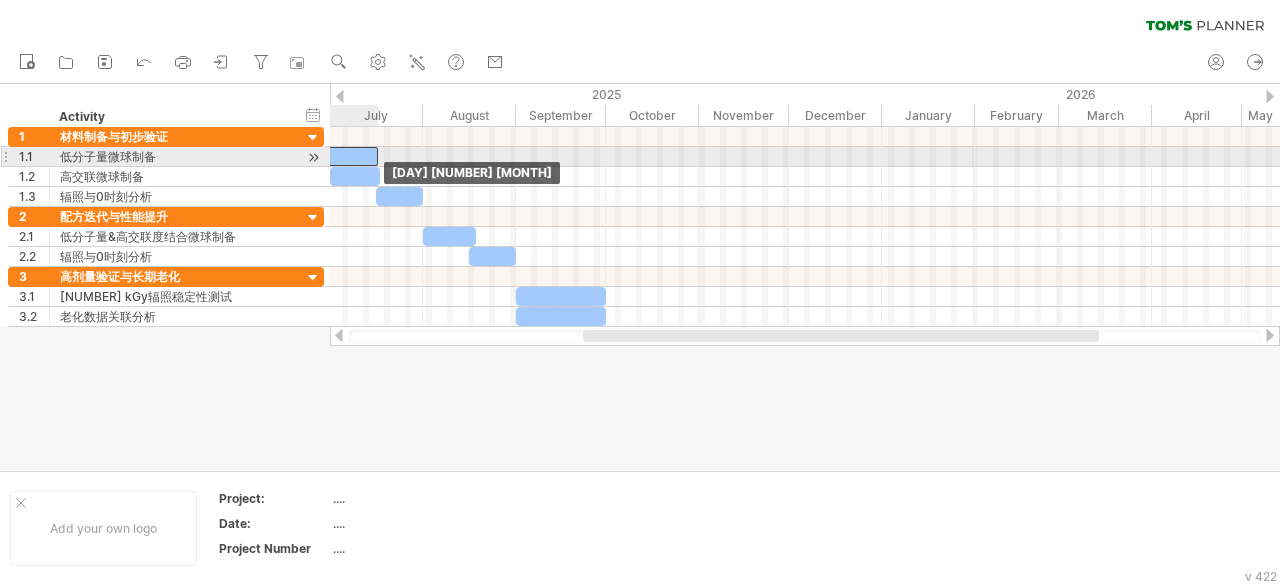click at bounding box center (353, 156) 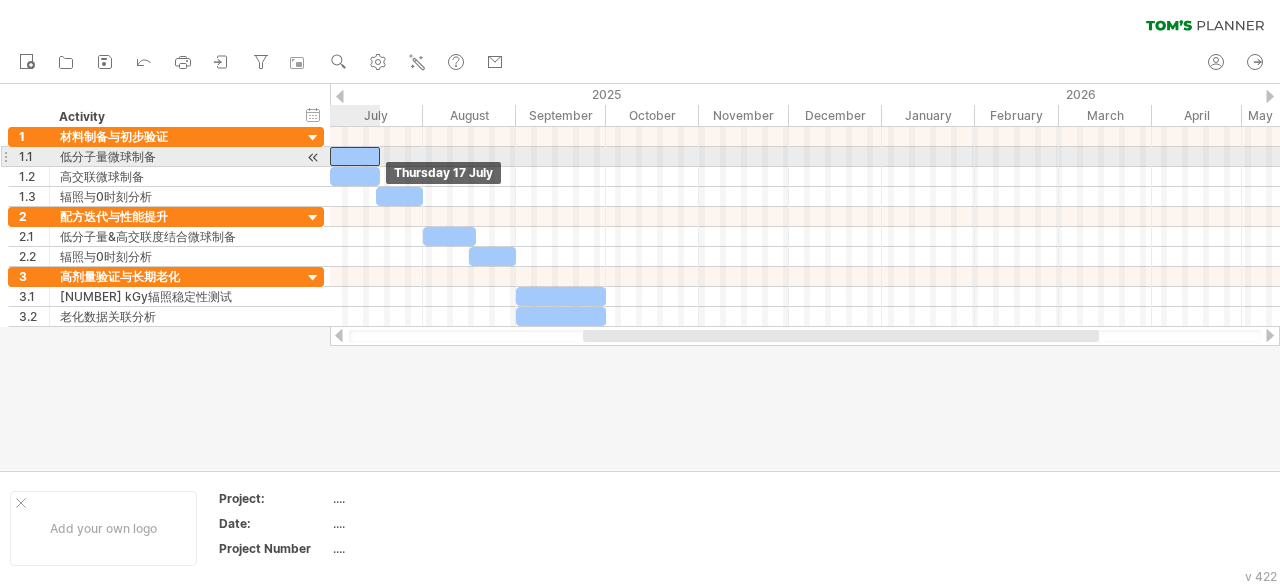 click at bounding box center [355, 156] 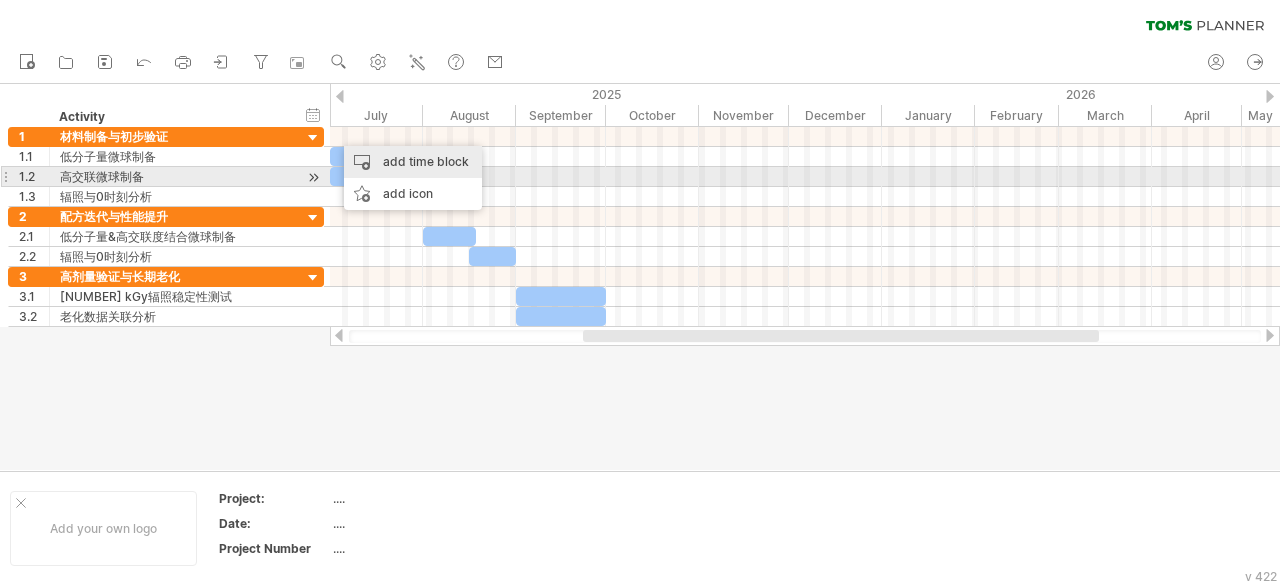 click on "add time block" at bounding box center (413, 162) 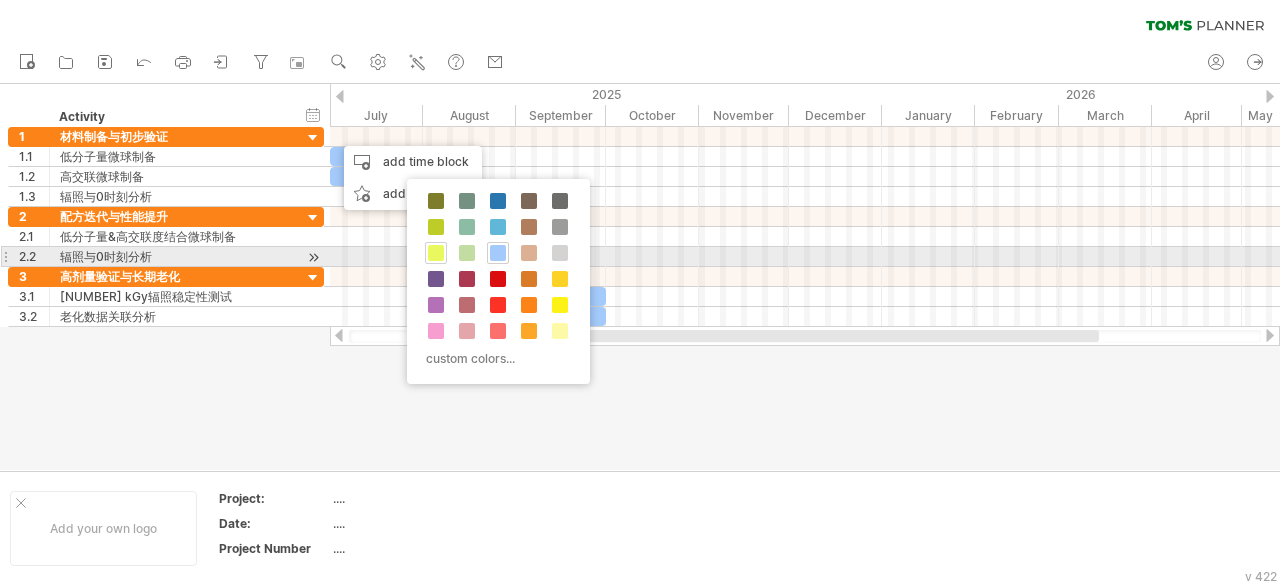click at bounding box center [436, 253] 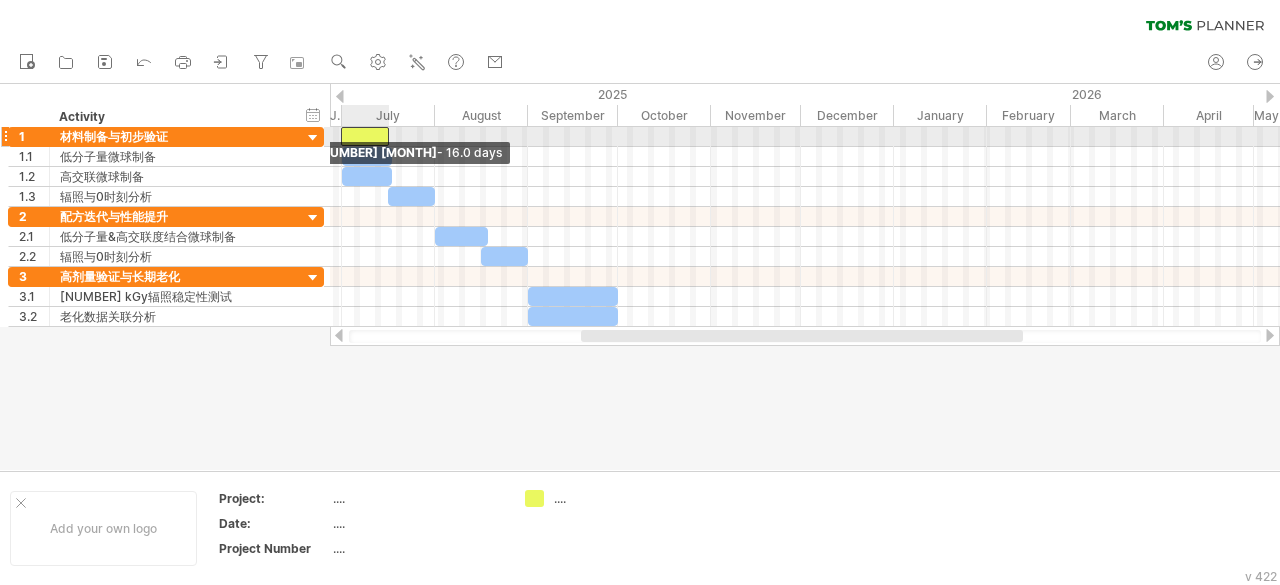 click on "[DAY] [NUMBER] [MONTH]
[DAY] [NUMBER] [MONTH]  - [NUMBER] days" at bounding box center (805, 227) 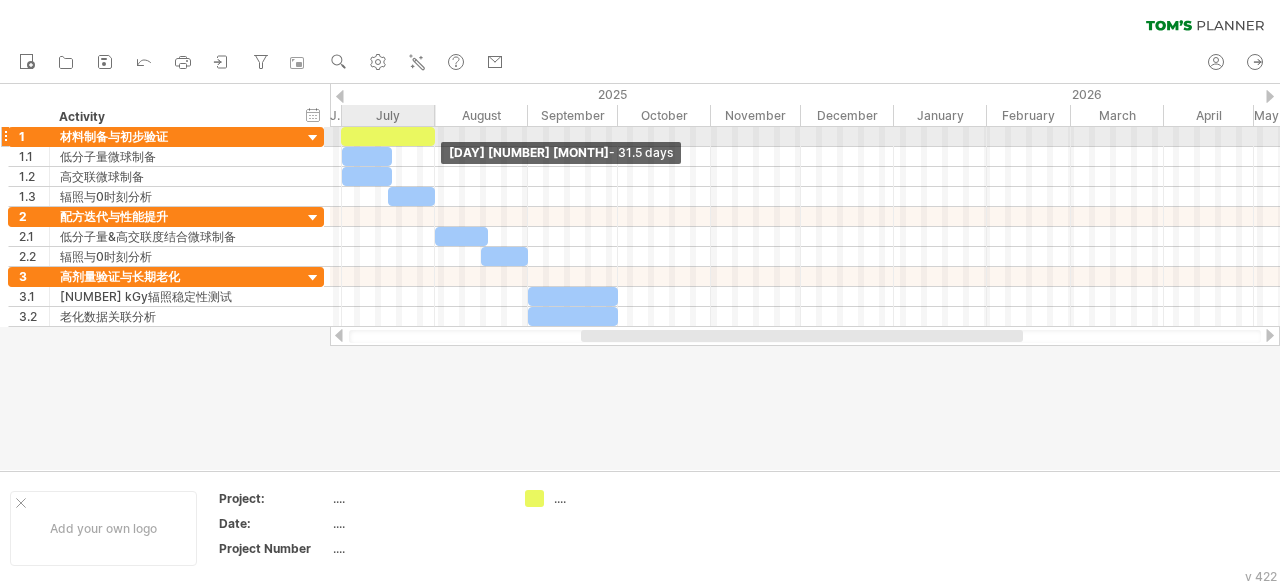 drag, startPoint x: 391, startPoint y: 133, endPoint x: 438, endPoint y: 139, distance: 47.38143 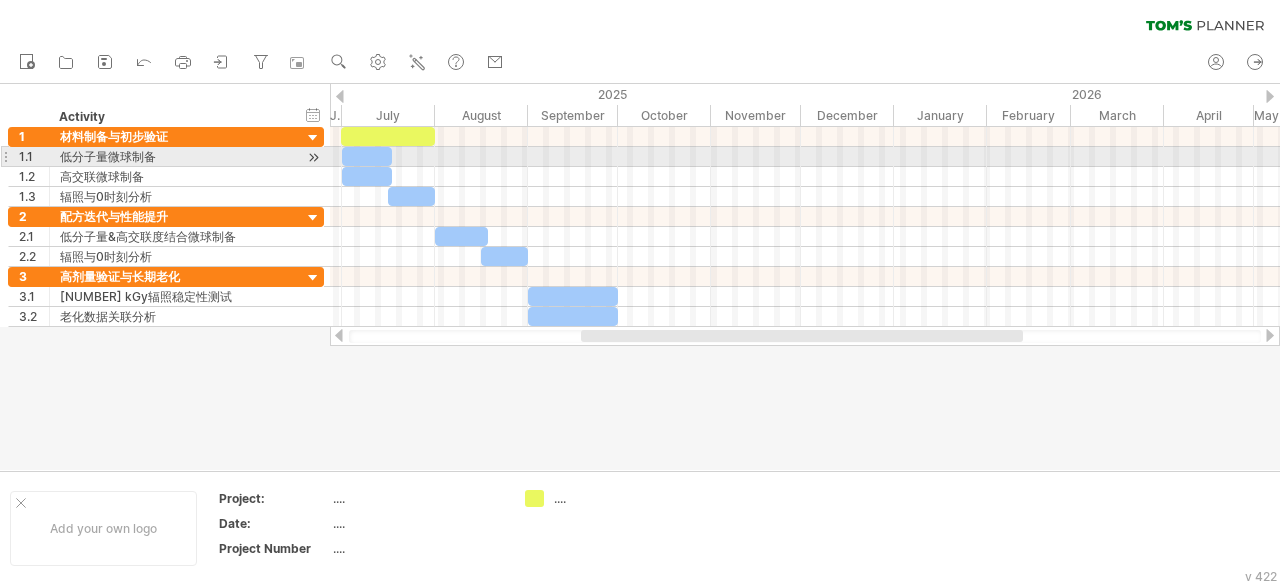 click at bounding box center [805, 157] 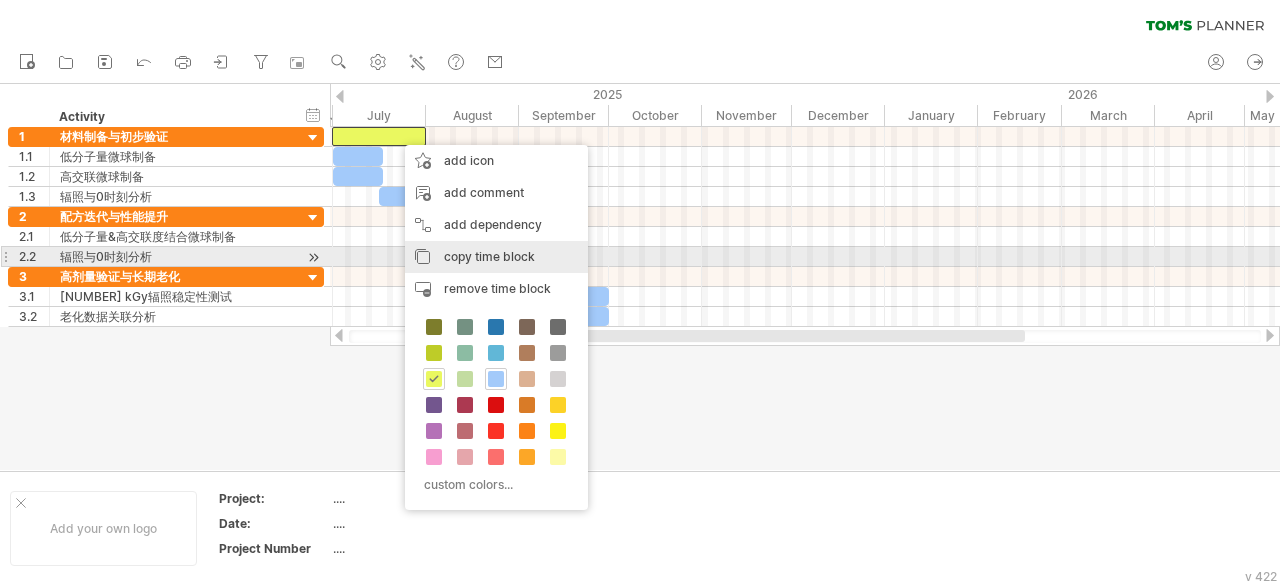 click on "copy time block" at bounding box center (489, 256) 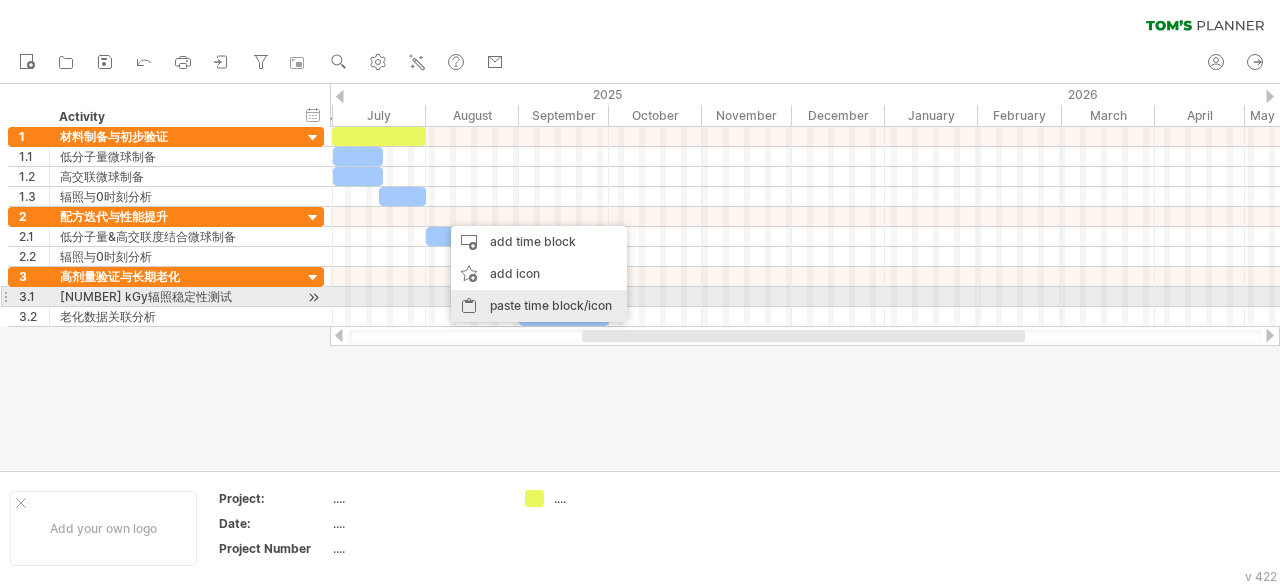 click on "paste time block/icon" at bounding box center [539, 306] 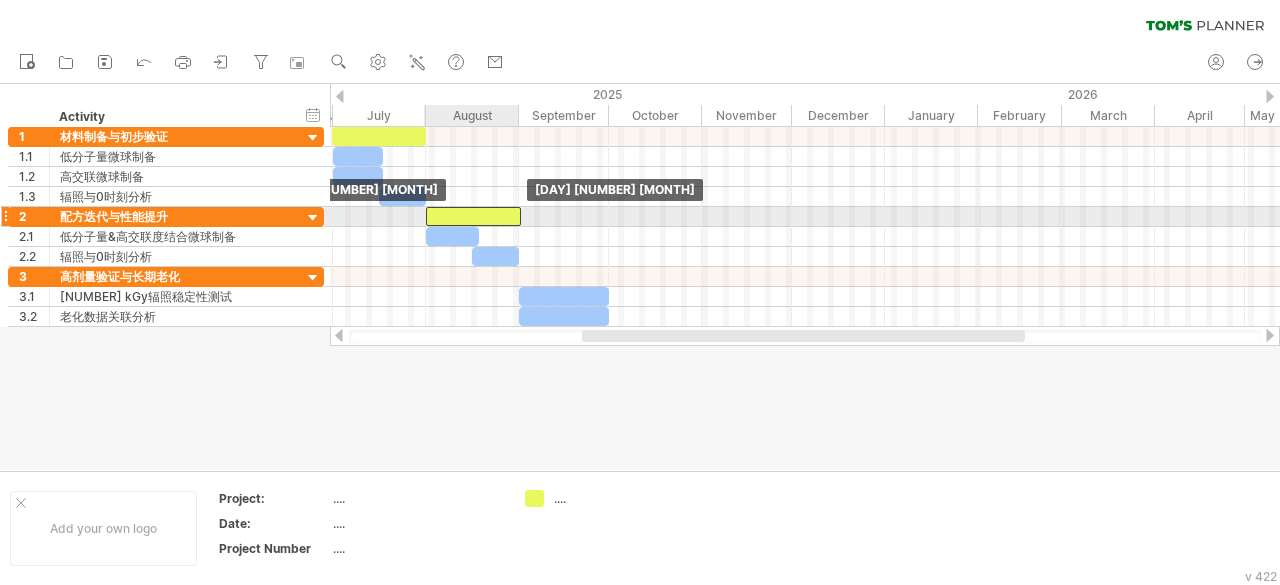 drag, startPoint x: 480, startPoint y: 212, endPoint x: 465, endPoint y: 215, distance: 15.297058 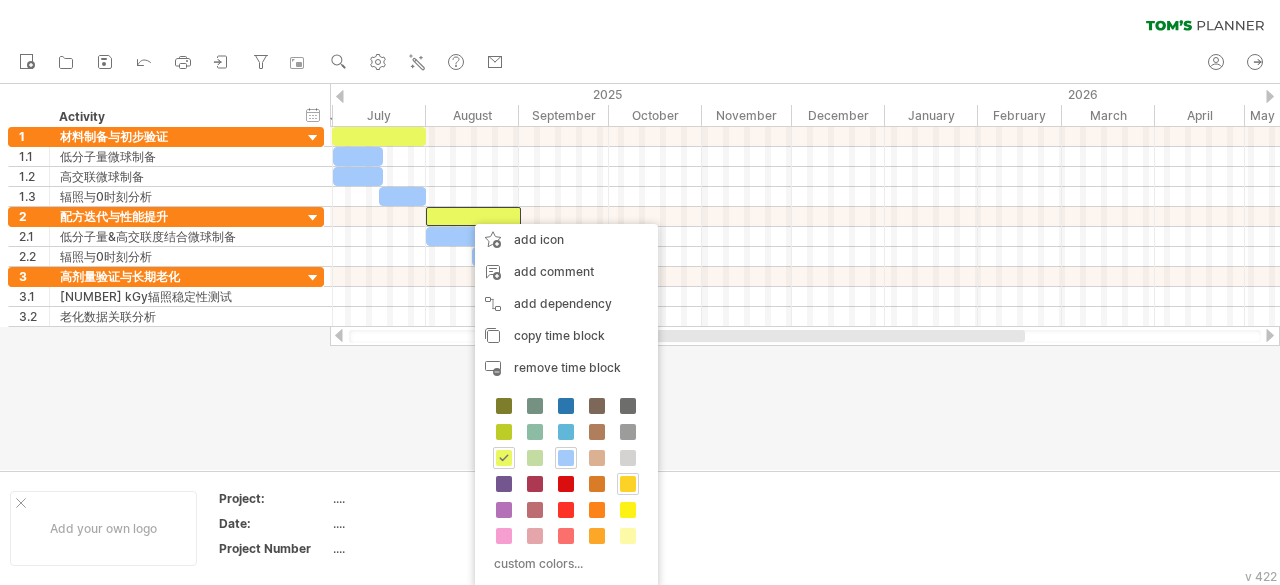 click at bounding box center (628, 484) 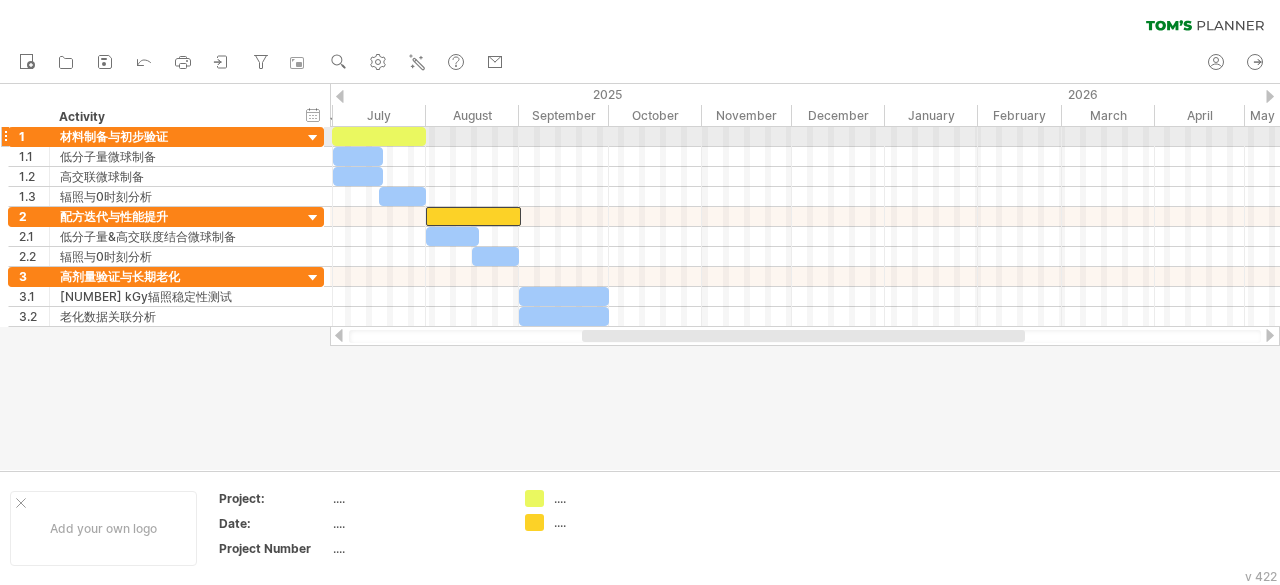 click at bounding box center (379, 136) 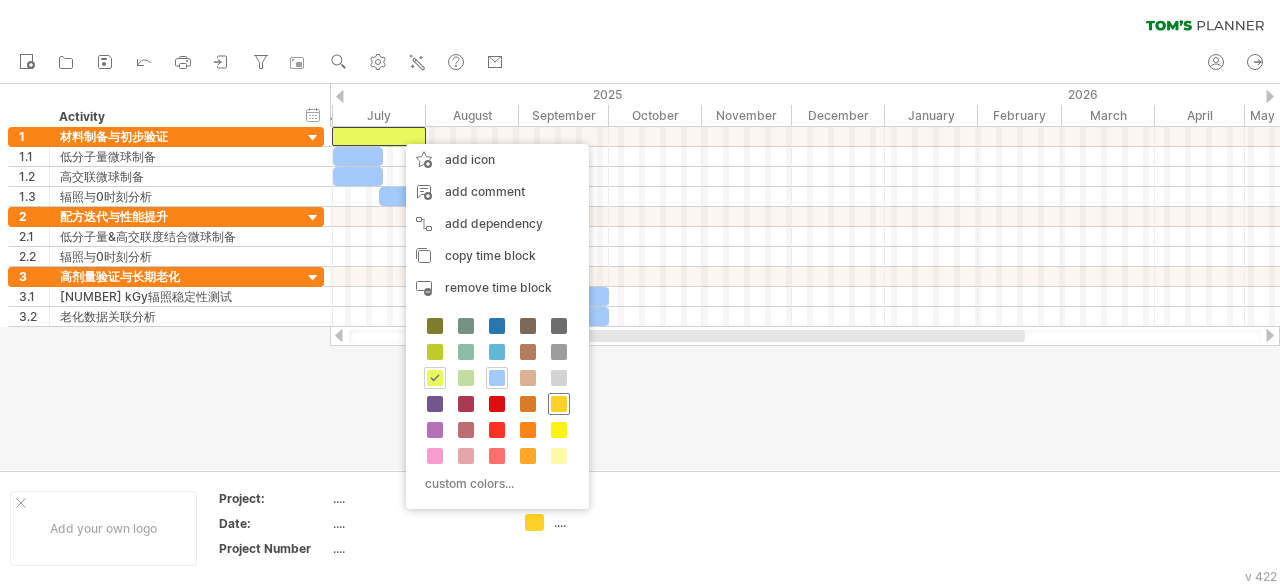 click at bounding box center (559, 404) 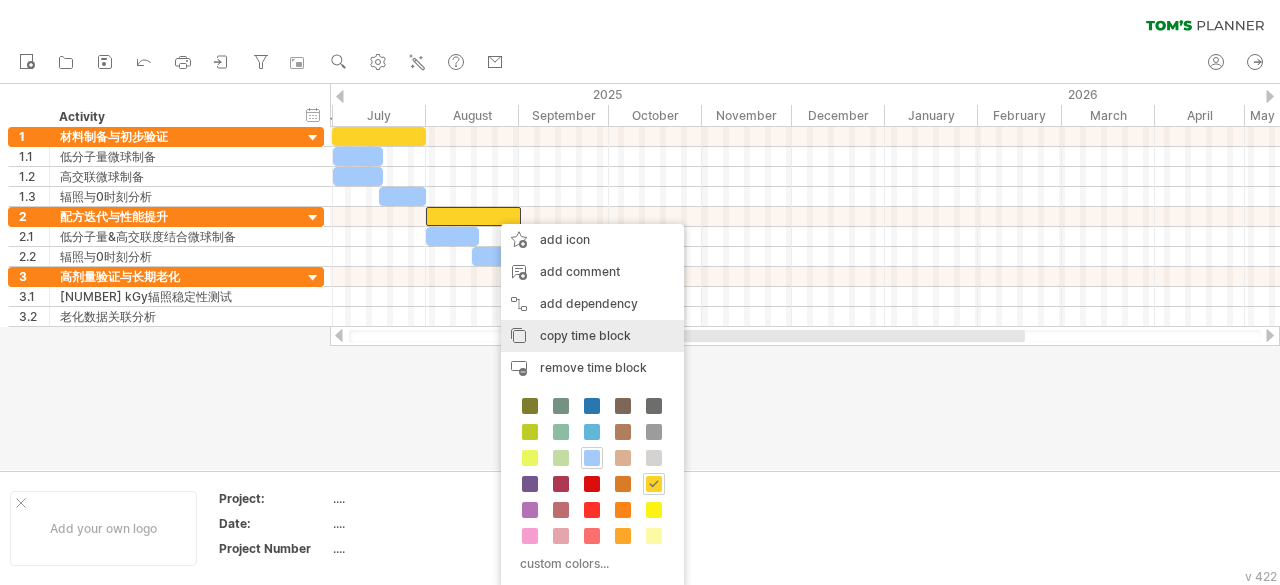 click on "copy time block" at bounding box center (585, 335) 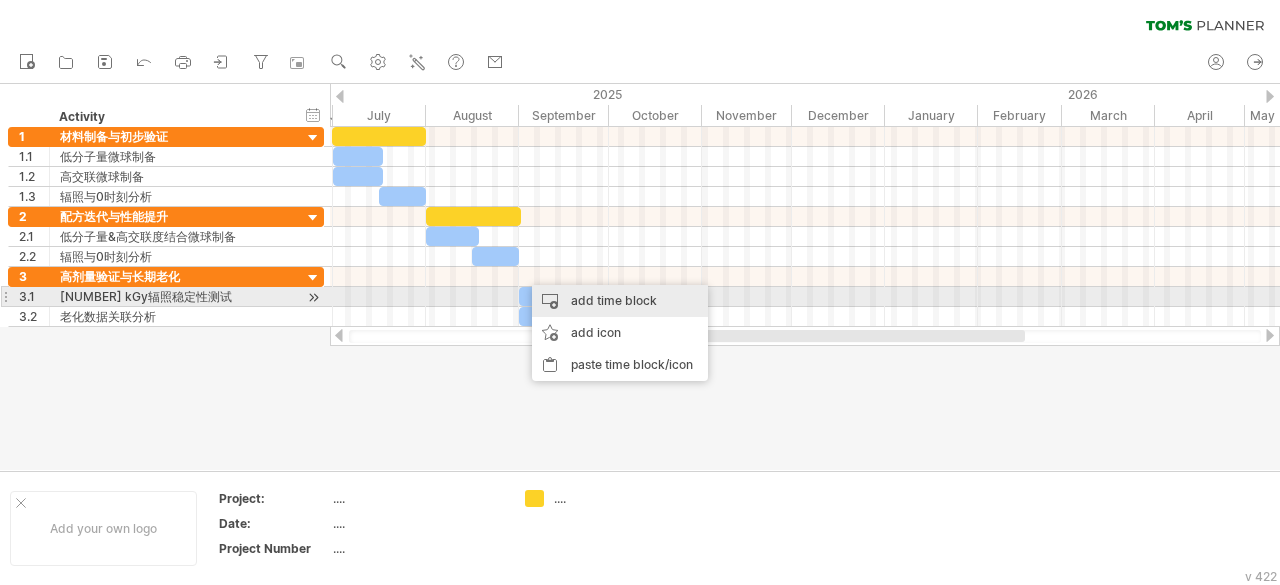 click on "add time block" at bounding box center (620, 301) 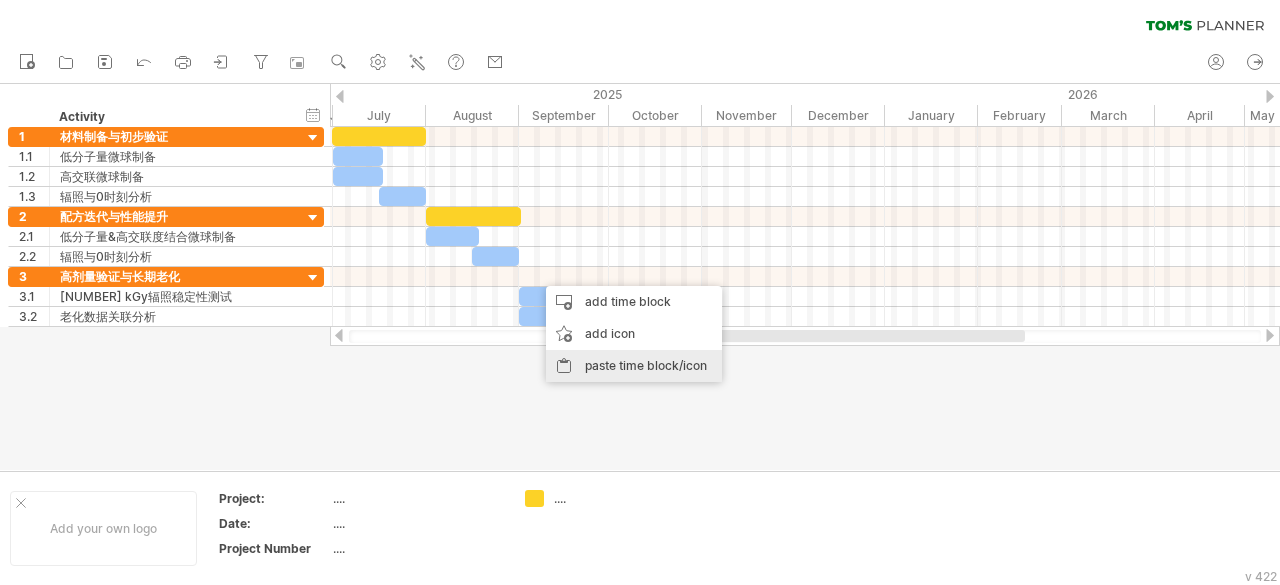 click on "paste time block/icon" at bounding box center [634, 366] 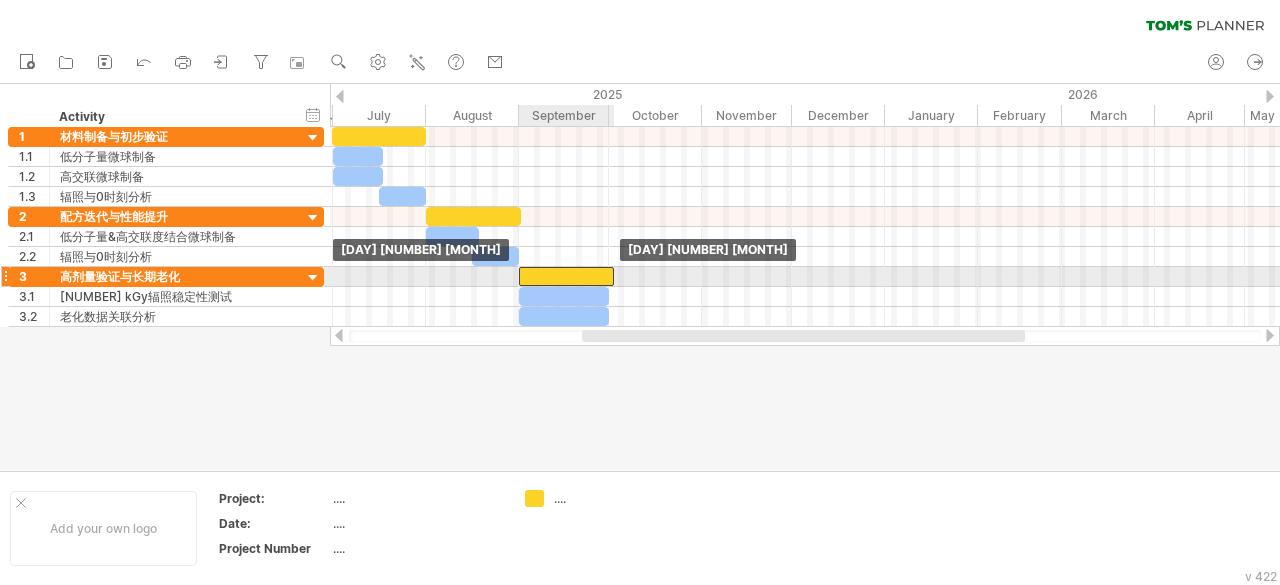 drag, startPoint x: 590, startPoint y: 275, endPoint x: 576, endPoint y: 279, distance: 14.56022 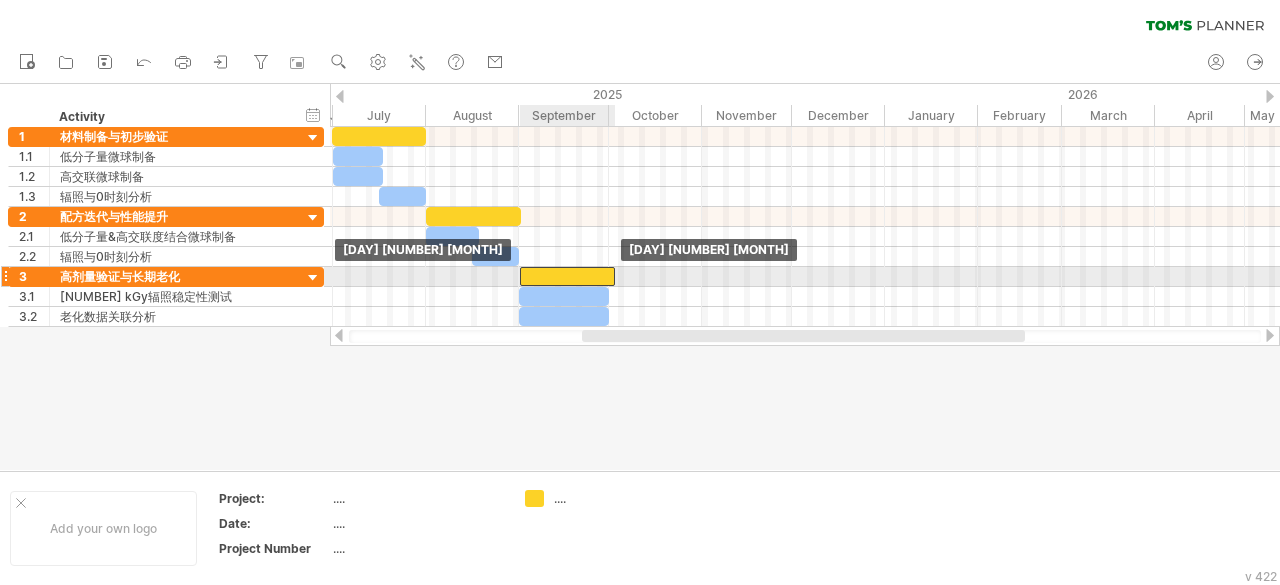 click at bounding box center [567, 276] 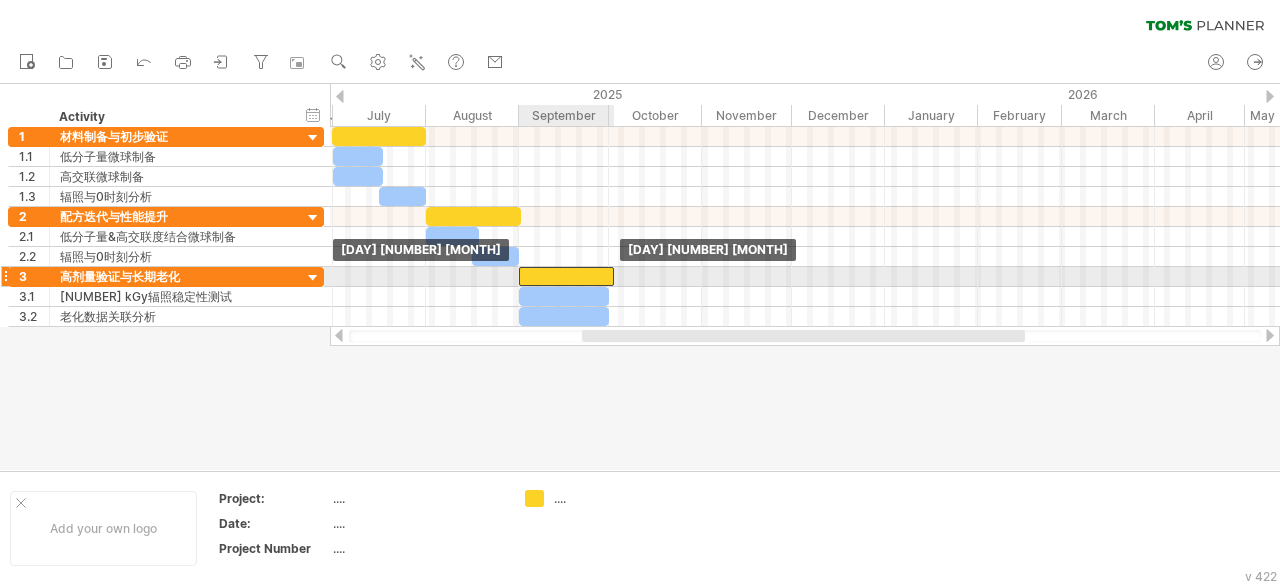 click at bounding box center (566, 276) 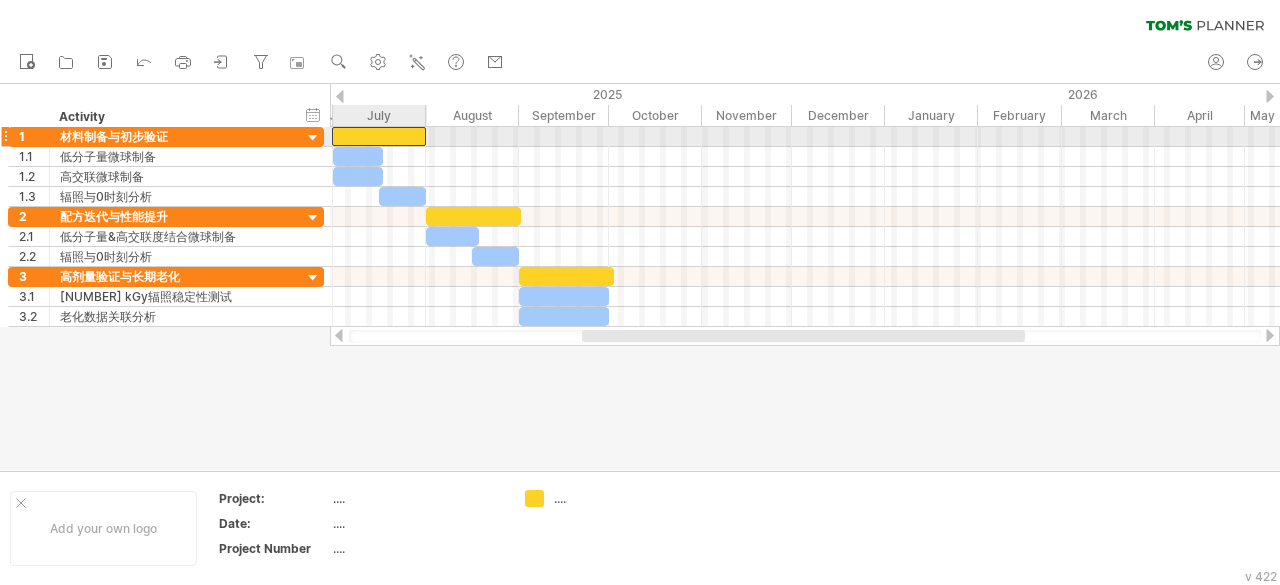 click at bounding box center (379, 136) 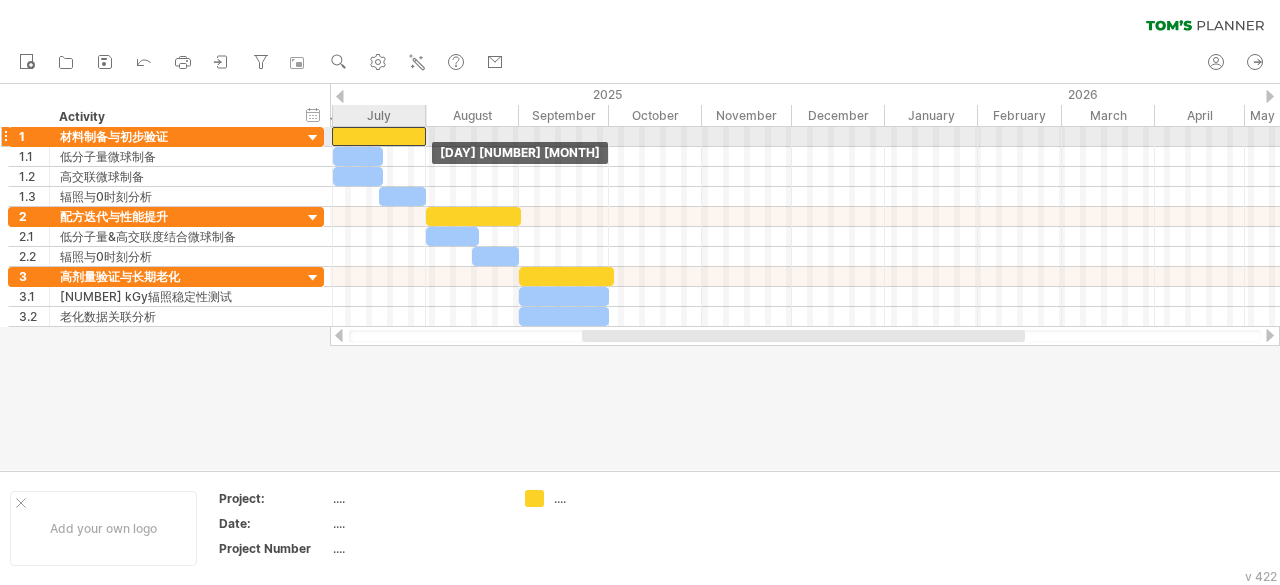 click at bounding box center [379, 136] 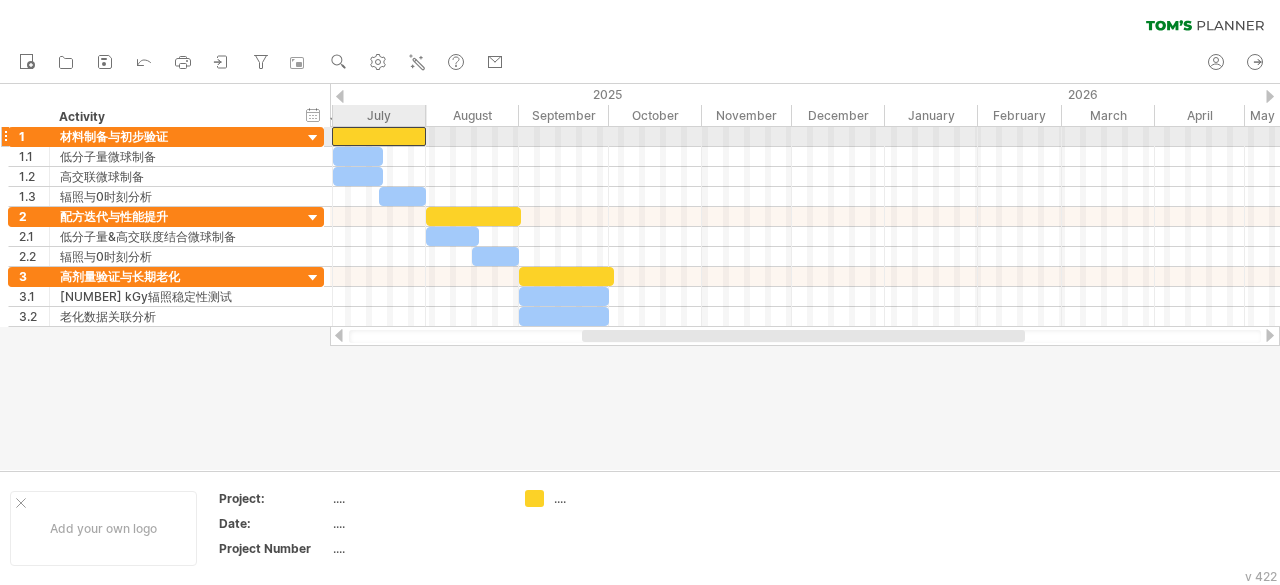click at bounding box center (379, 136) 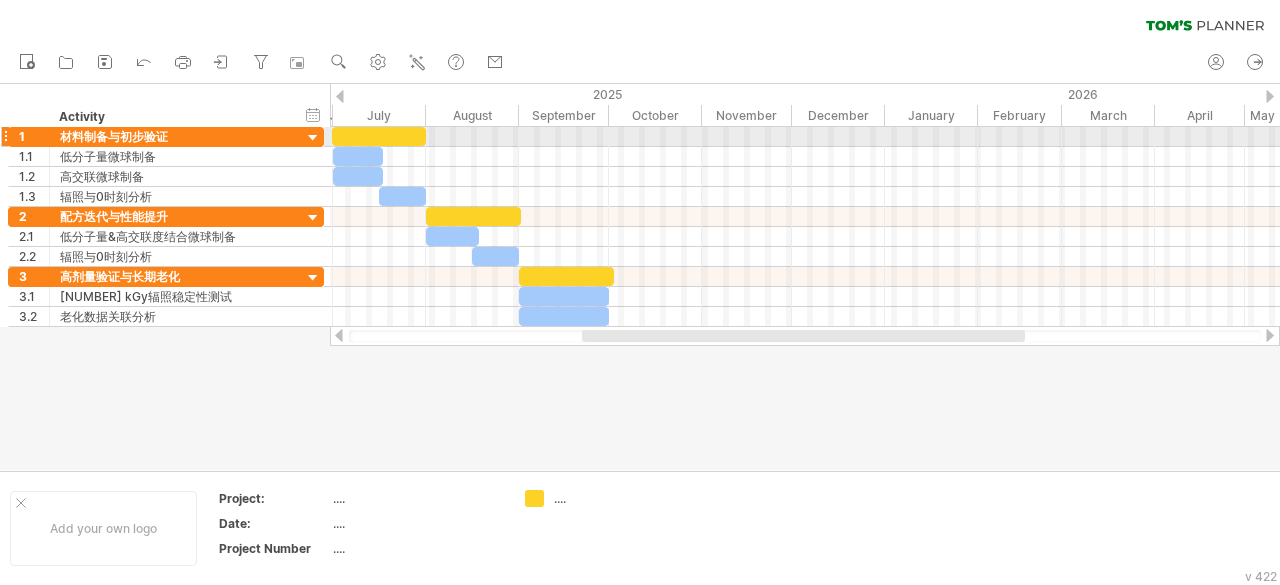 click at bounding box center (805, 137) 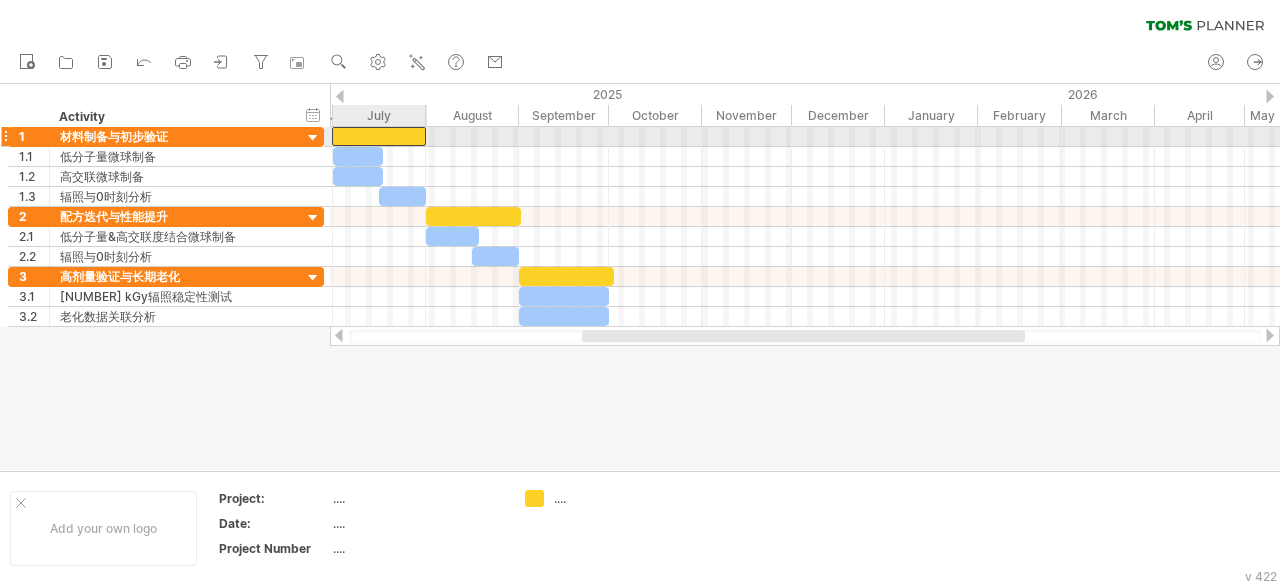 click at bounding box center (379, 136) 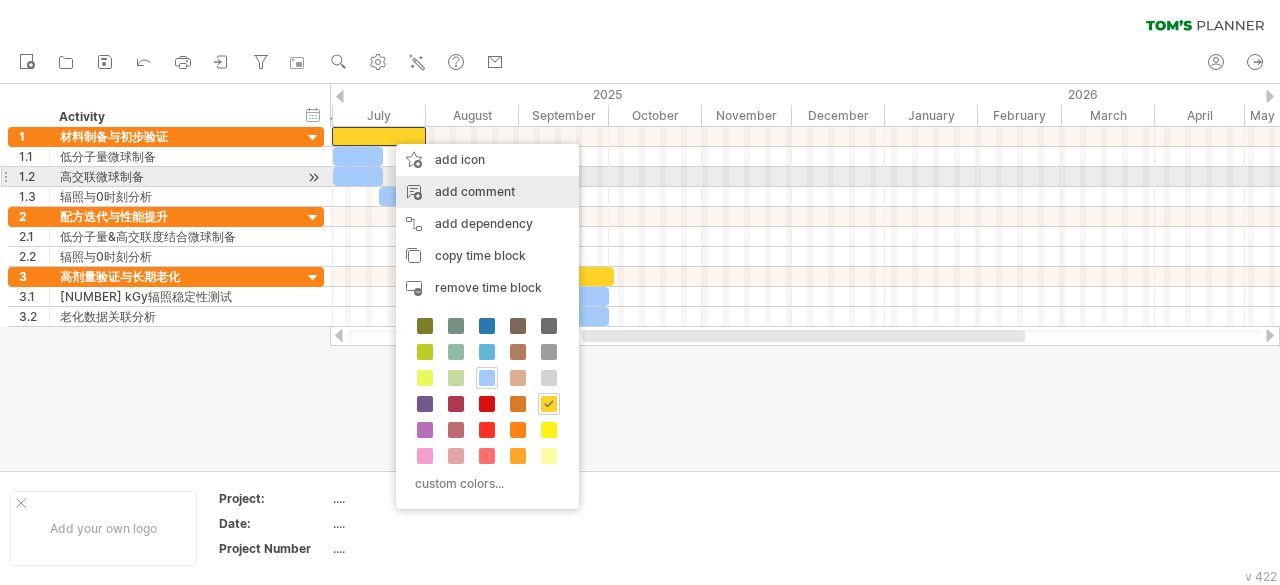 click on "add comment" at bounding box center (487, 192) 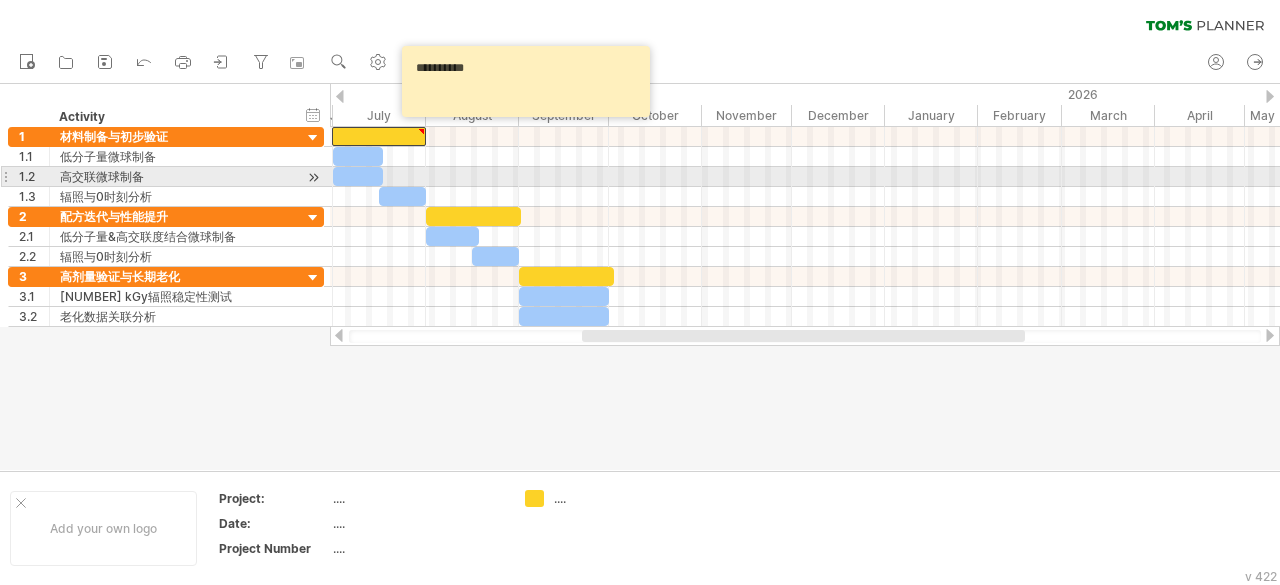 type on "**********" 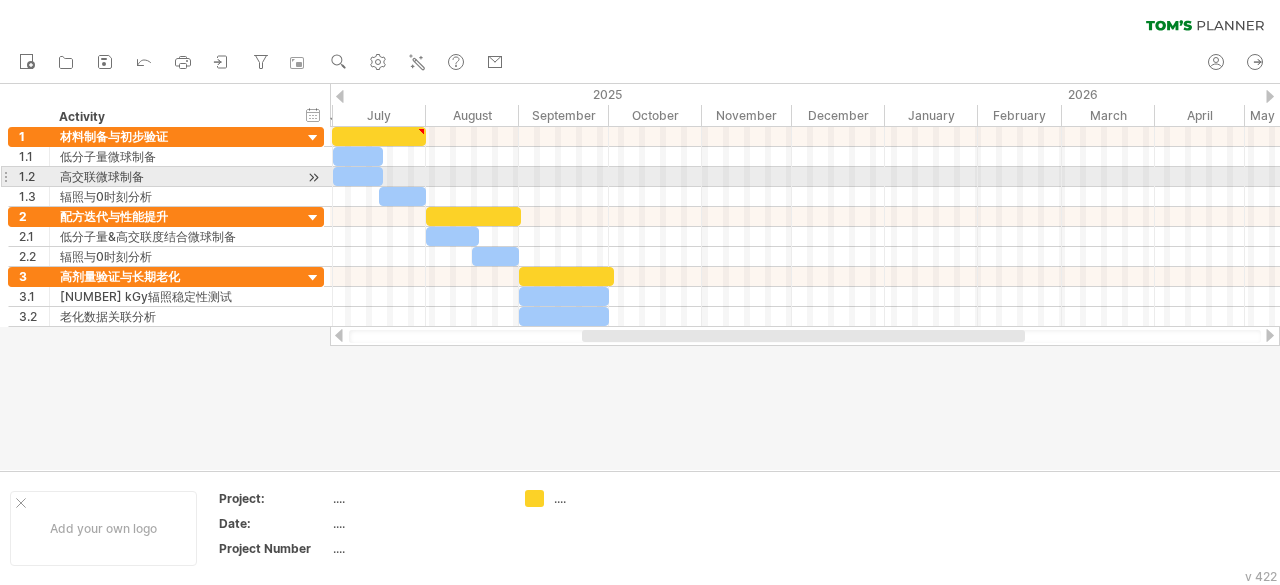 click at bounding box center (805, 177) 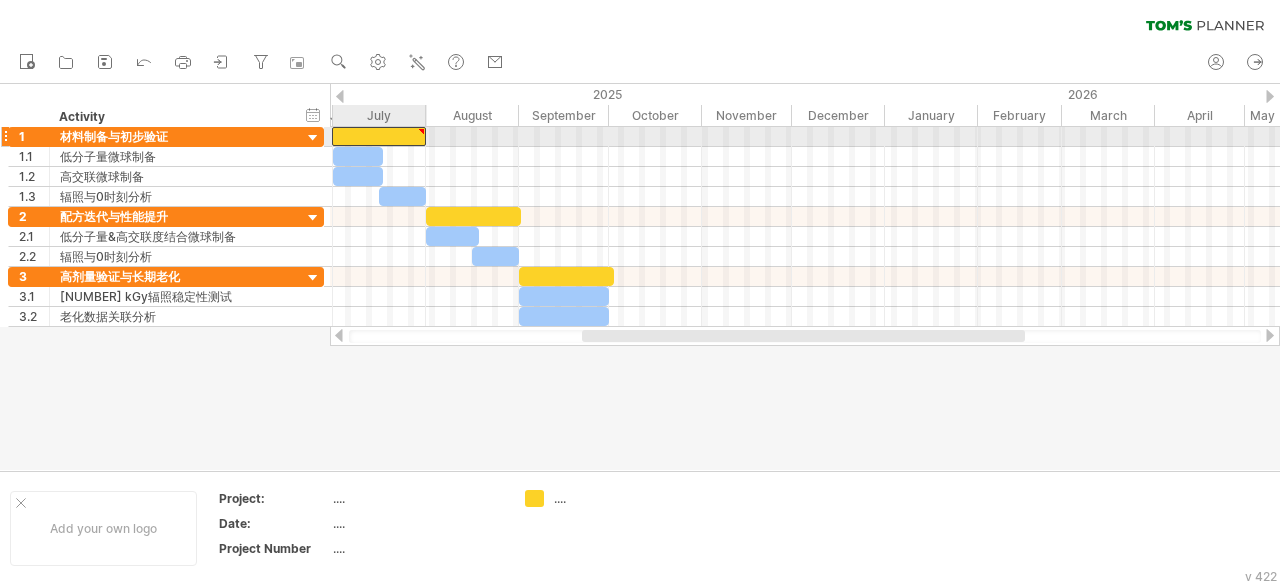 click at bounding box center (421, 131) 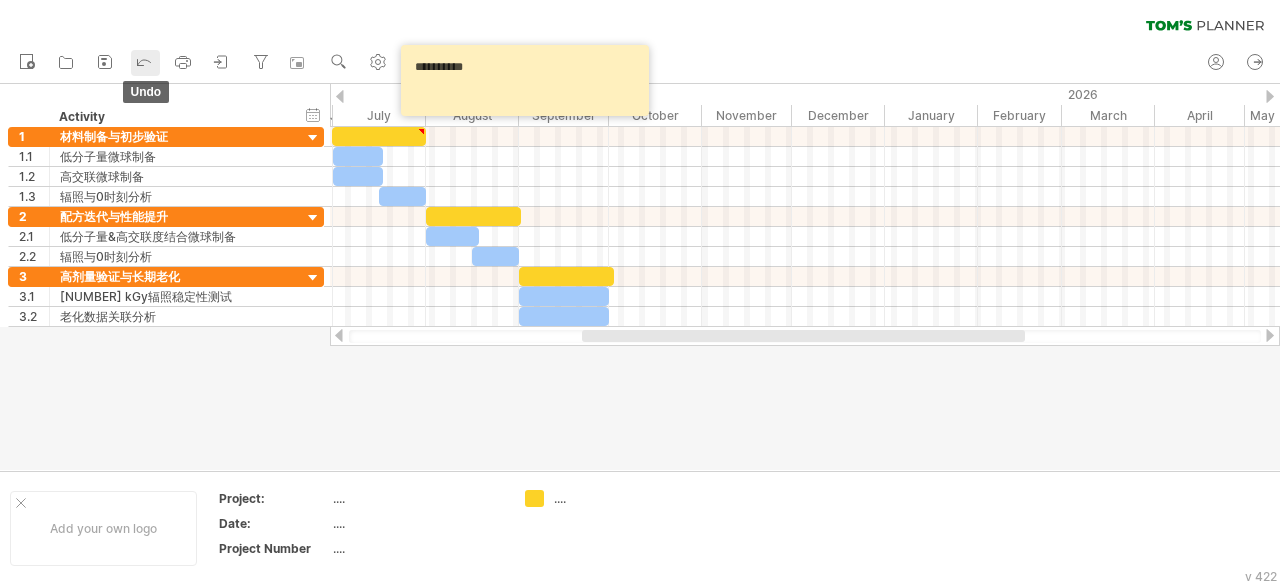 click 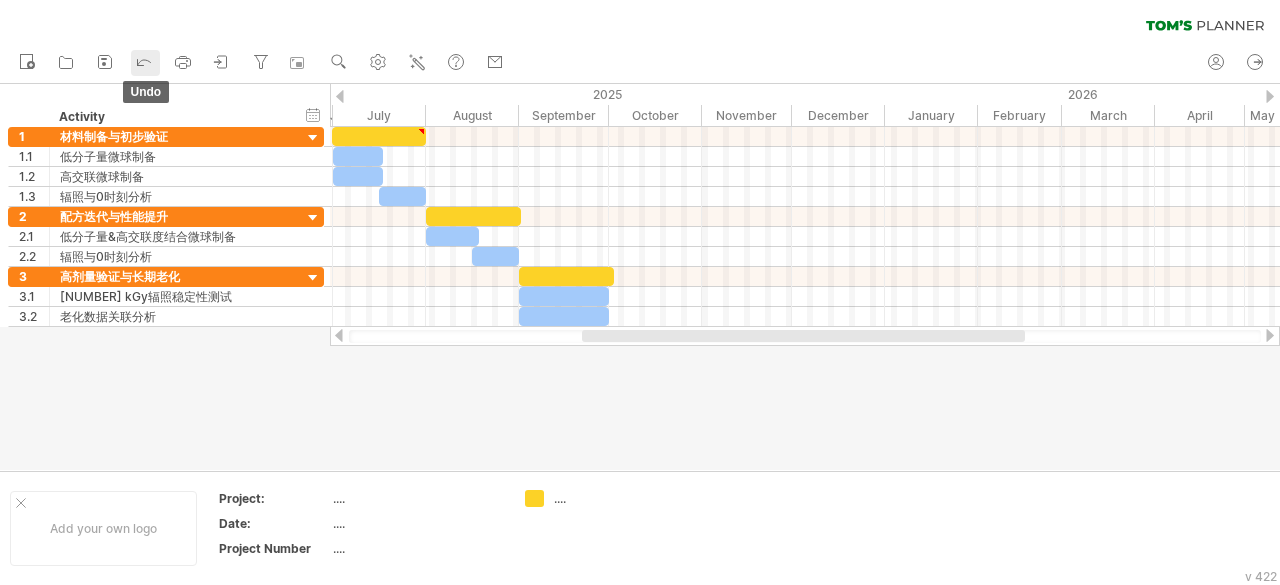 click 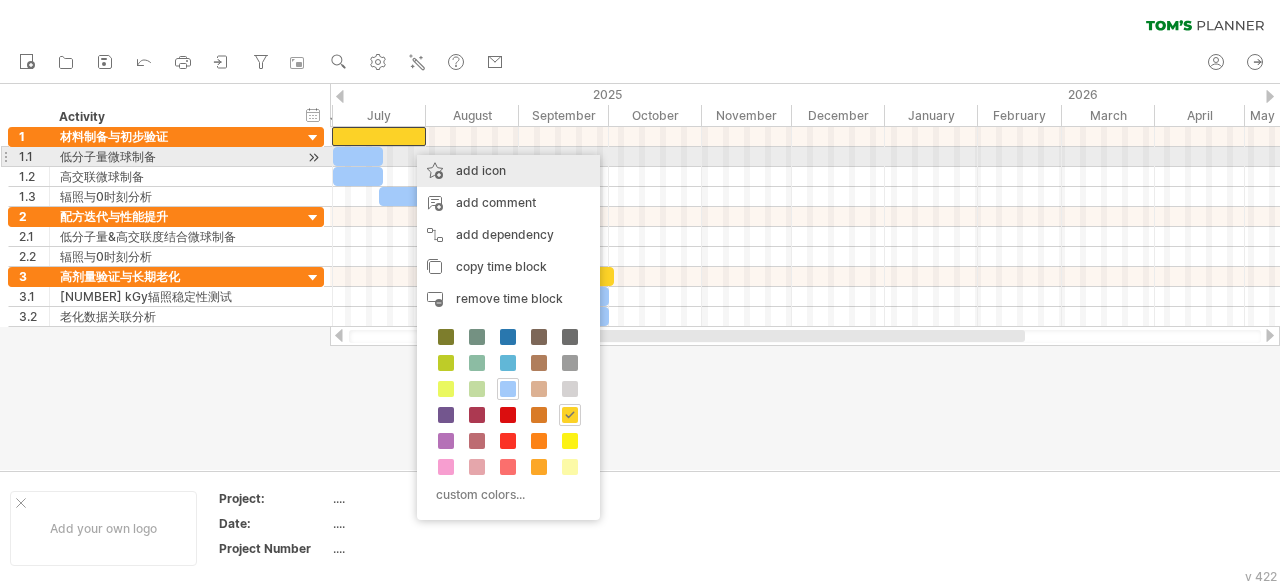 click on "add icon" at bounding box center [508, 171] 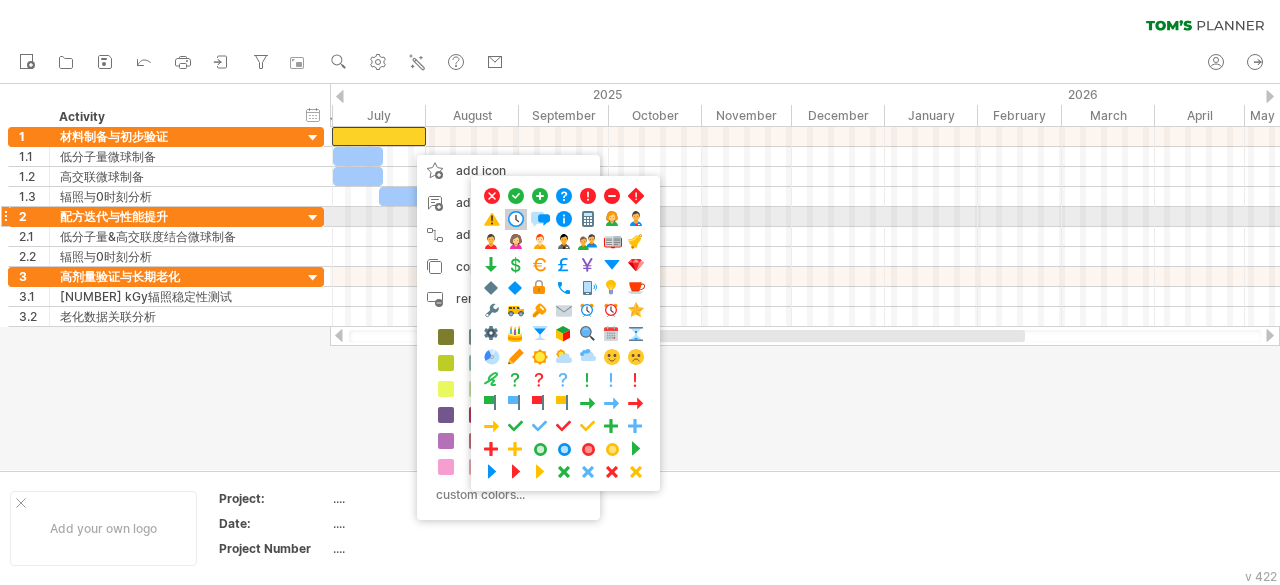 click at bounding box center (516, 219) 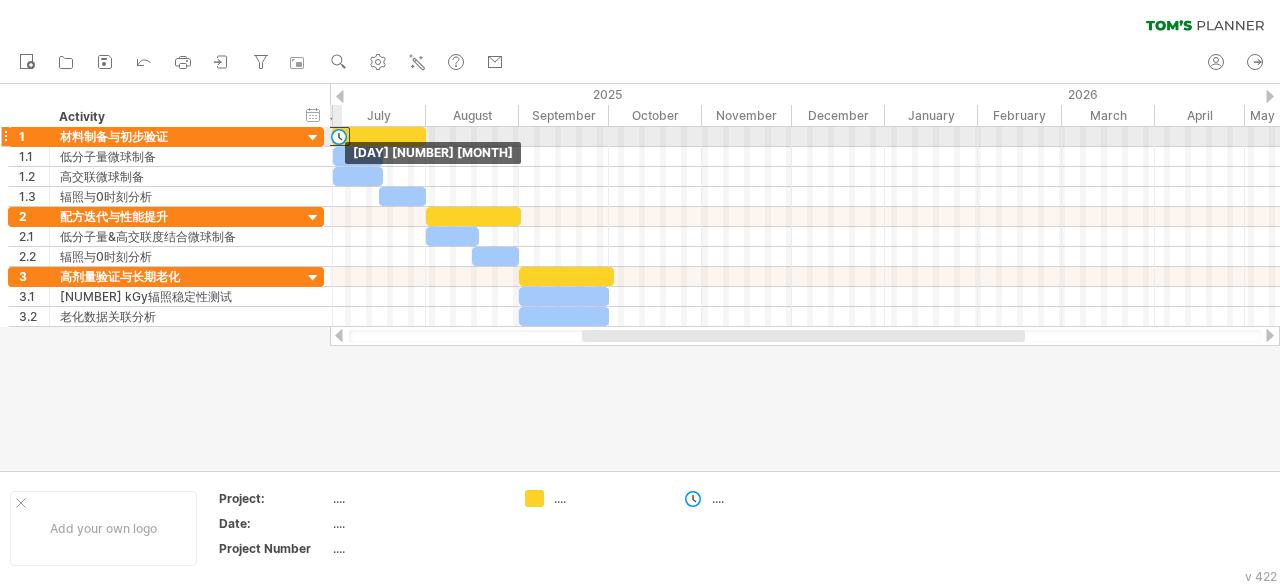 drag, startPoint x: 408, startPoint y: 137, endPoint x: 340, endPoint y: 135, distance: 68.0294 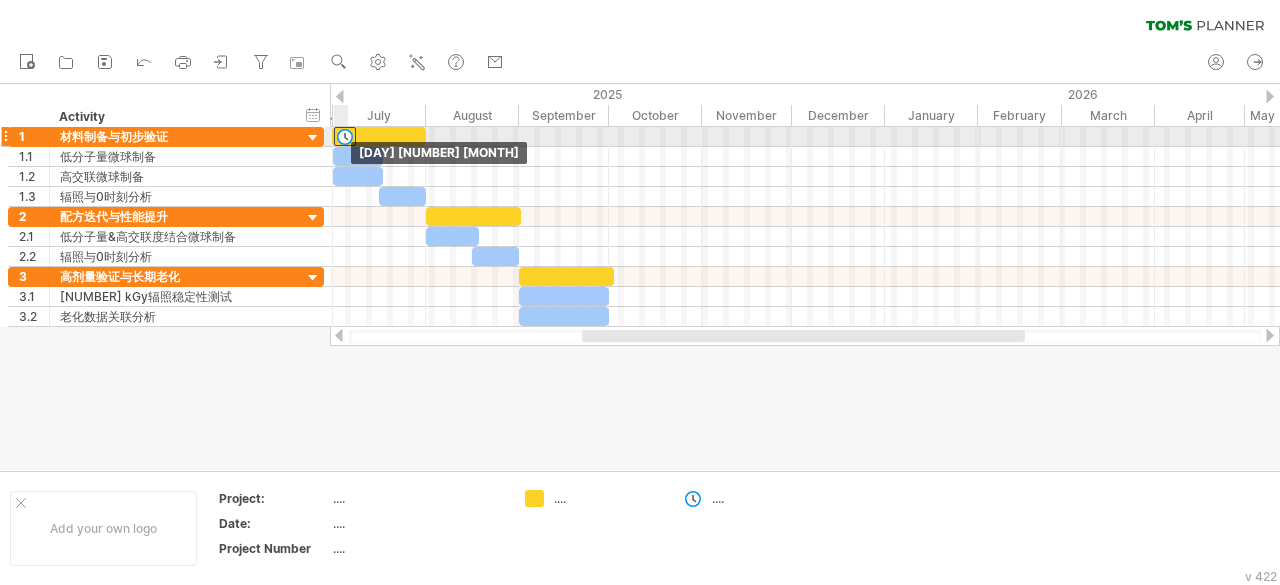 click at bounding box center (345, 136) 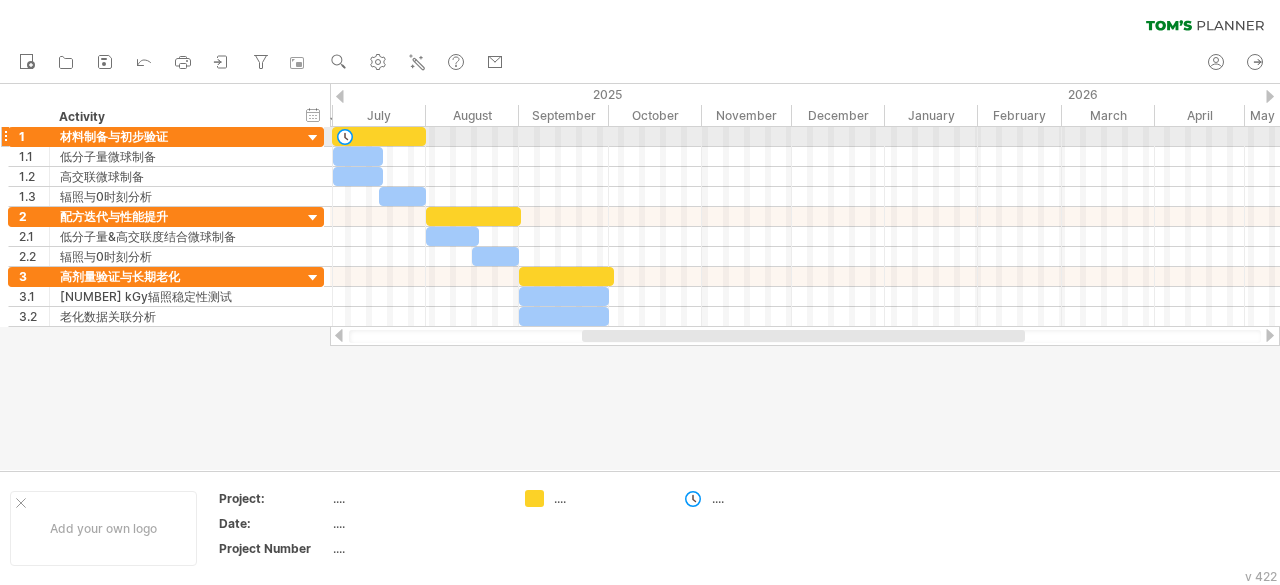 click at bounding box center (379, 136) 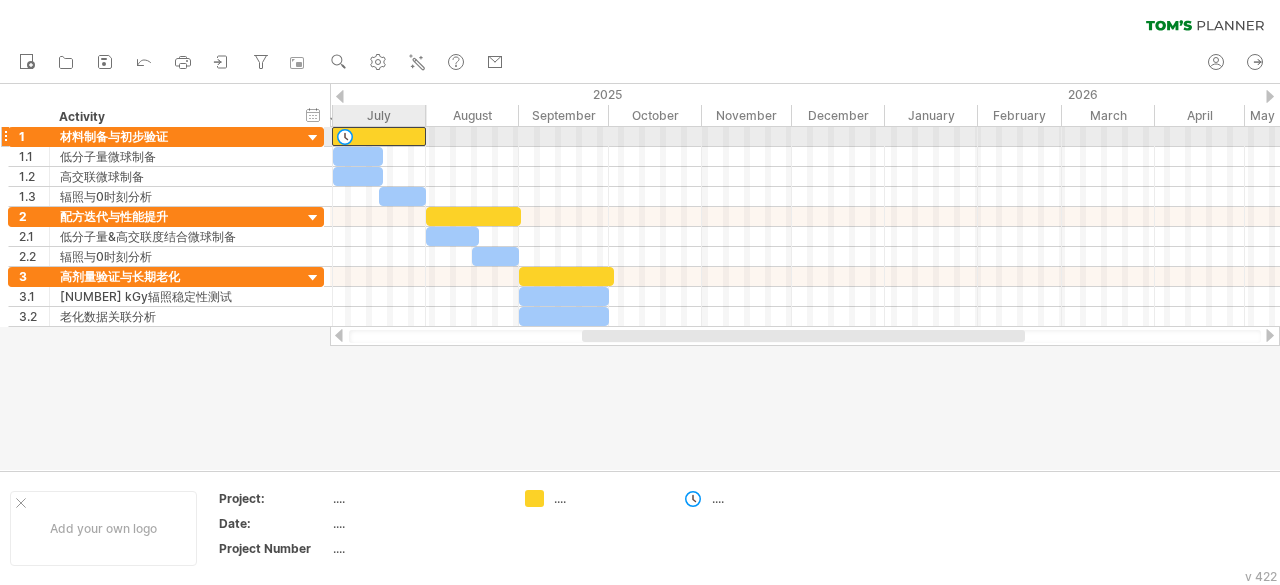 click at bounding box center [379, 136] 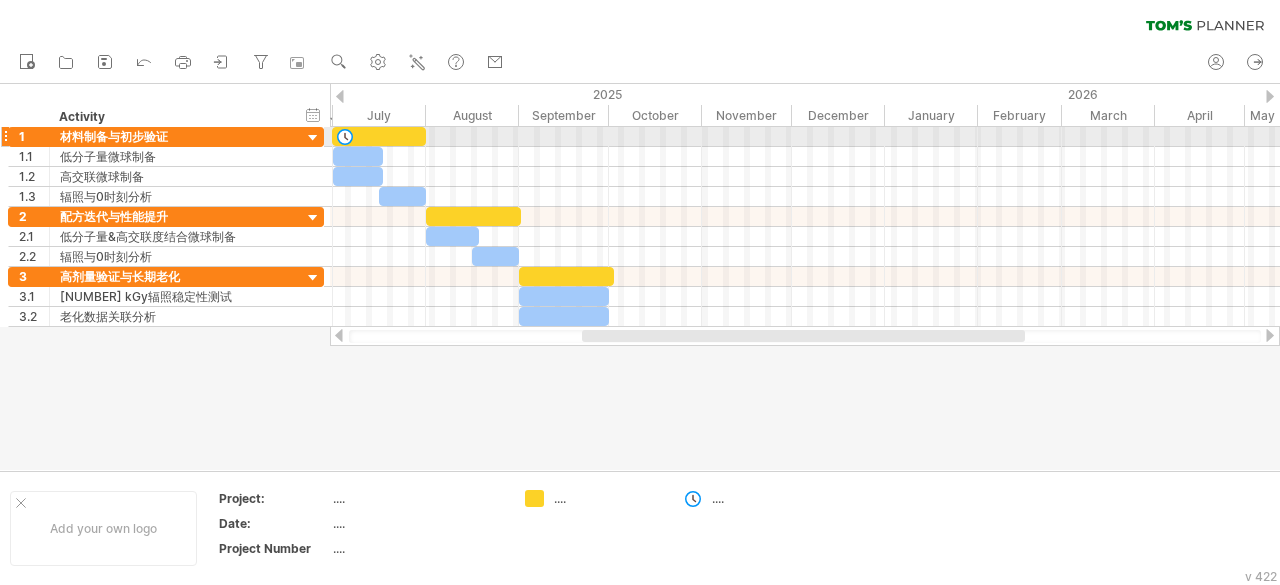click at bounding box center [345, 136] 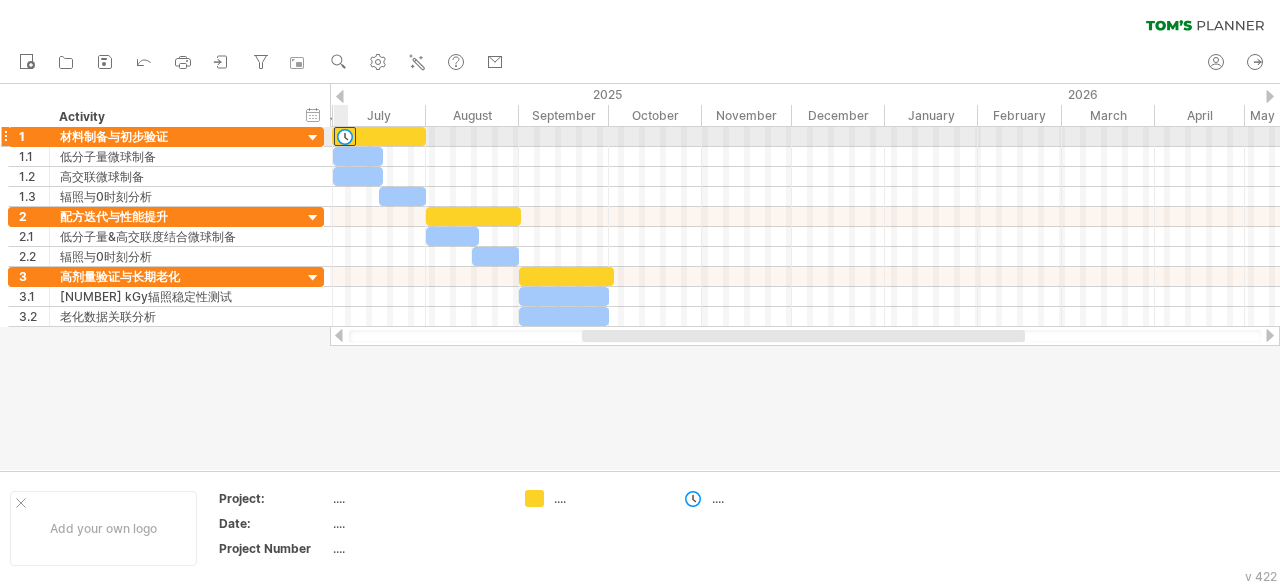 click at bounding box center (345, 136) 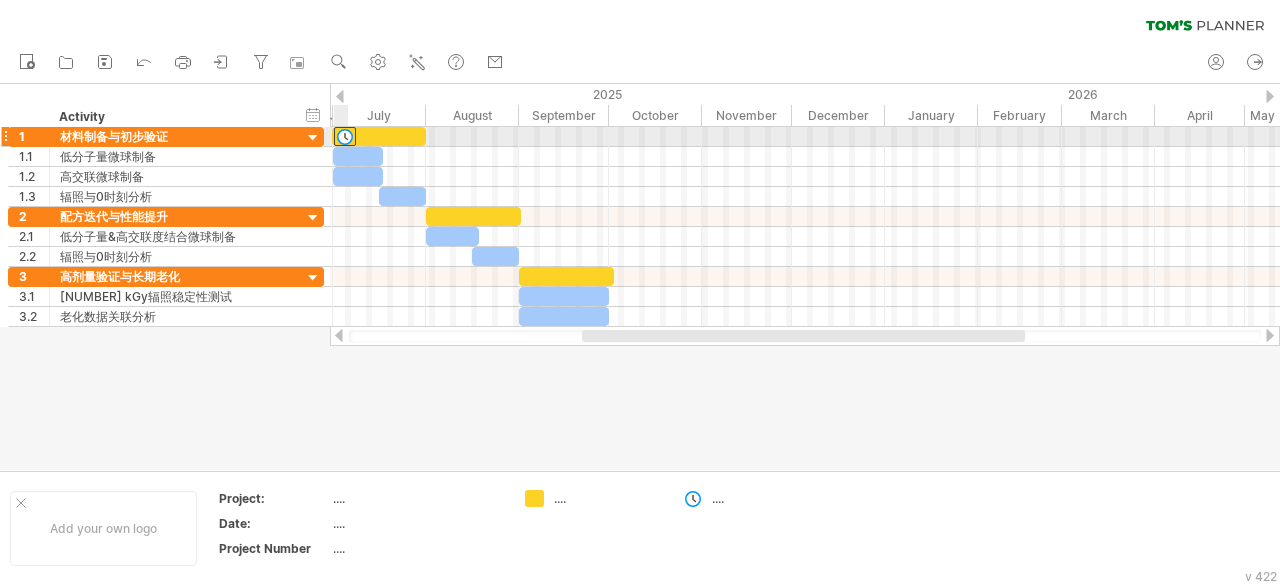 click at bounding box center (345, 136) 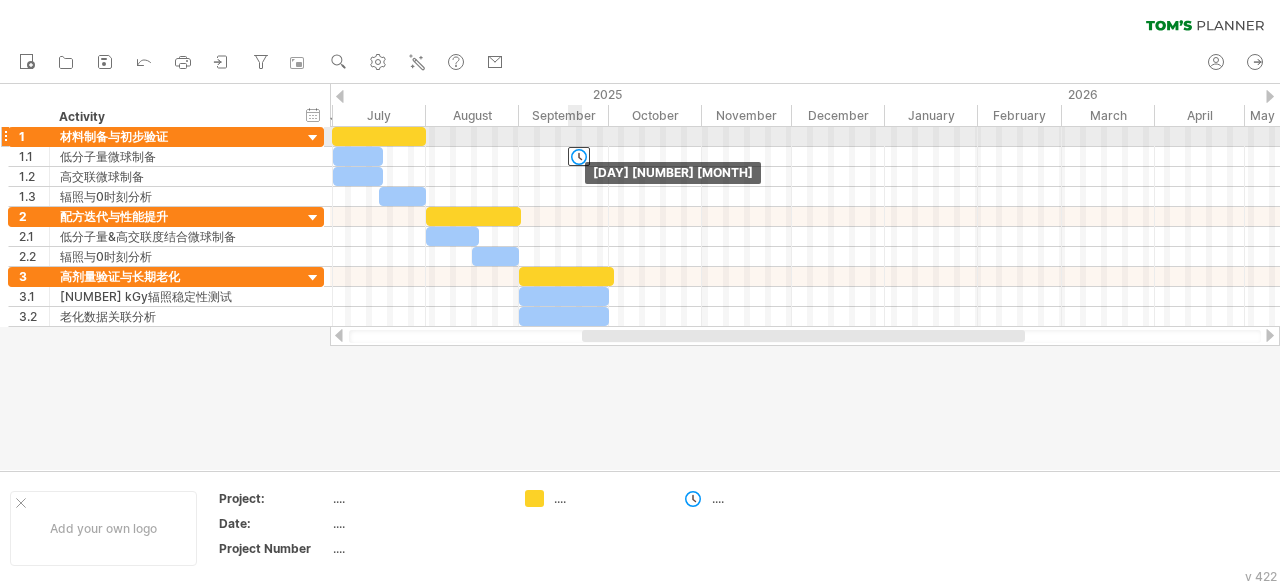 drag, startPoint x: 345, startPoint y: 132, endPoint x: 579, endPoint y: 147, distance: 234.48027 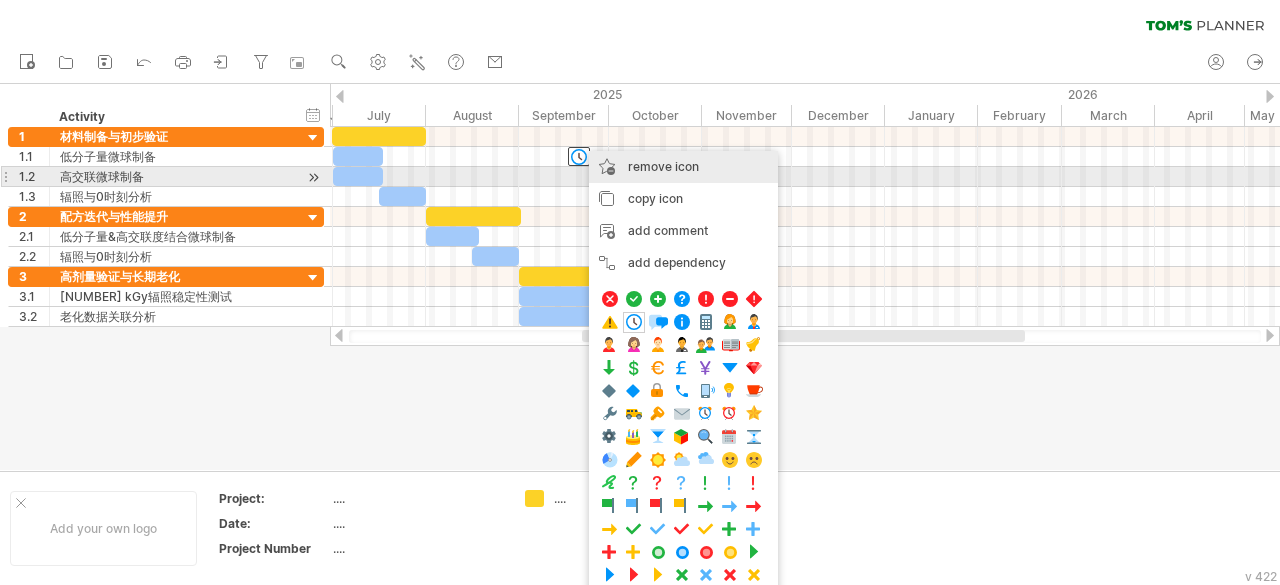click on "remove icon" at bounding box center (663, 166) 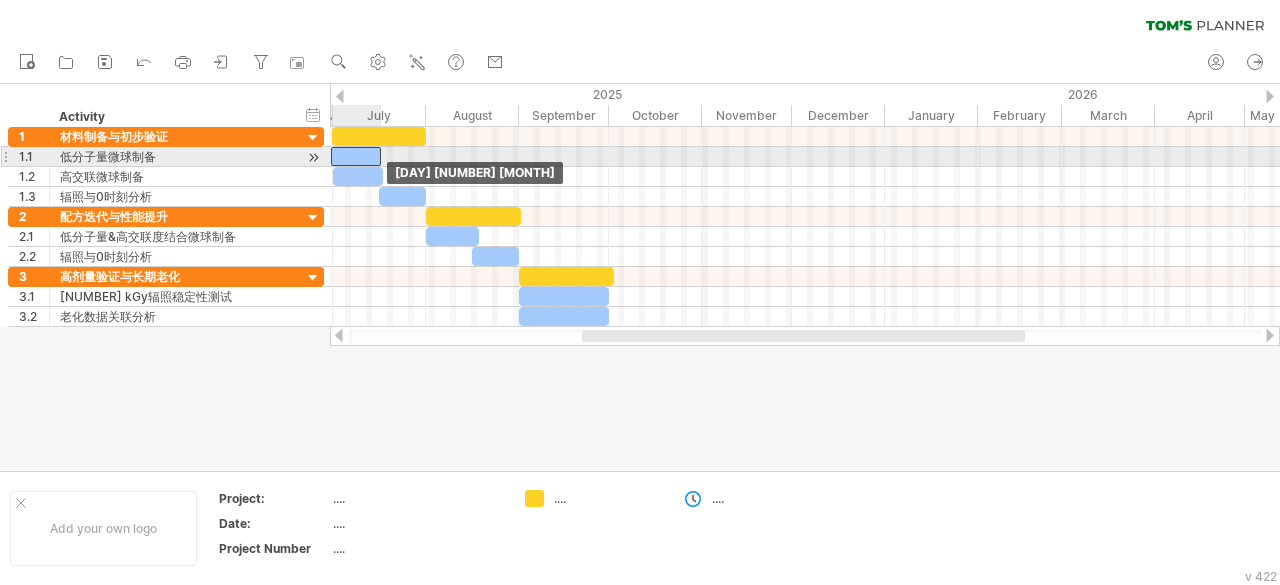 click at bounding box center [356, 156] 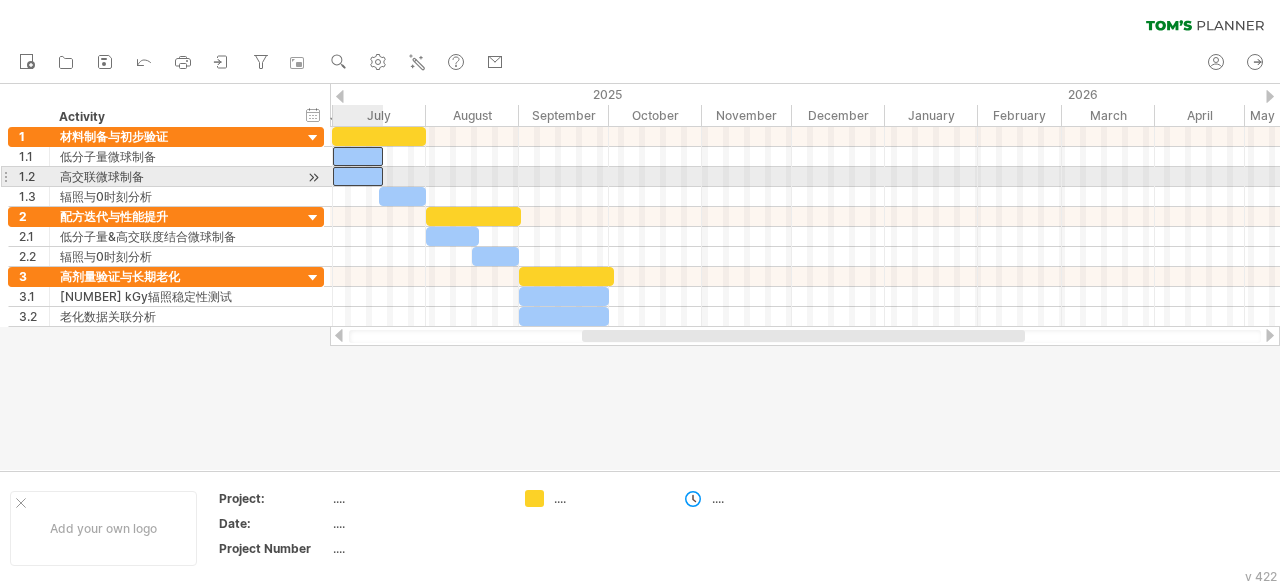 click at bounding box center (358, 176) 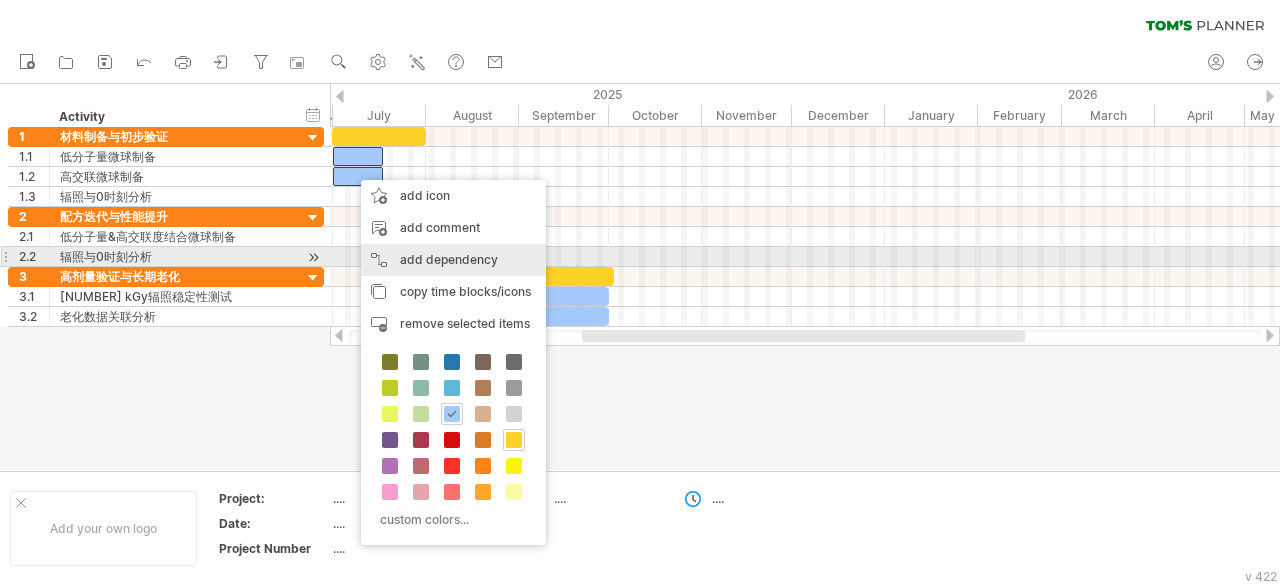 click on "add dependency You can use dependencies when you require tasks to be done in a specific order. For example if you are building a house, the task "Build Walls" needs to be completed before the task "Build roof" can start:" at bounding box center (453, 260) 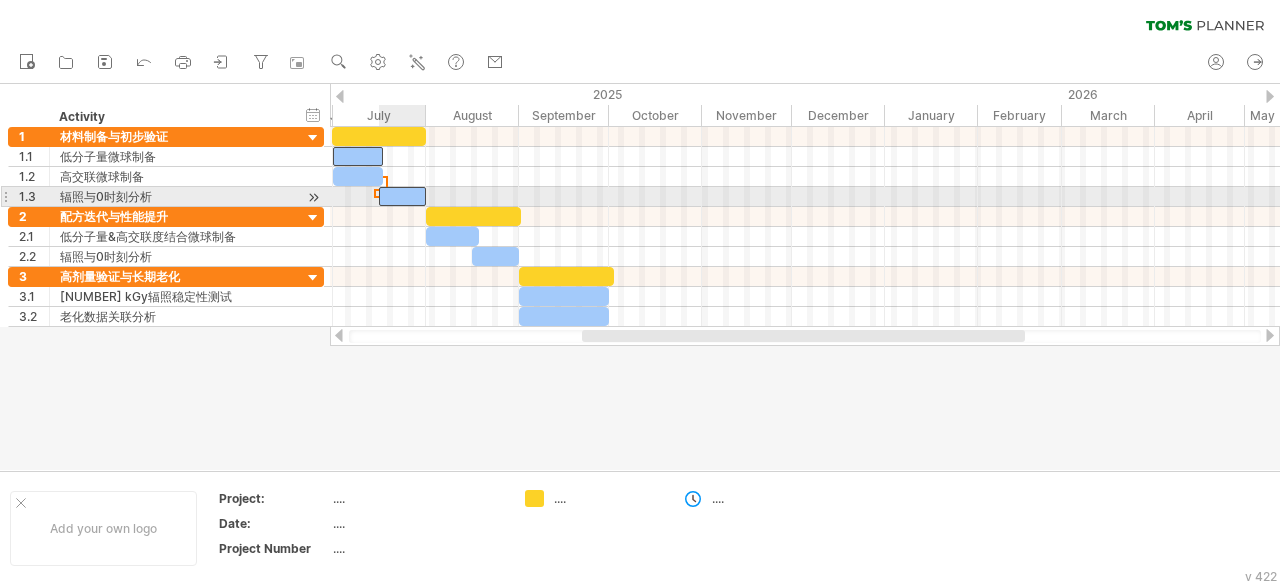 click at bounding box center [402, 196] 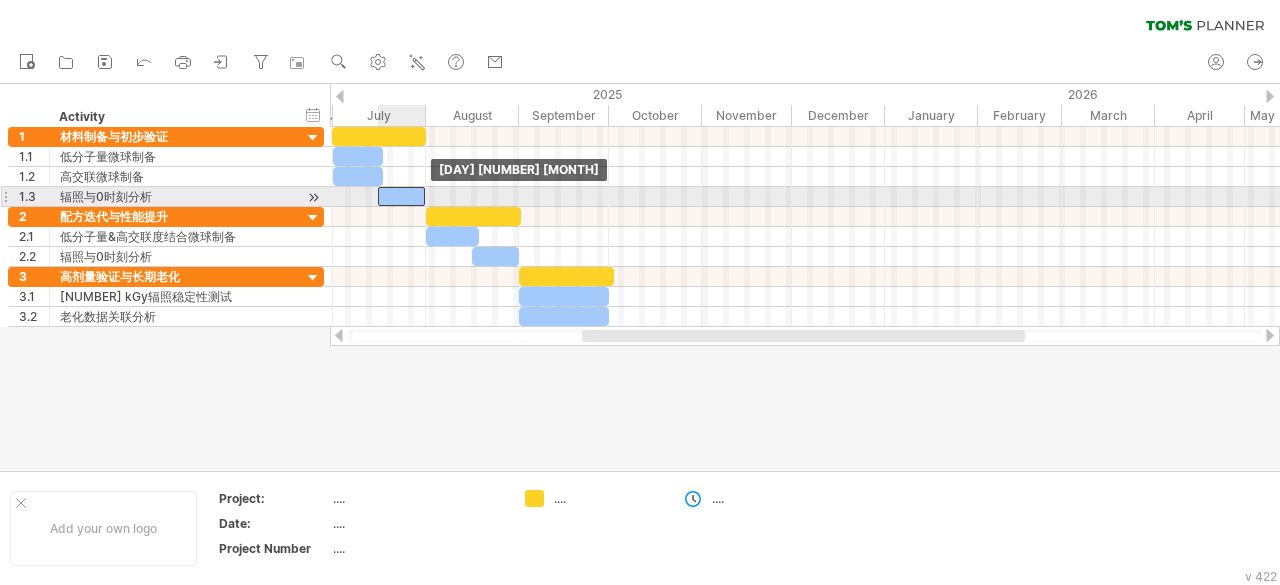 click at bounding box center [401, 196] 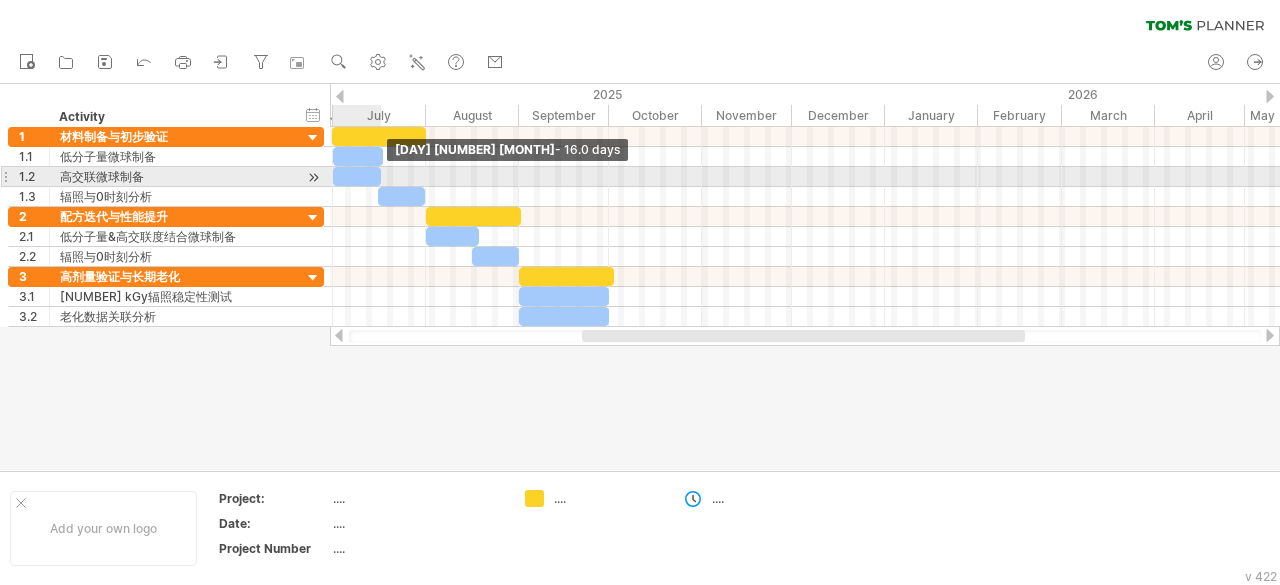 click at bounding box center (381, 176) 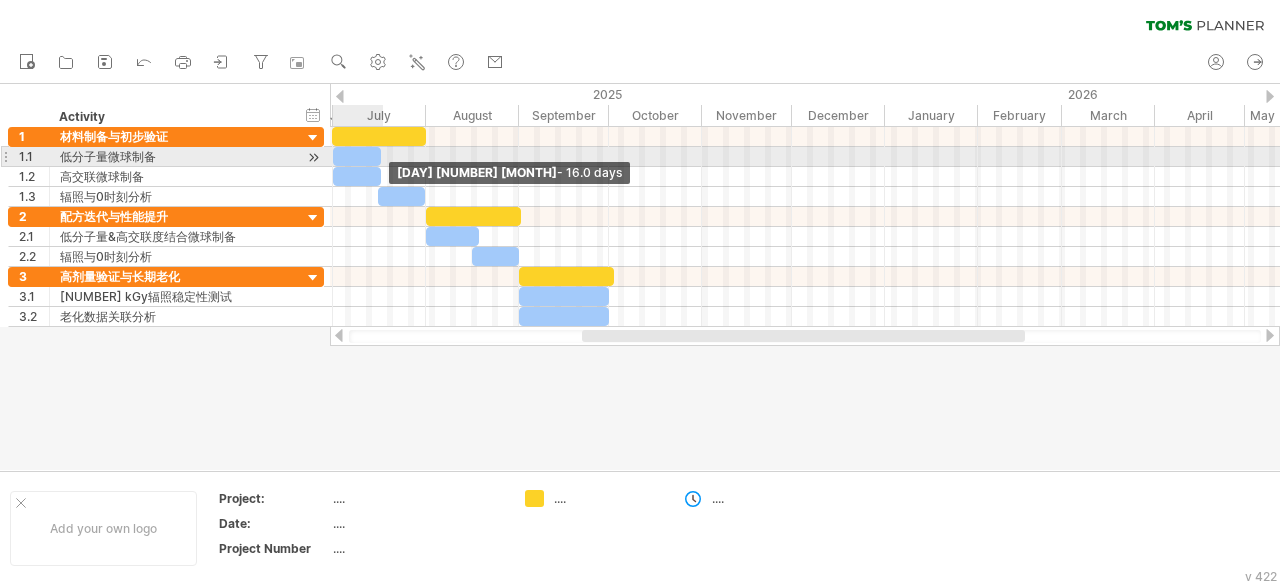 click at bounding box center [381, 156] 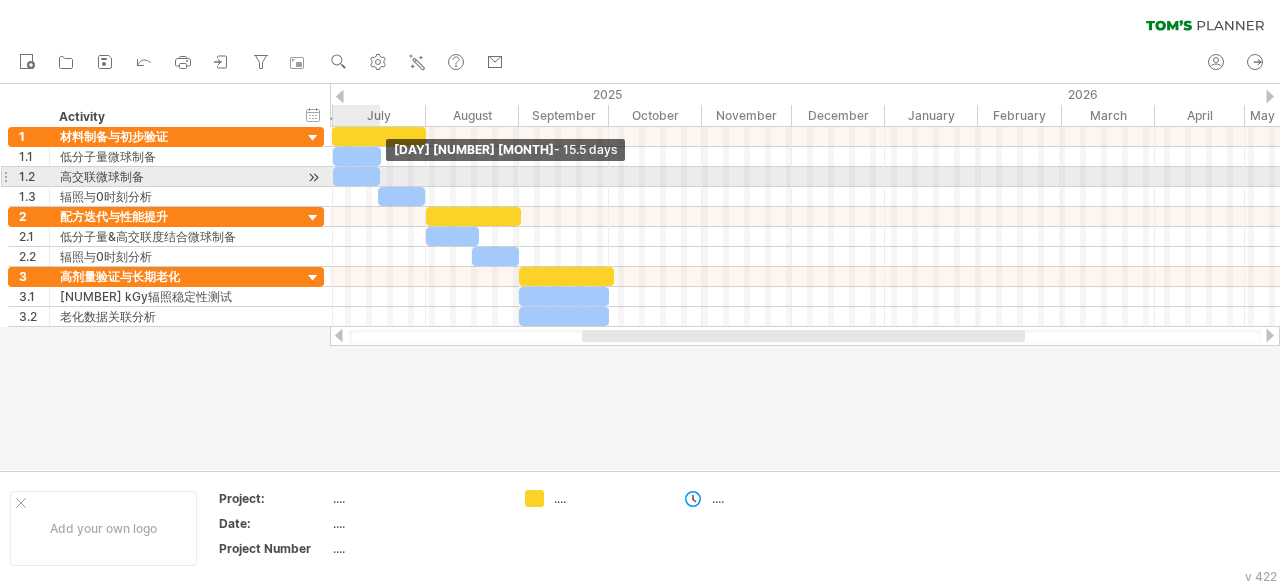 click at bounding box center (380, 176) 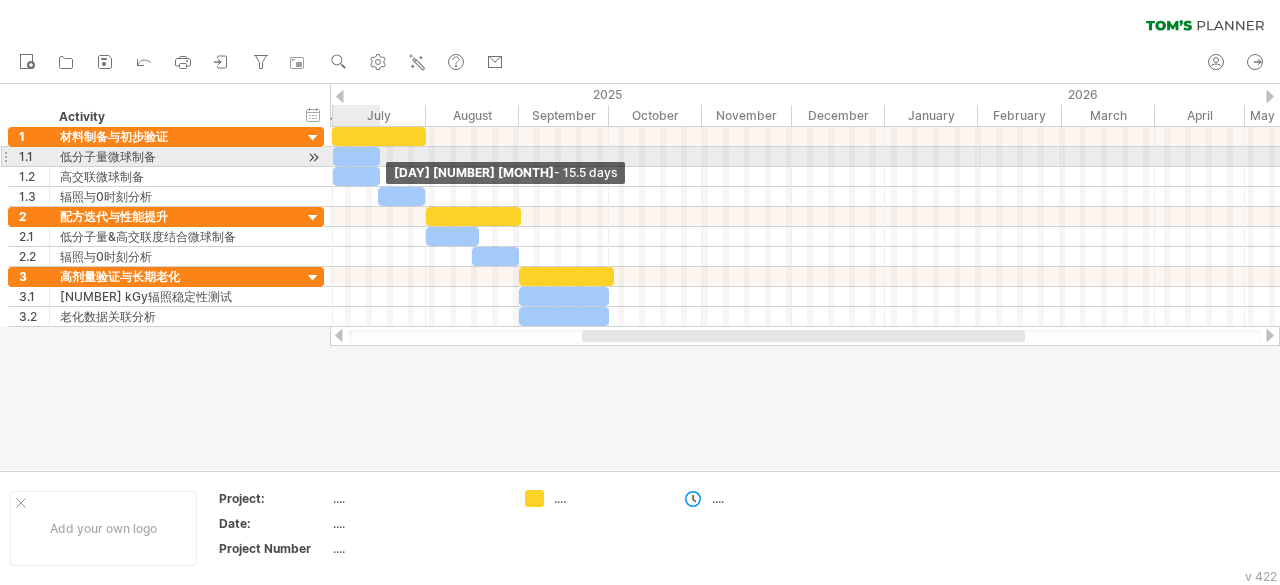 click at bounding box center (356, 156) 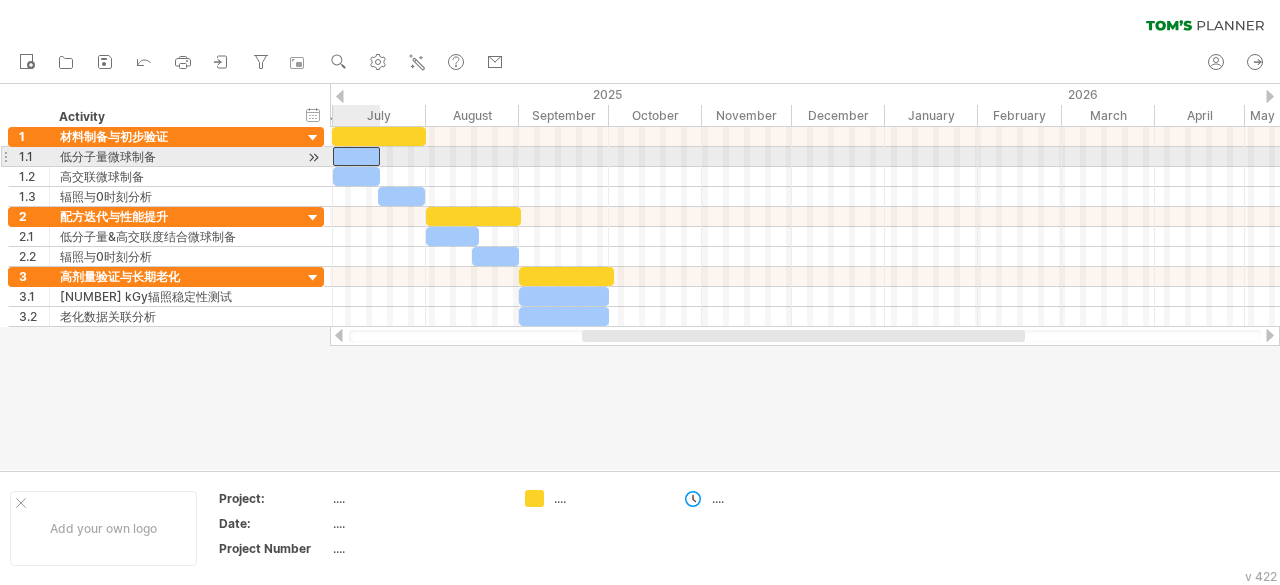 click on "[DAY] [NUMBER] [MONTH]
[DAY] [NUMBER] [MONTH]" at bounding box center (805, 227) 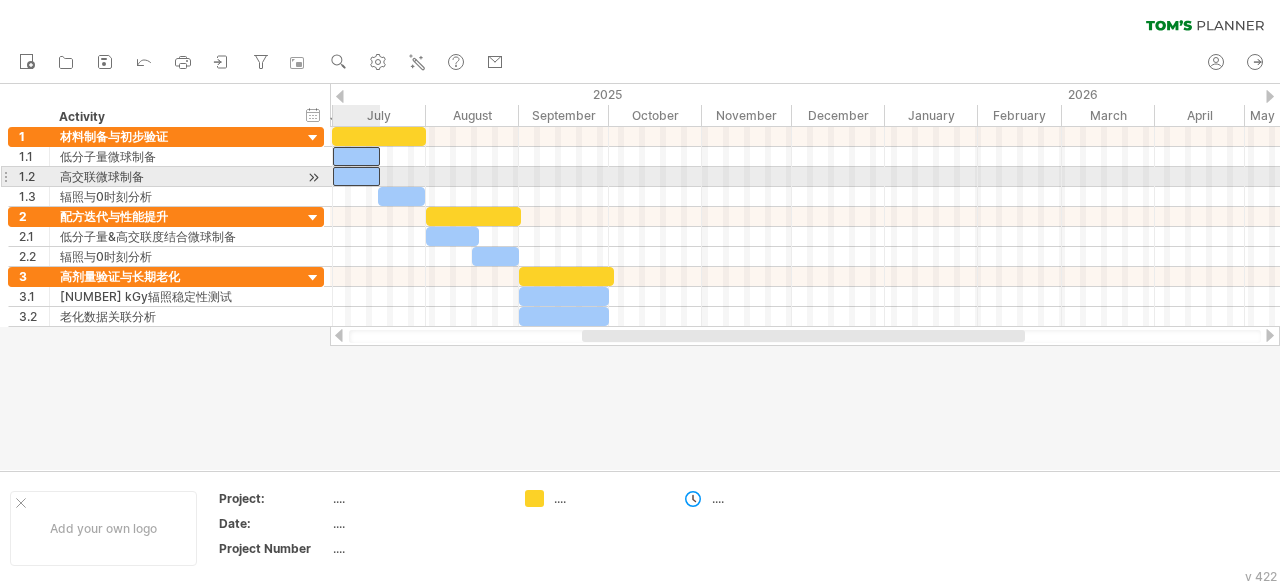 click at bounding box center [356, 176] 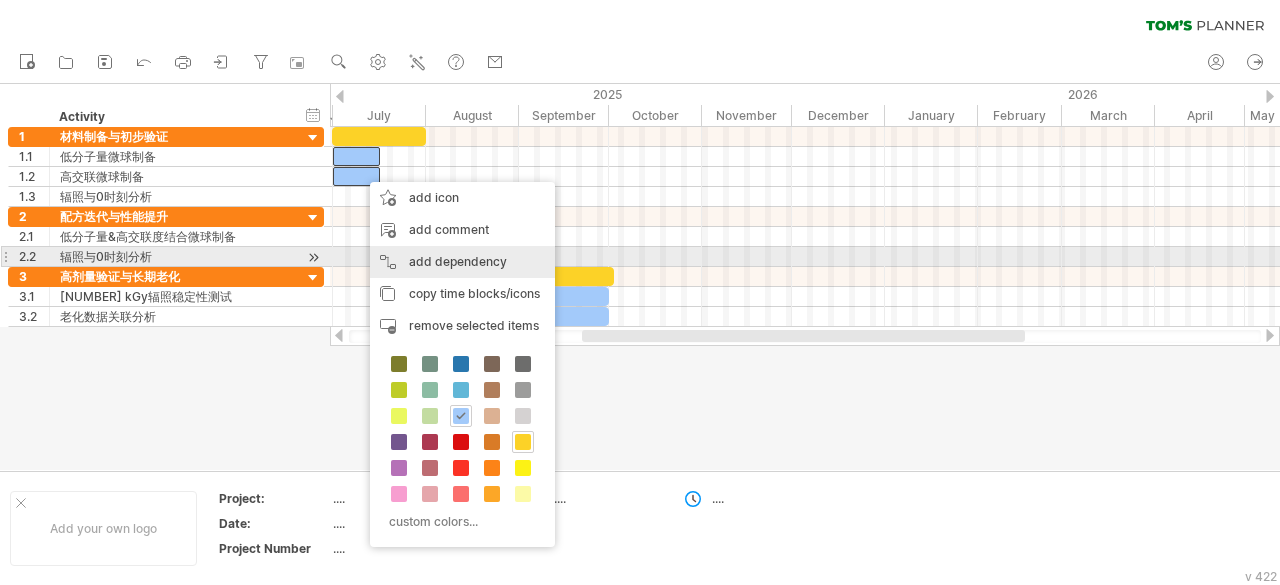 click on "add dependency You can use dependencies when you require tasks to be done in a specific order. For example if you are building a house, the task "Build Walls" needs to be completed before the task "Build roof" can start:" at bounding box center [462, 262] 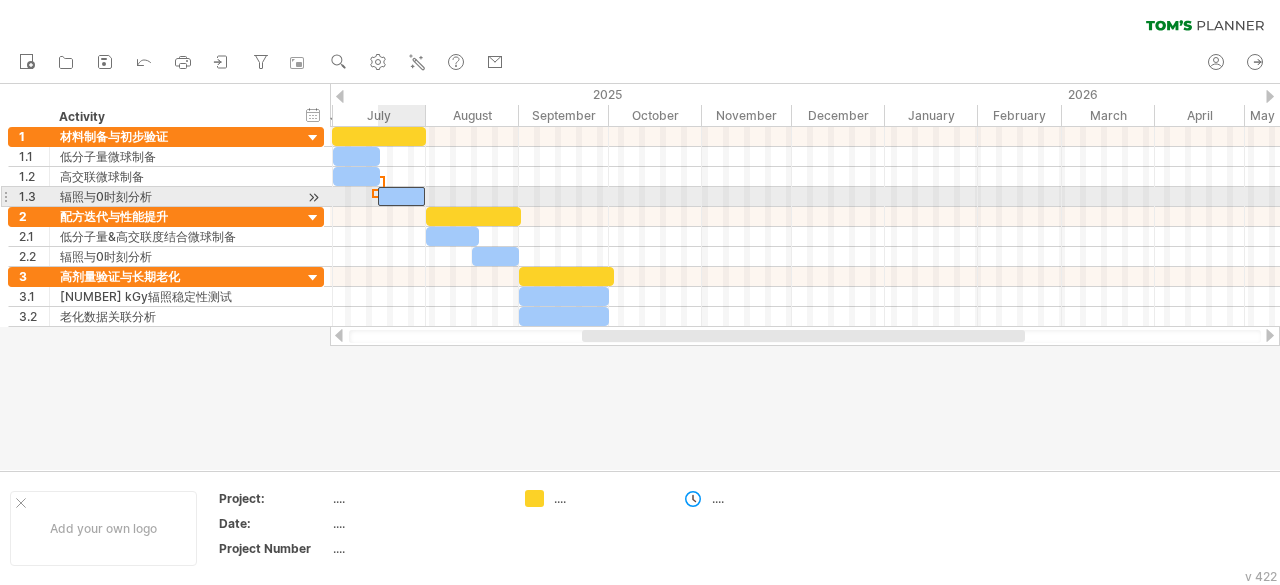 click at bounding box center (401, 196) 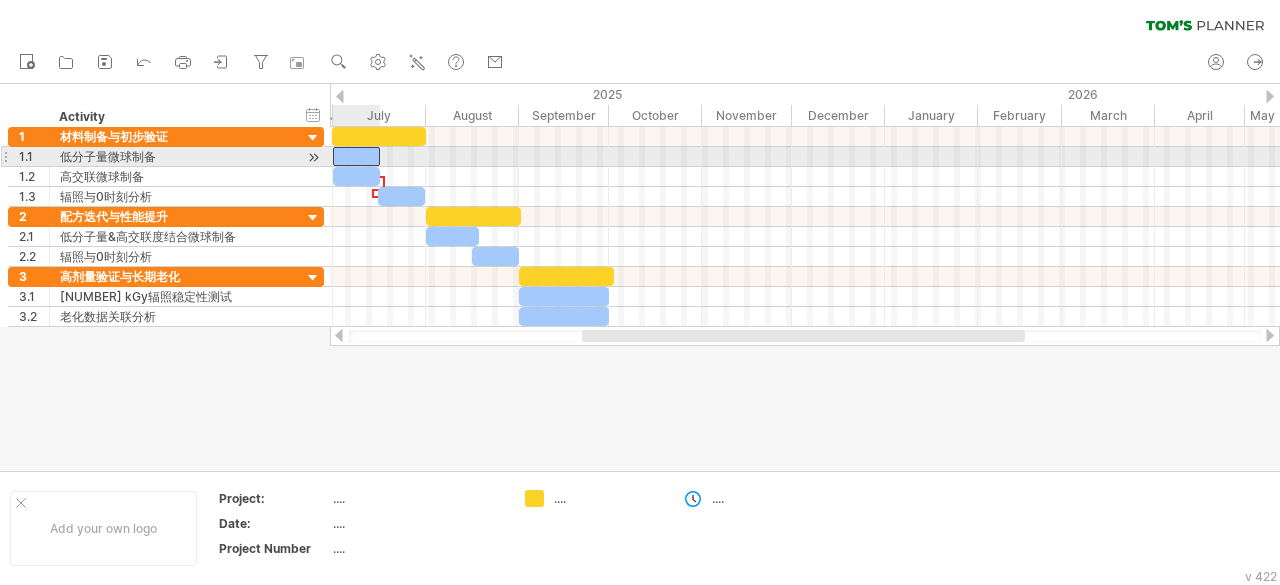 click at bounding box center [356, 156] 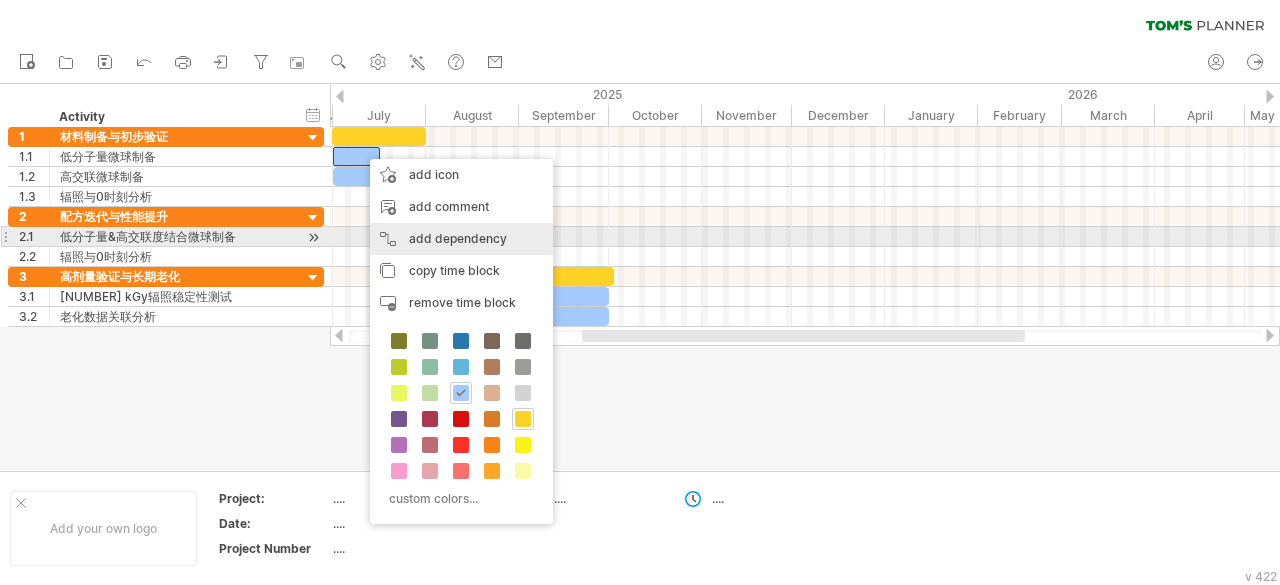 click on "add dependency You can use dependencies when you require tasks to be done in a specific order. For example if you are building a house, the task "Build Walls" needs to be completed before the task "Build roof" can start:" at bounding box center [461, 239] 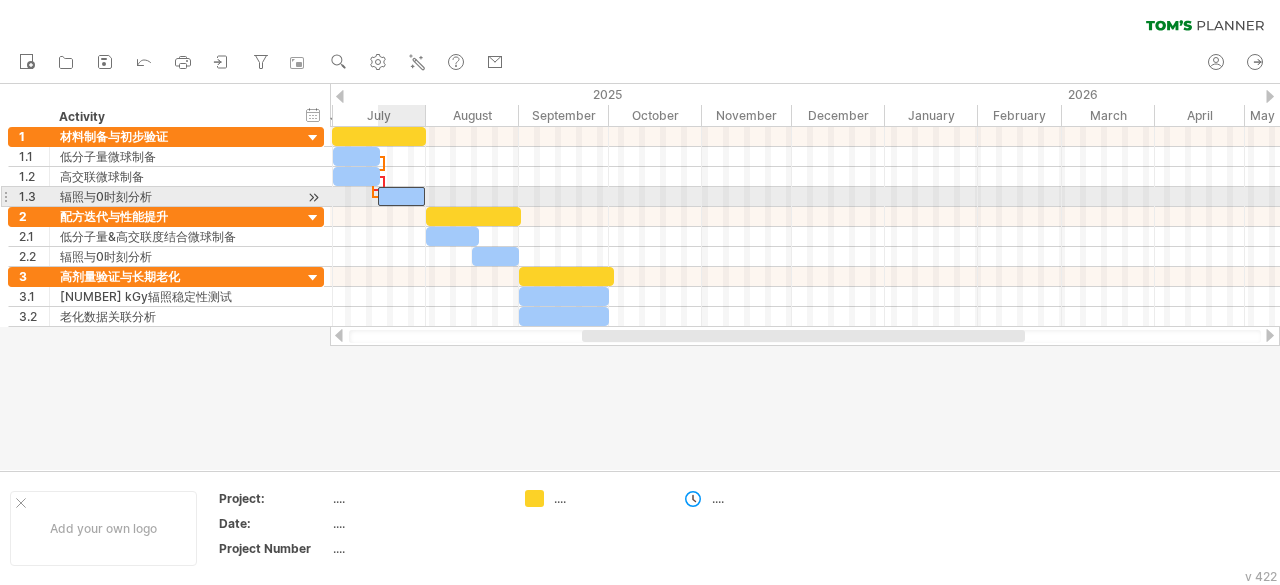 click at bounding box center (401, 196) 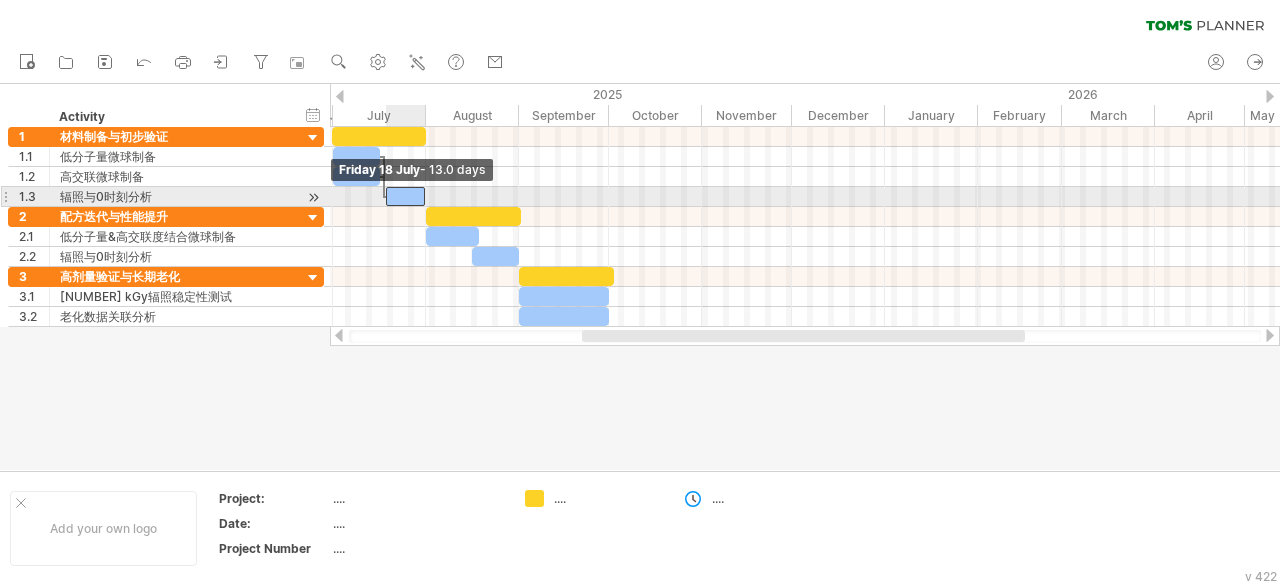 click at bounding box center [386, 196] 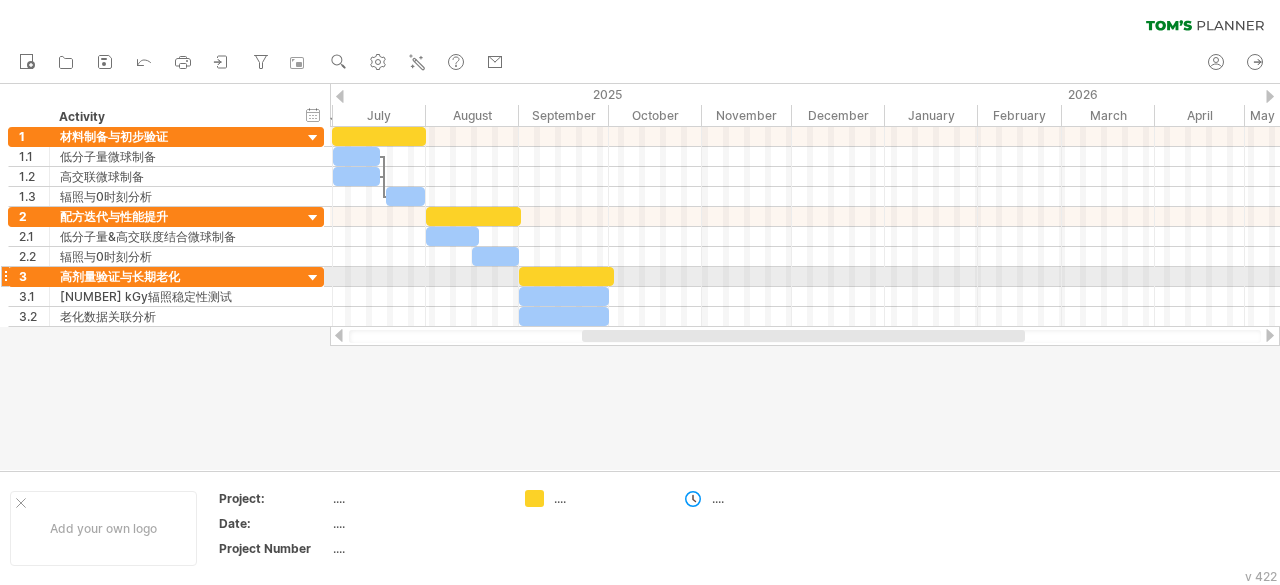 click at bounding box center [805, 277] 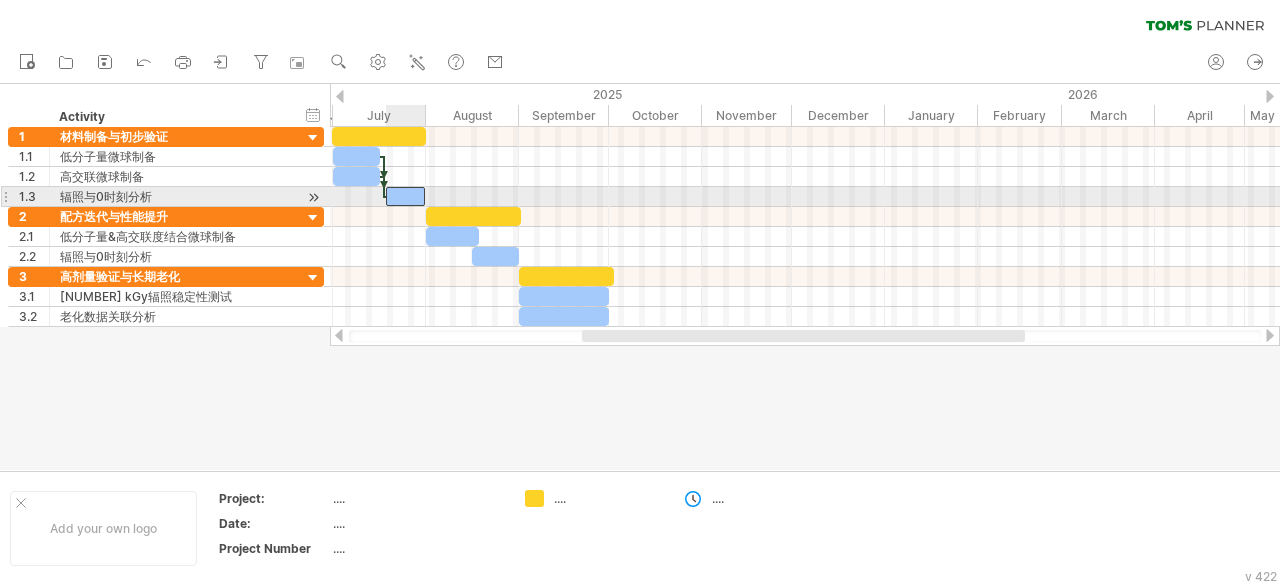 click at bounding box center [405, 196] 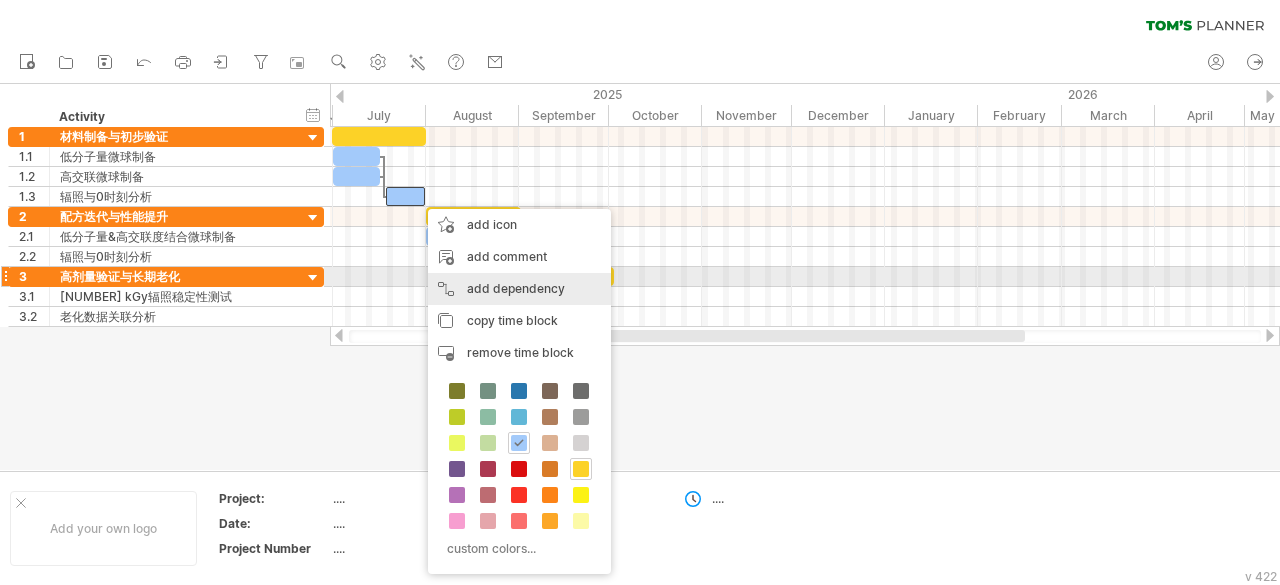 click on "add dependency You can use dependencies when you require tasks to be done in a specific order. For example if you are building a house, the task "Build Walls" needs to be completed before the task "Build roof" can start:" at bounding box center [519, 289] 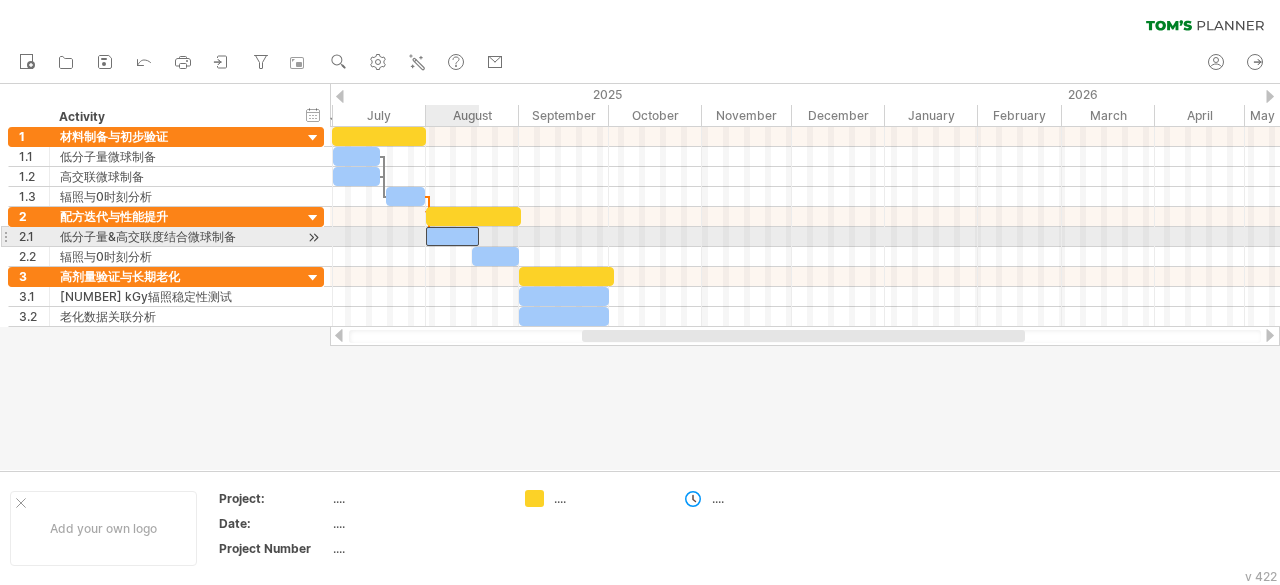 click at bounding box center [452, 236] 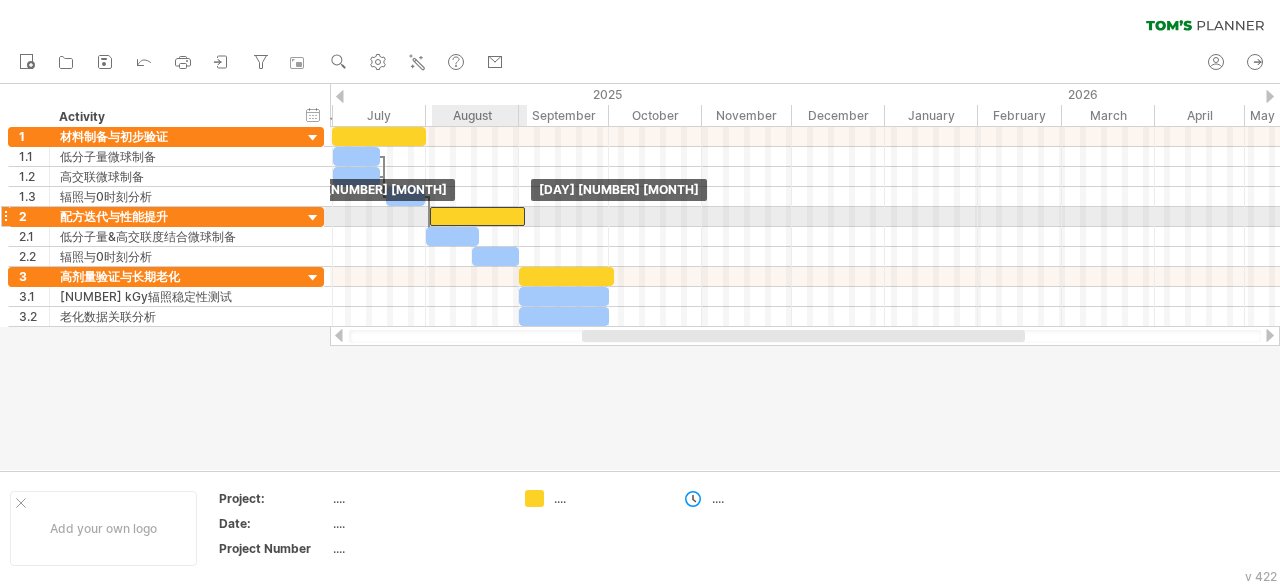 click at bounding box center (477, 216) 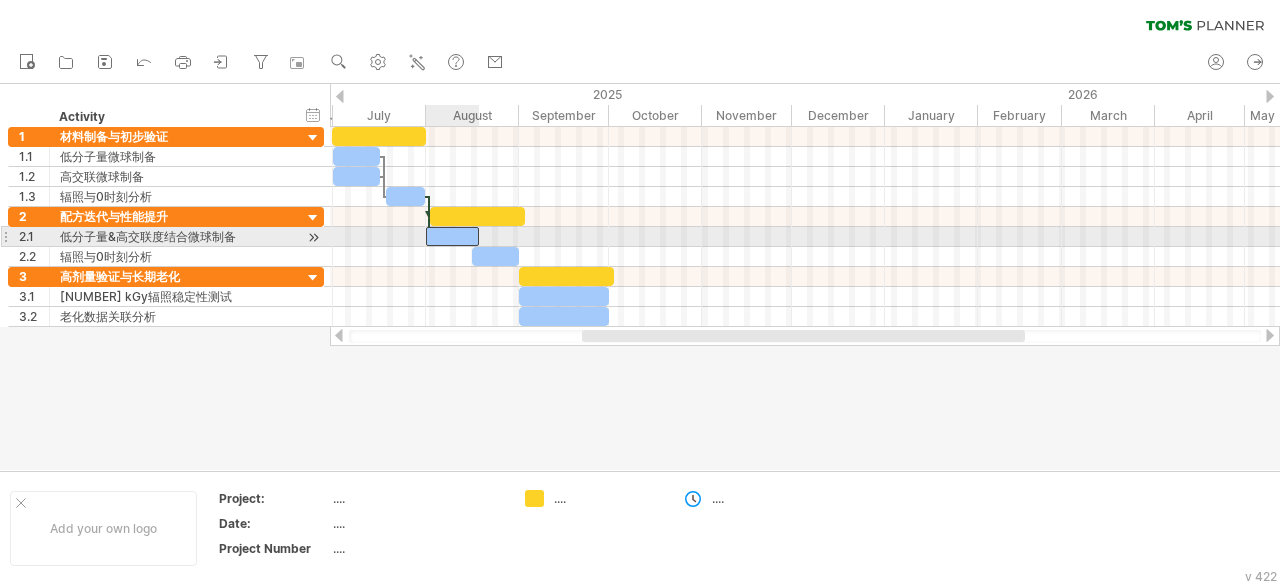 click at bounding box center [452, 236] 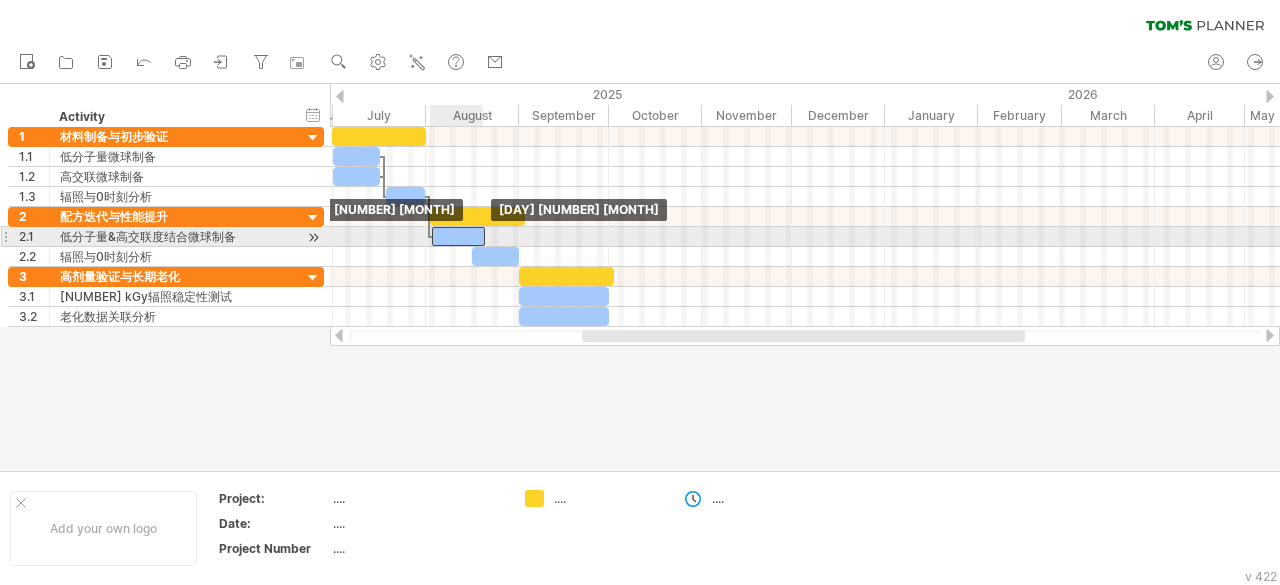 click at bounding box center (458, 236) 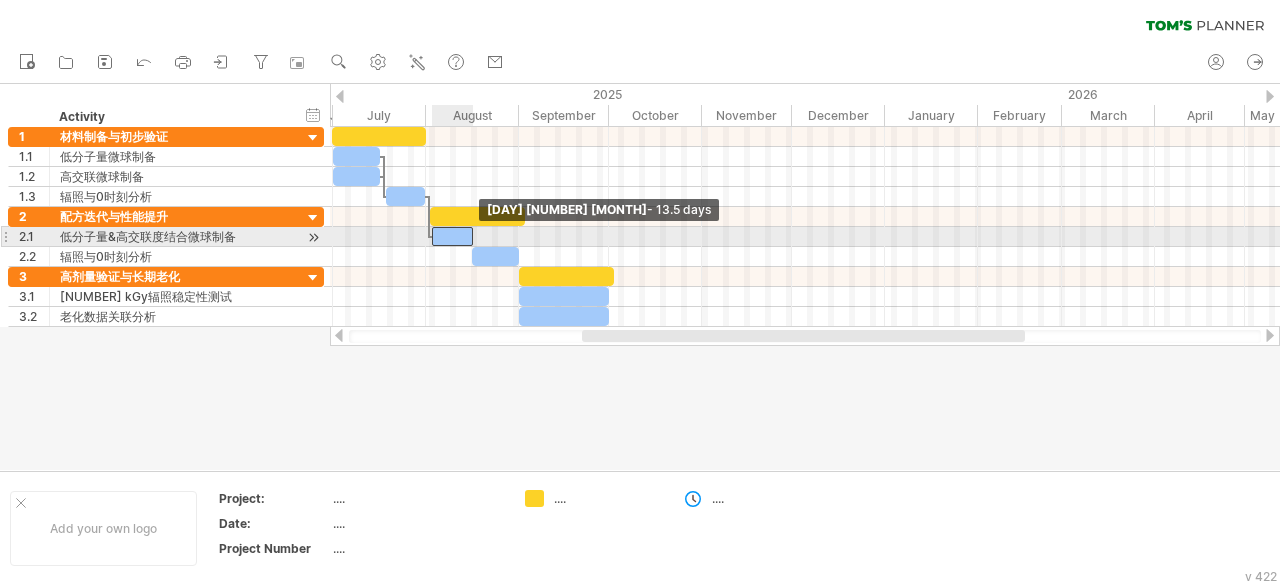 drag, startPoint x: 482, startPoint y: 233, endPoint x: 470, endPoint y: 243, distance: 15.6205 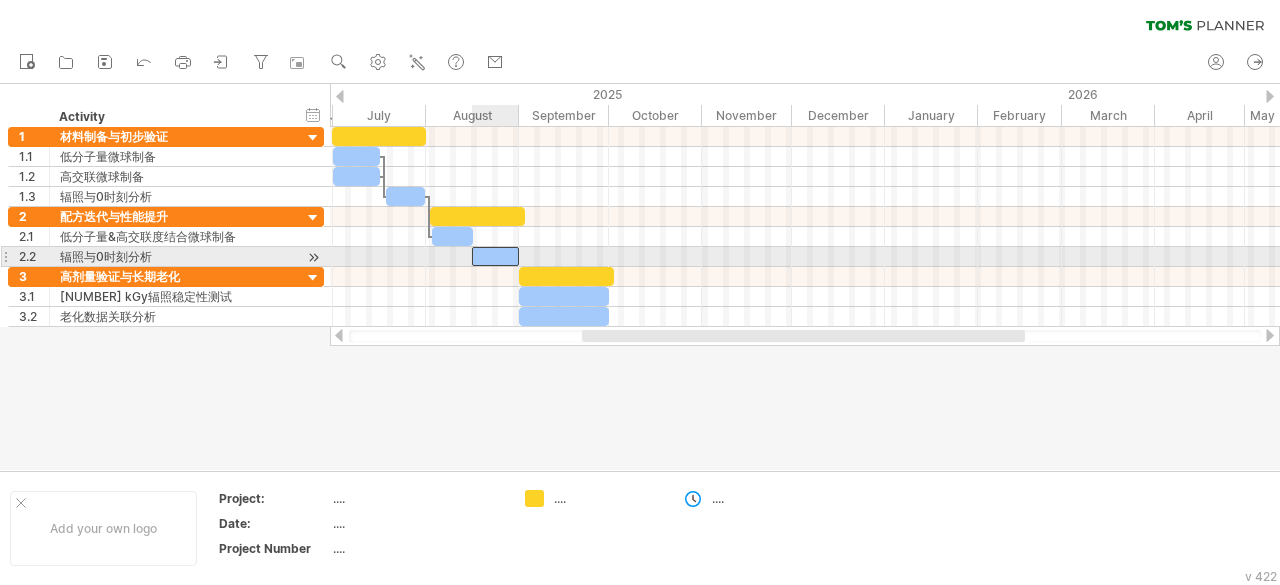 click at bounding box center (495, 256) 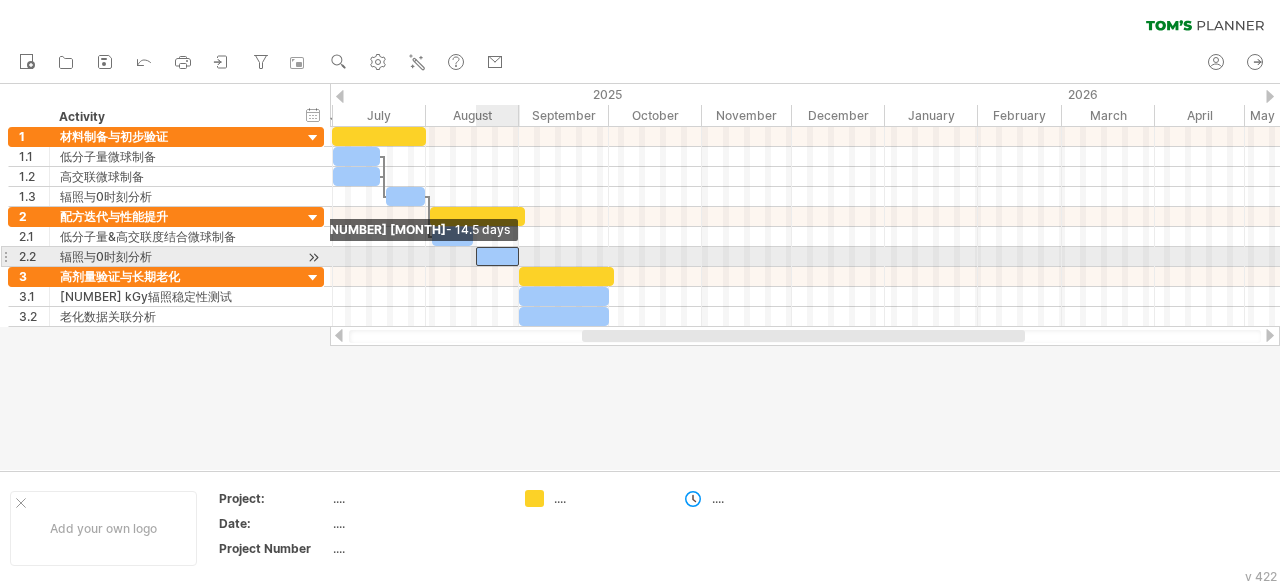 click at bounding box center [476, 256] 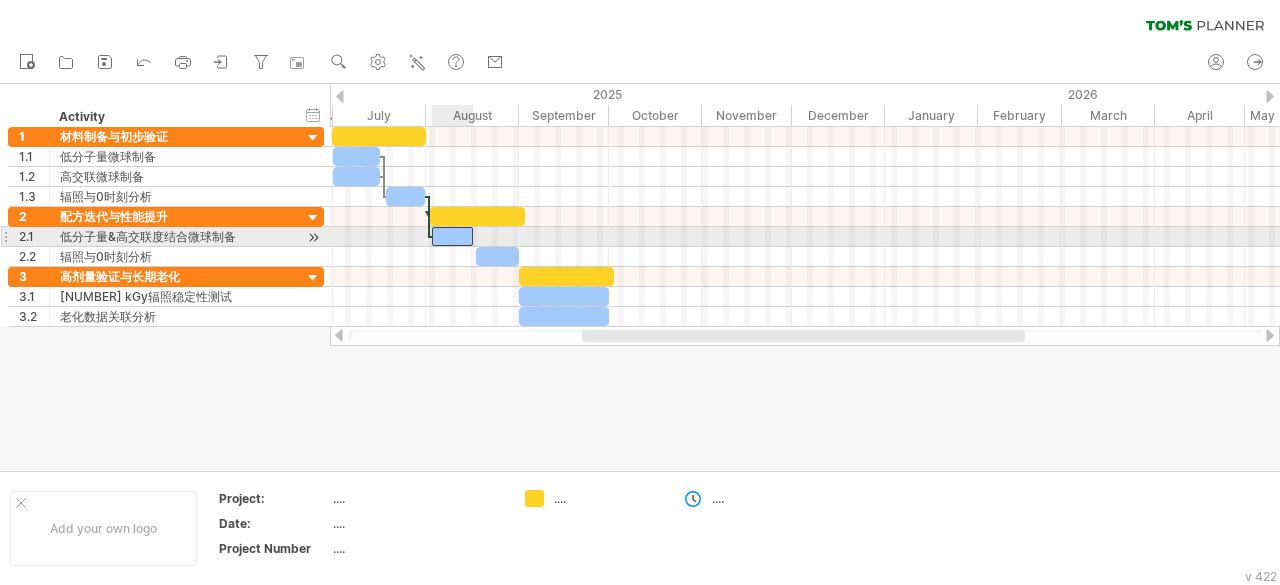 click at bounding box center (452, 236) 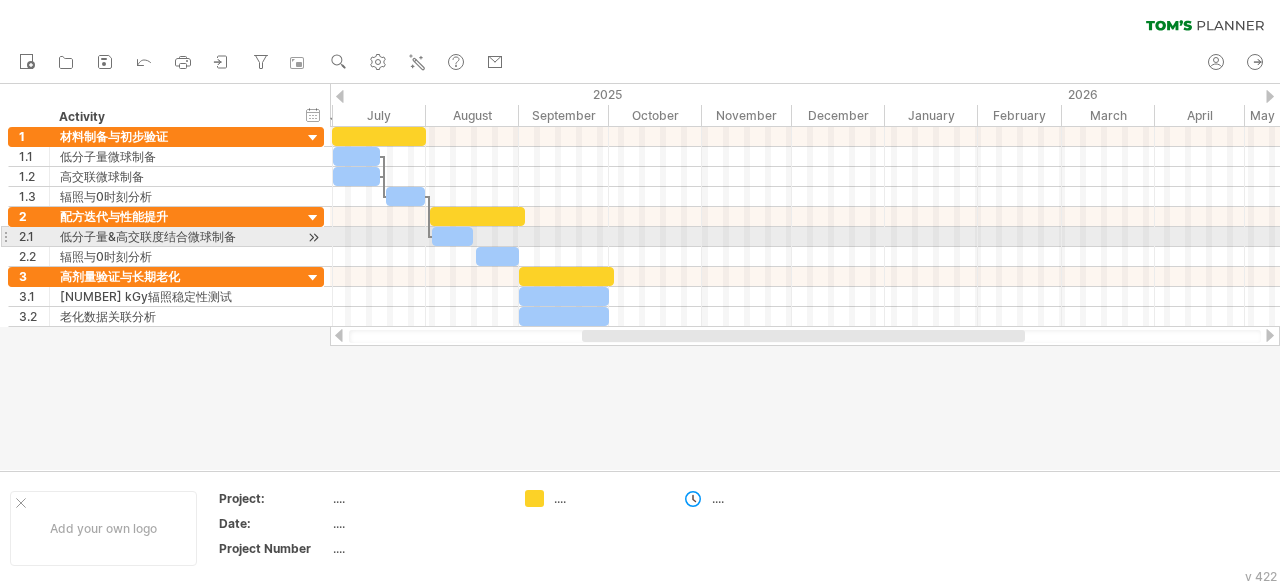click at bounding box center (805, 237) 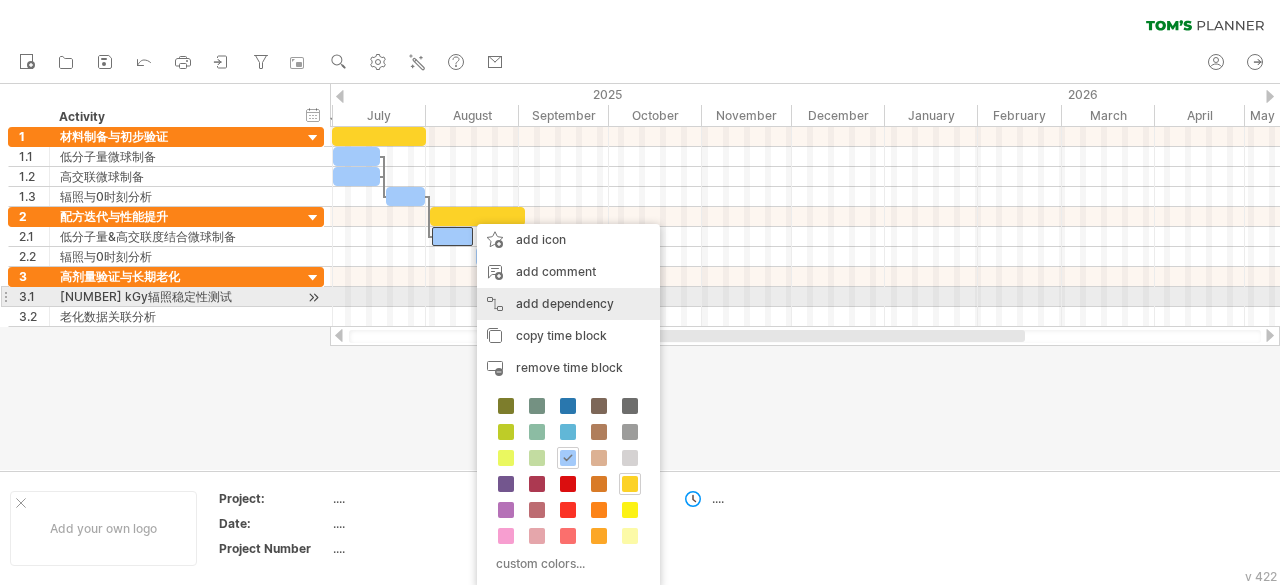click on "add dependency You can use dependencies when you require tasks to be done in a specific order. For example if you are building a house, the task "Build Walls" needs to be completed before the task "Build roof" can start:" at bounding box center (568, 304) 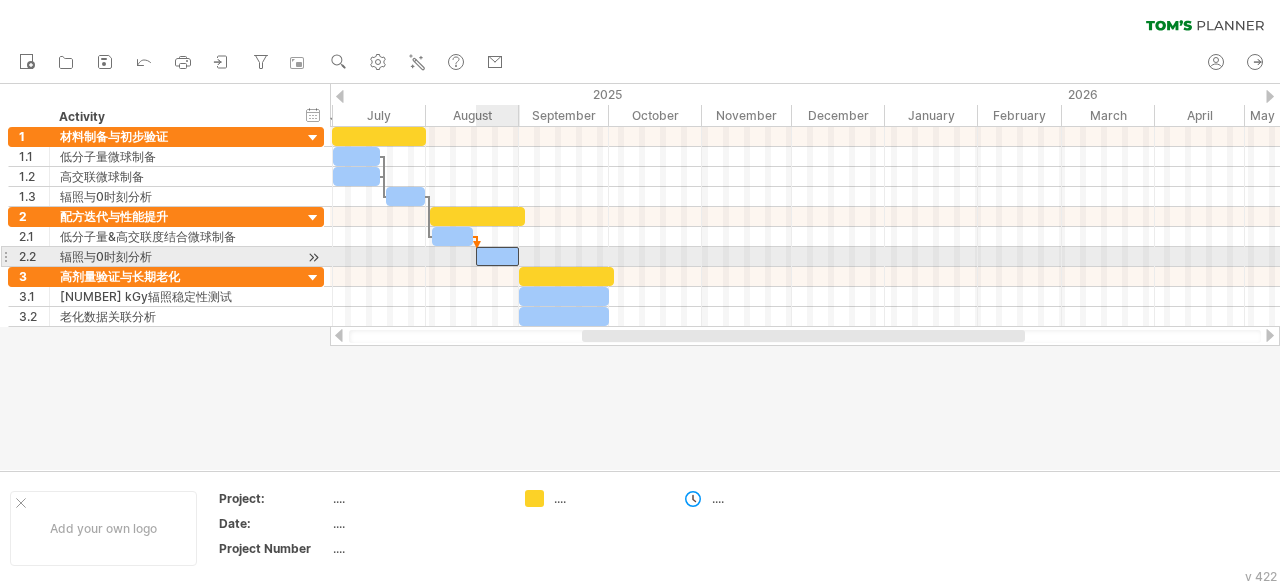 click at bounding box center [498, 256] 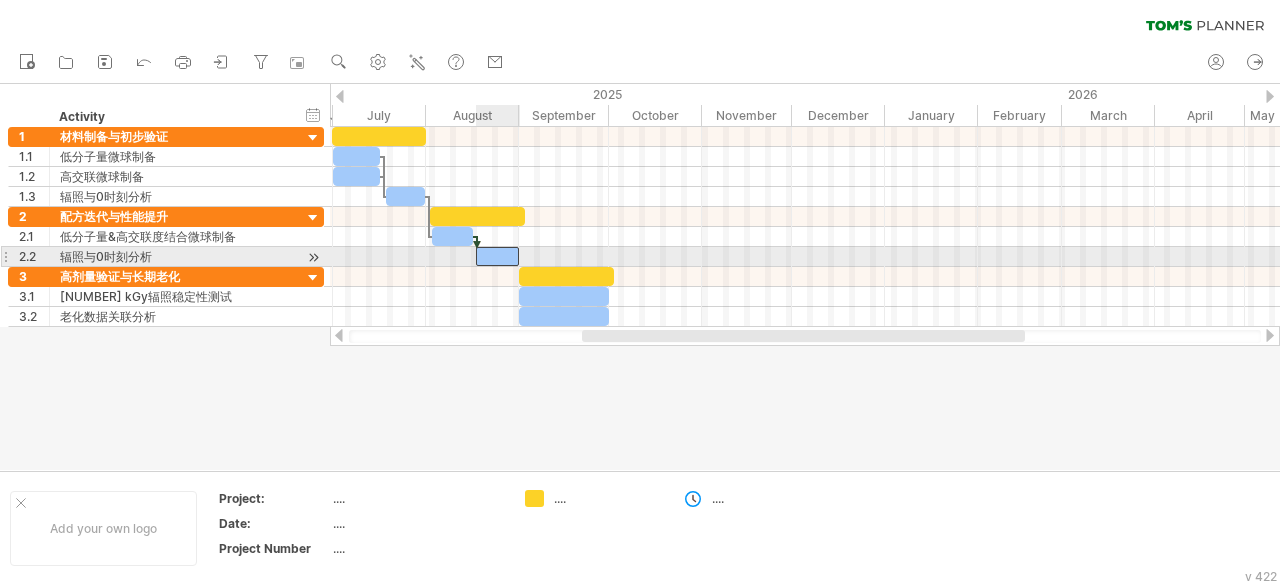 click at bounding box center [498, 256] 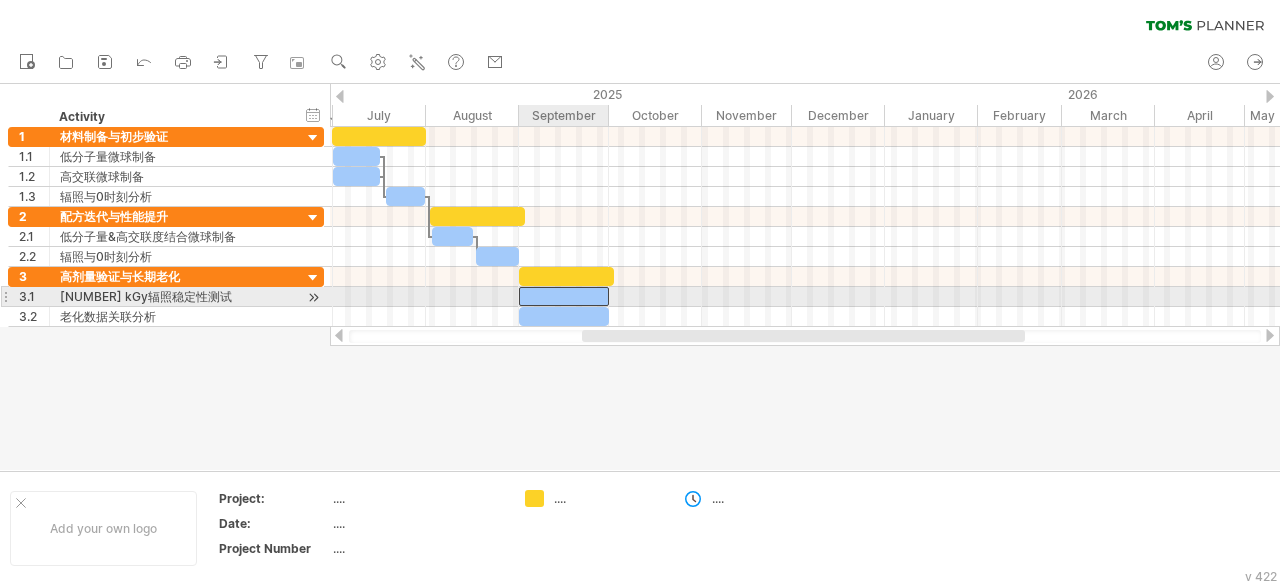click at bounding box center (564, 296) 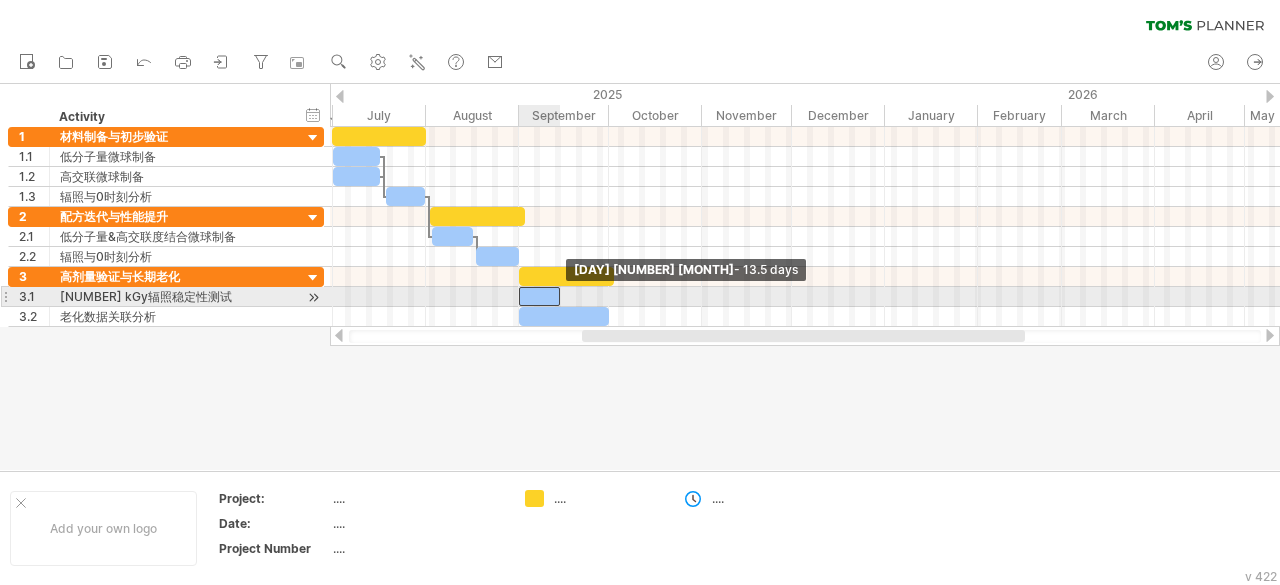 drag, startPoint x: 610, startPoint y: 289, endPoint x: 561, endPoint y: 300, distance: 50.219517 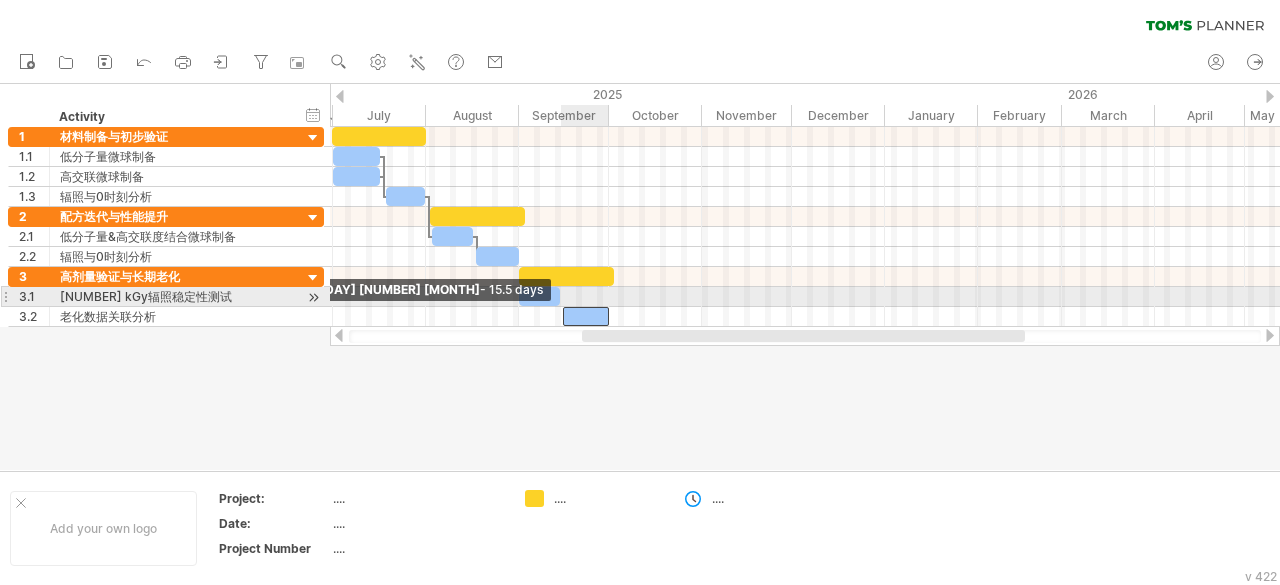 drag, startPoint x: 522, startPoint y: 310, endPoint x: 565, endPoint y: 307, distance: 43.104523 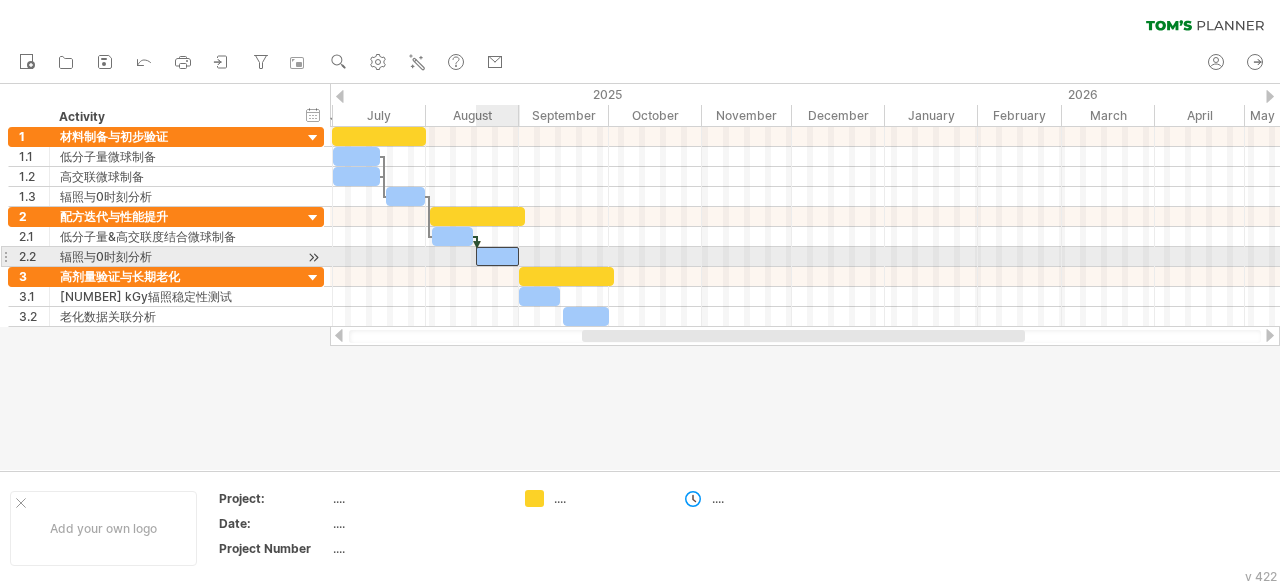 click at bounding box center [498, 256] 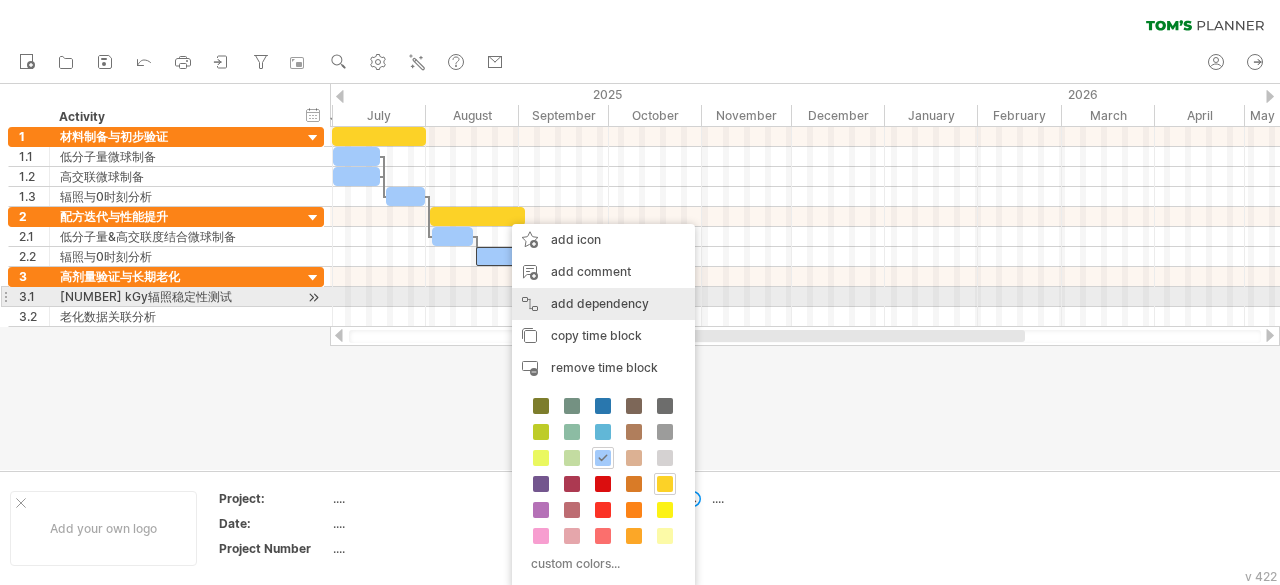 click on "add dependency You can use dependencies when you require tasks to be done in a specific order. For example if you are building a house, the task "Build Walls" needs to be completed before the task "Build roof" can start:" at bounding box center (603, 304) 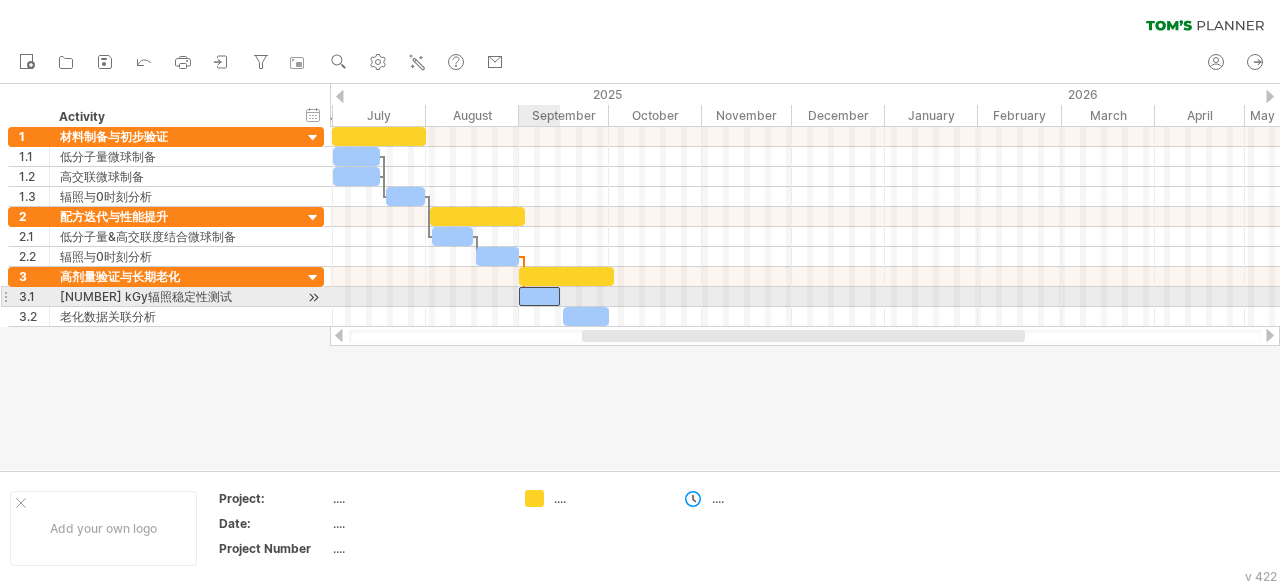 click at bounding box center (539, 296) 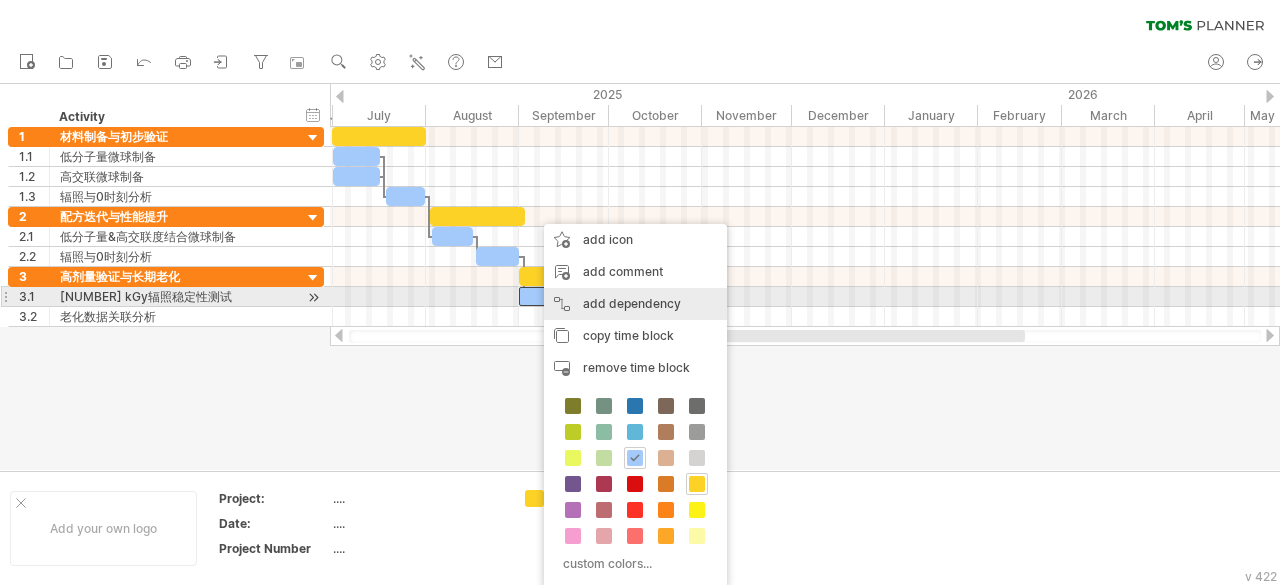 click on "add dependency You can use dependencies when you require tasks to be done in a specific order. For example if you are building a house, the task "Build Walls" needs to be completed before the task "Build roof" can start:" at bounding box center (635, 304) 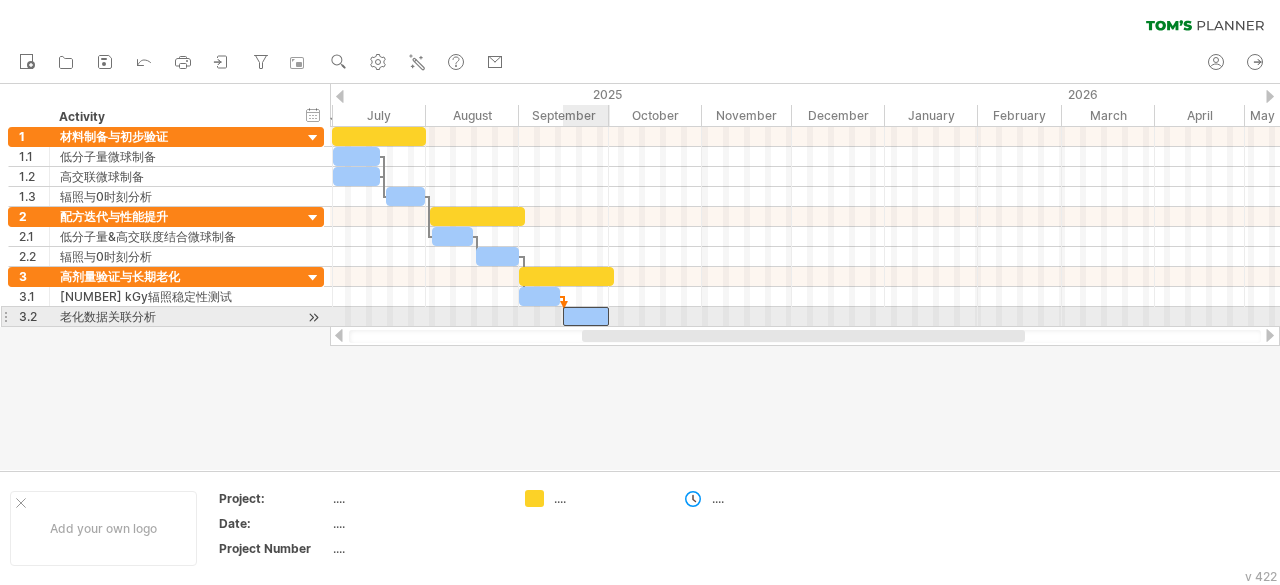 click at bounding box center [586, 316] 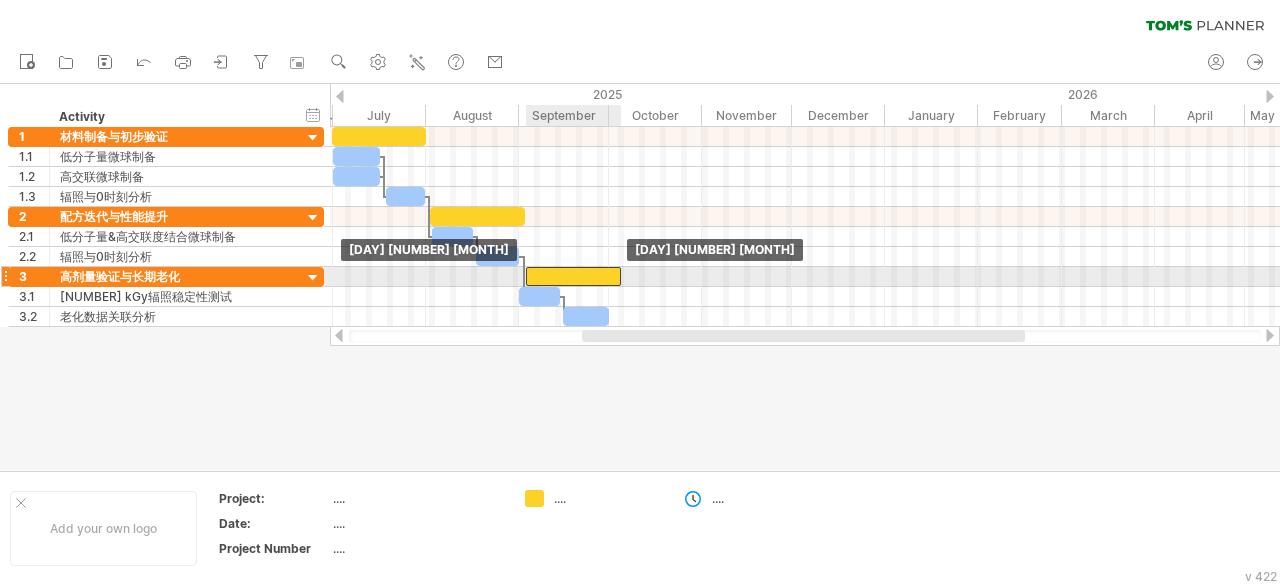 click at bounding box center [573, 276] 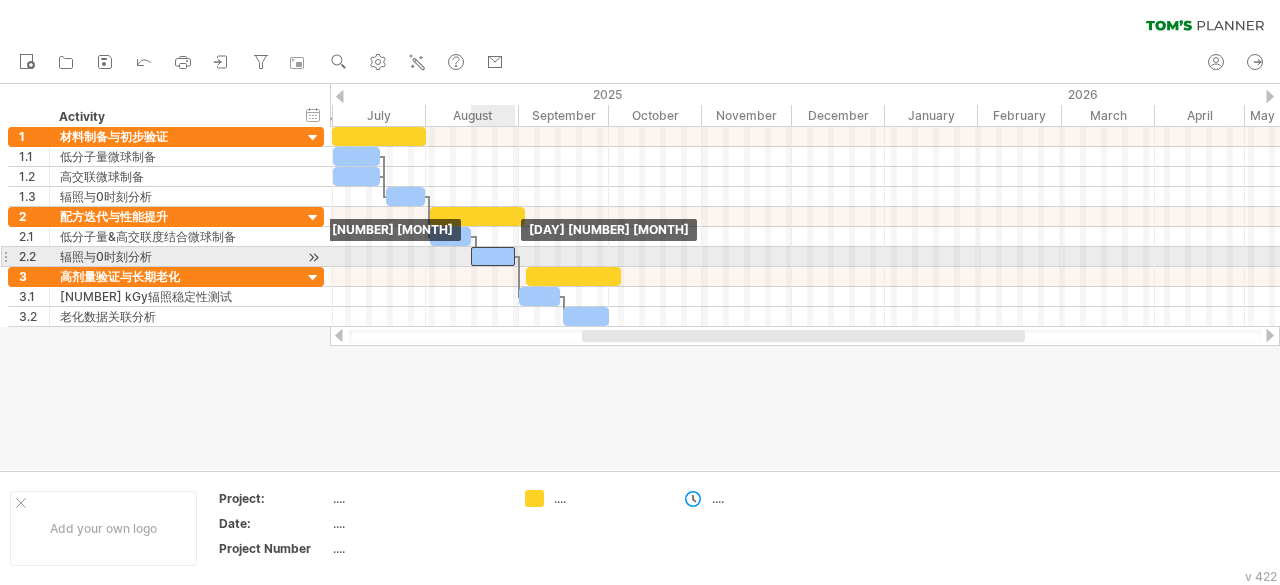 click at bounding box center (493, 256) 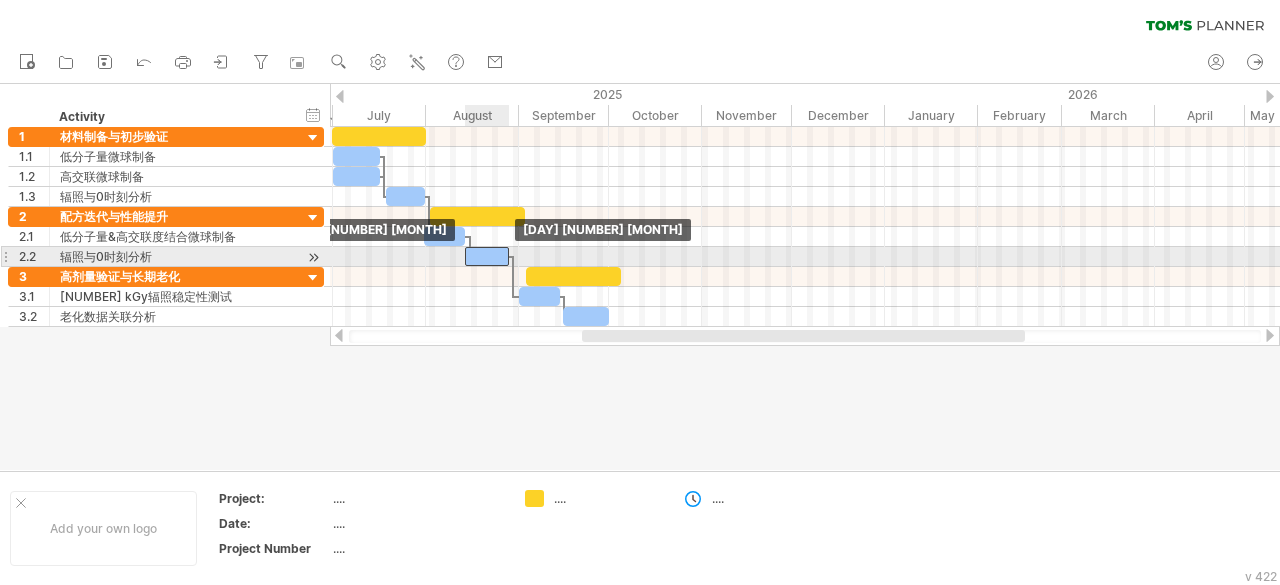 click at bounding box center (487, 256) 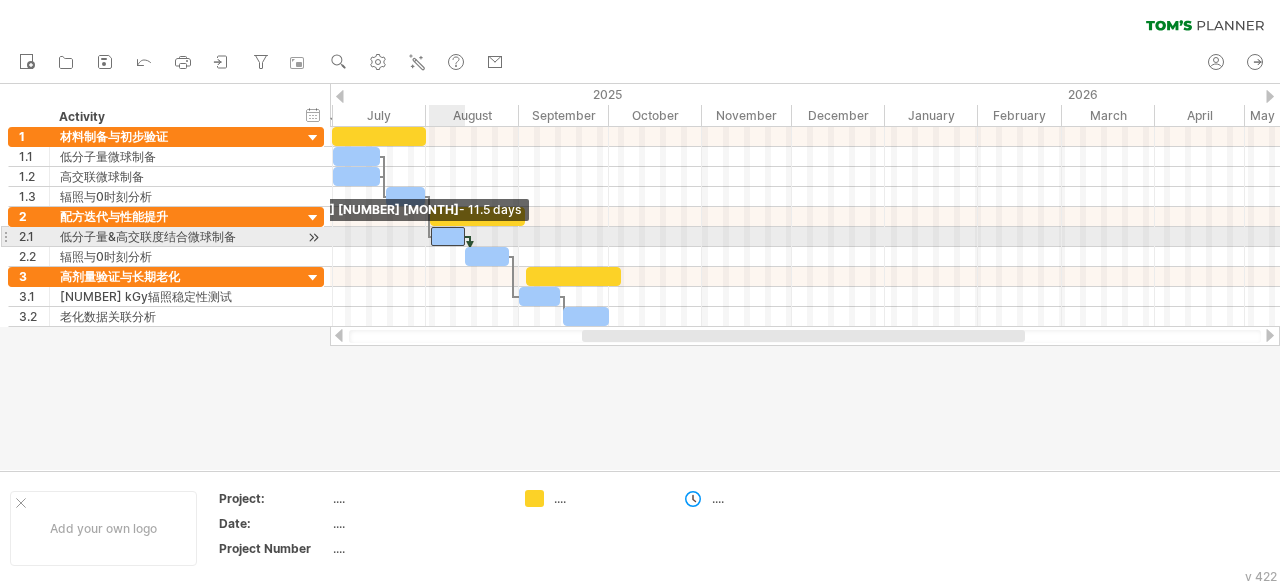 click at bounding box center [431, 236] 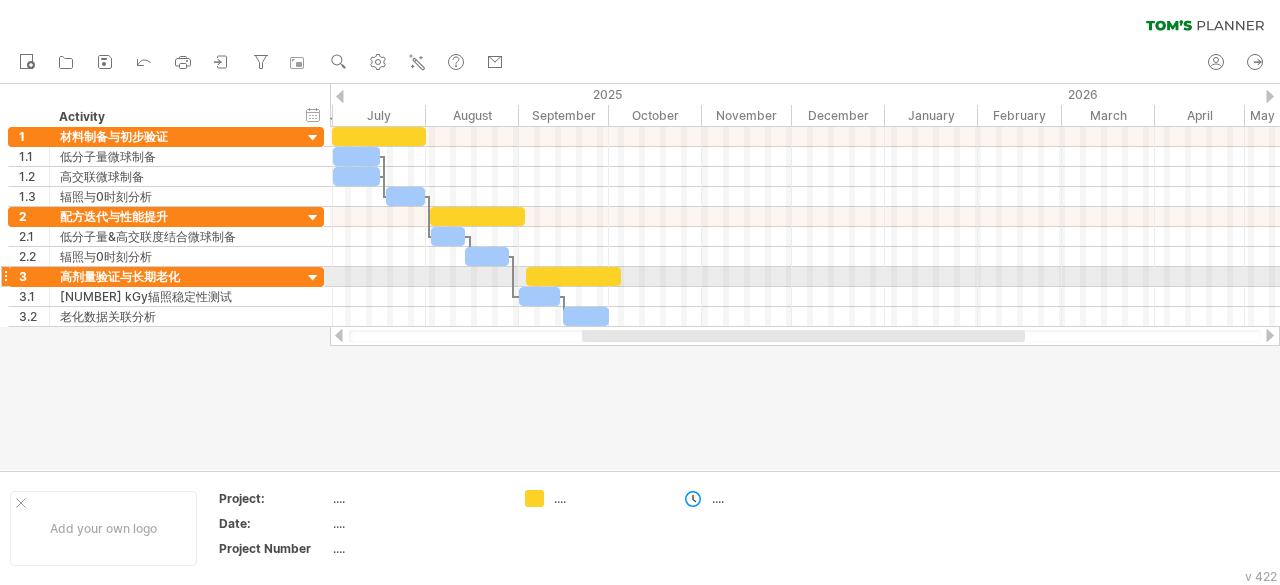 click at bounding box center (805, 277) 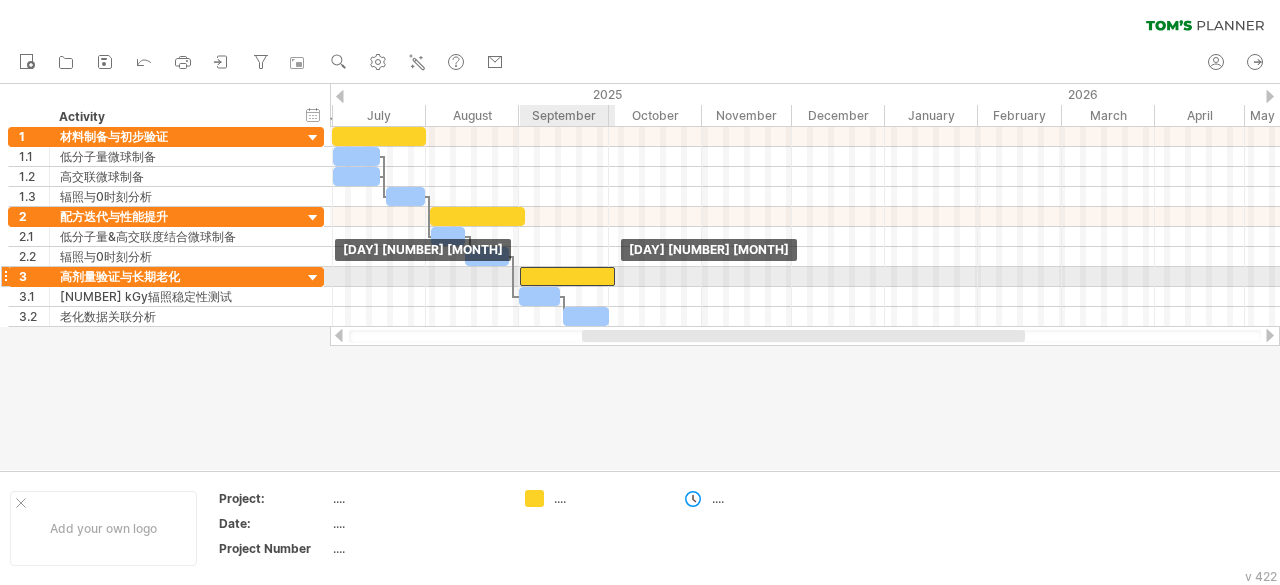 click at bounding box center [567, 276] 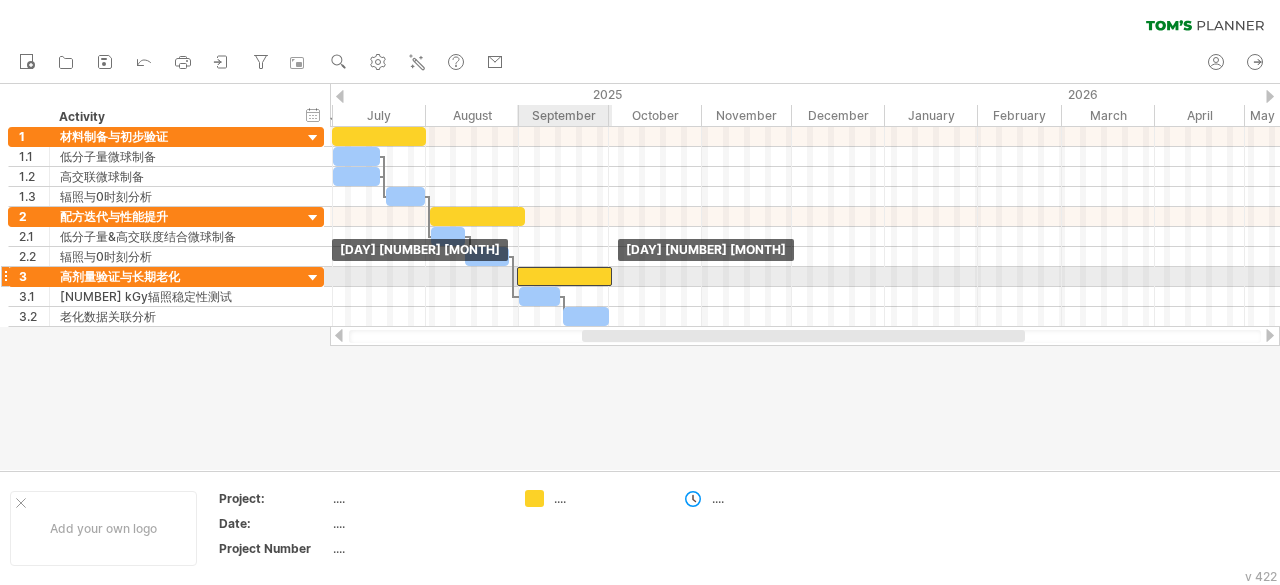 click at bounding box center (564, 276) 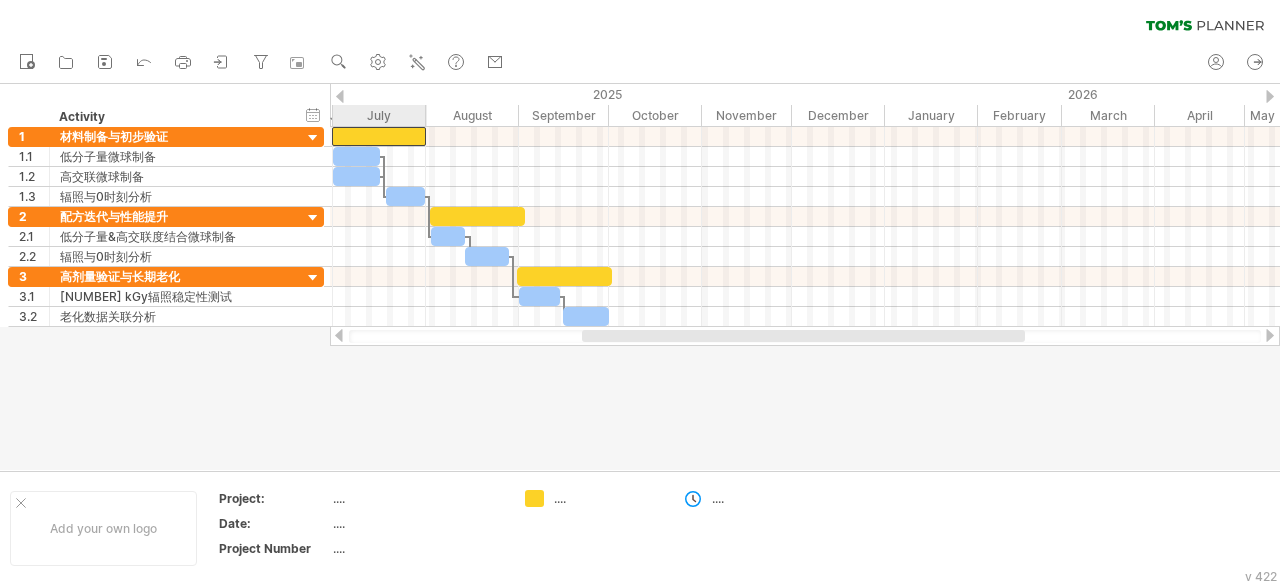 click at bounding box center [379, 136] 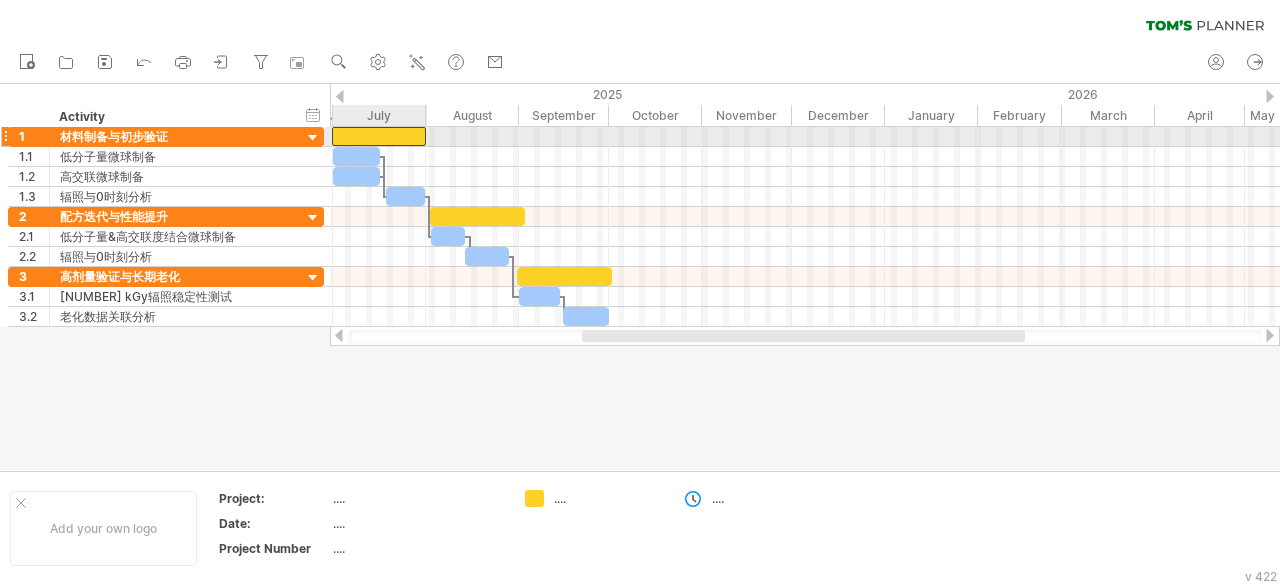 click at bounding box center [379, 136] 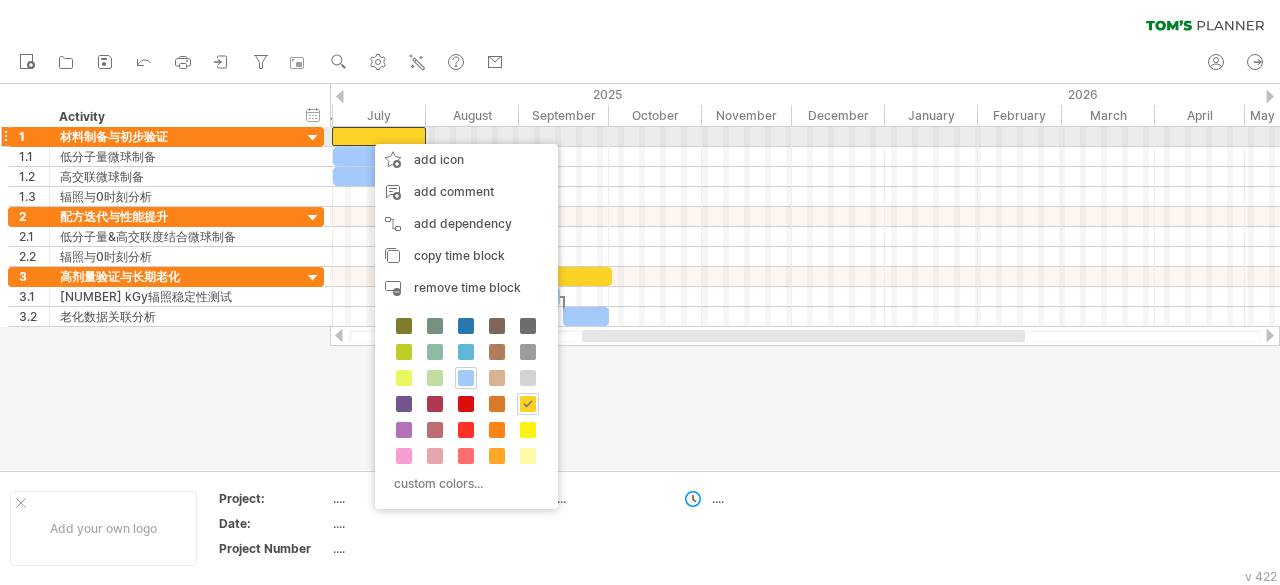 click at bounding box center [379, 136] 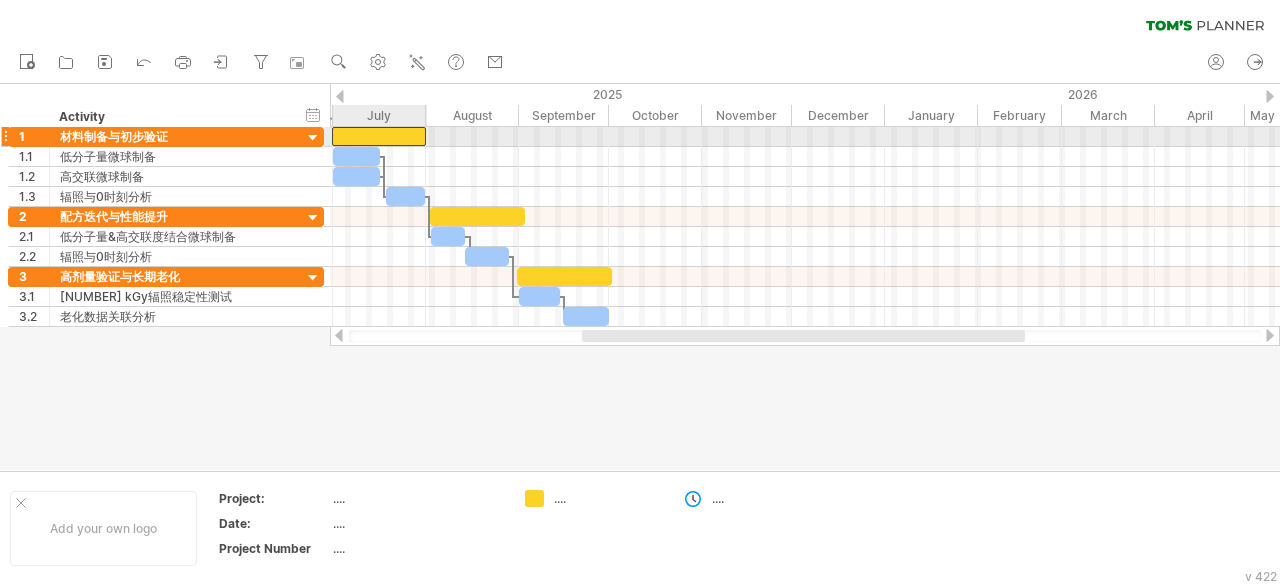click at bounding box center [379, 136] 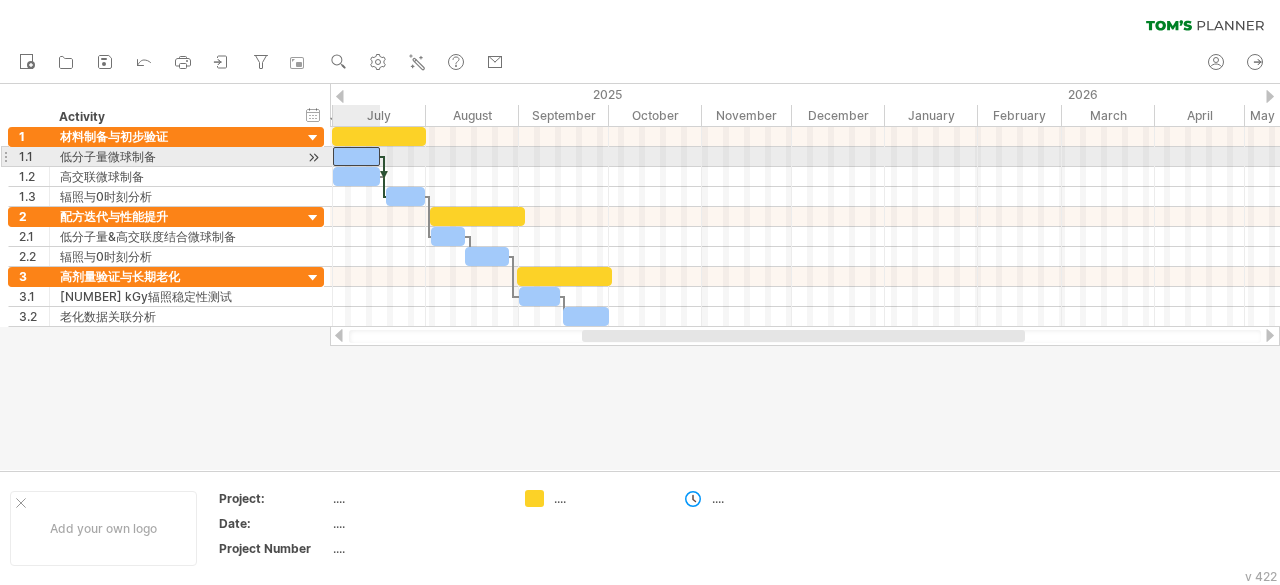 click at bounding box center (356, 156) 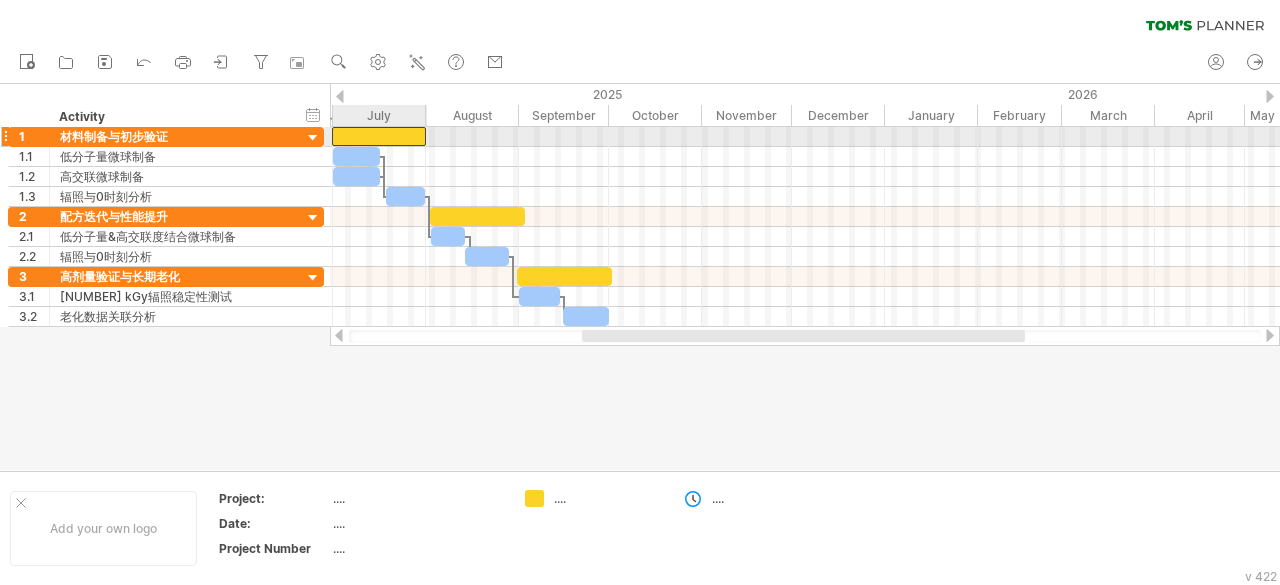 click at bounding box center [379, 136] 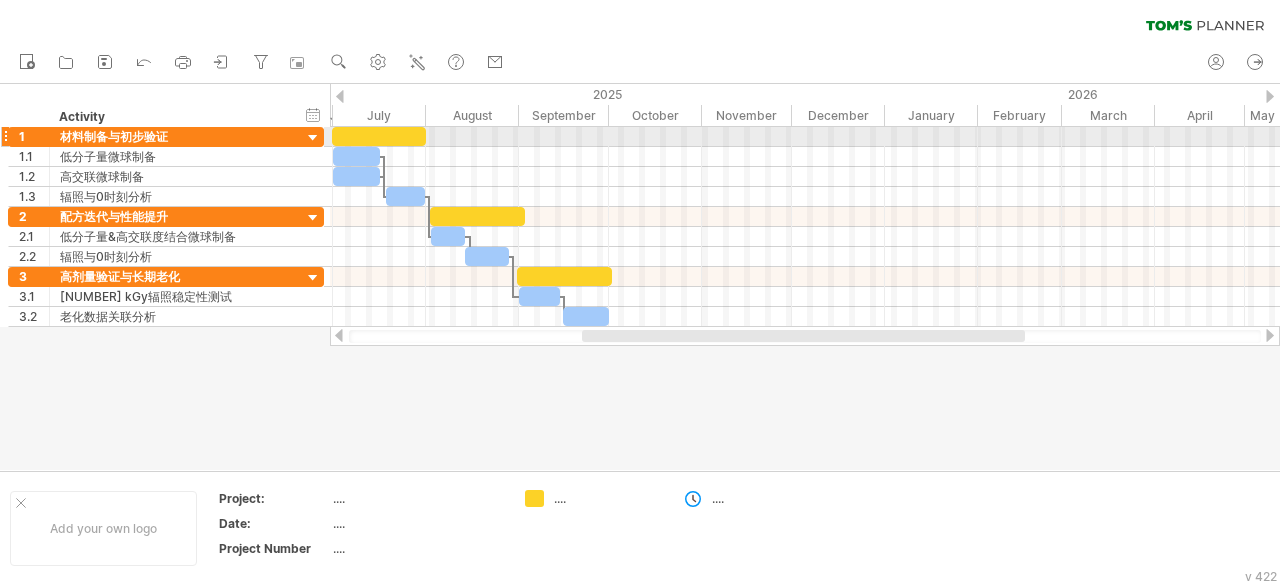 click at bounding box center [379, 136] 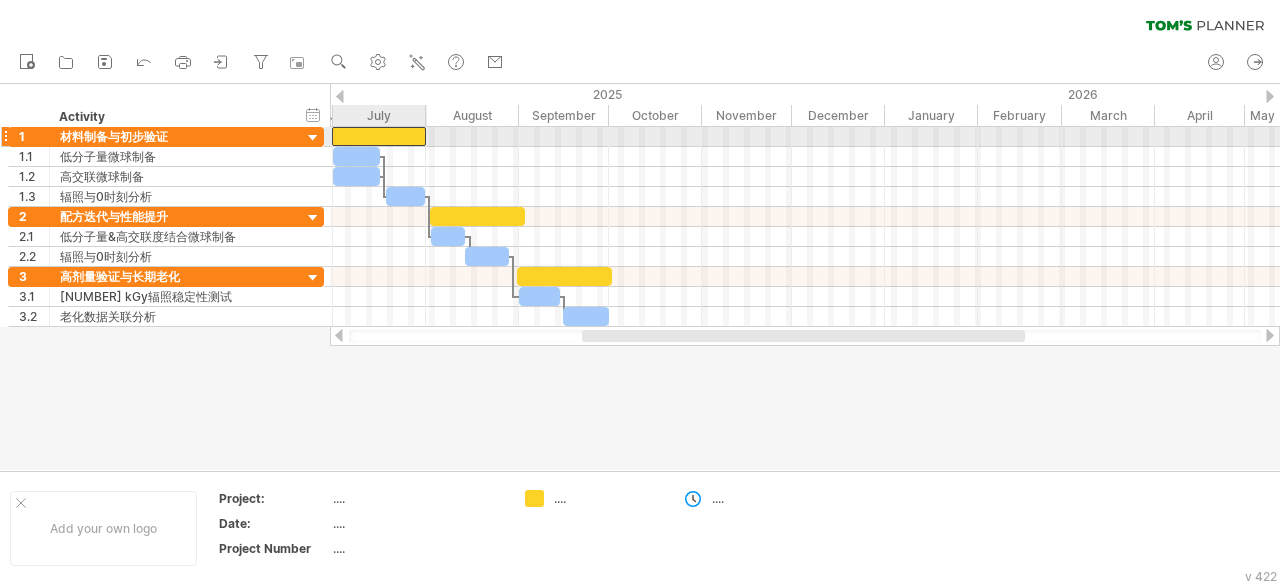 click at bounding box center [379, 136] 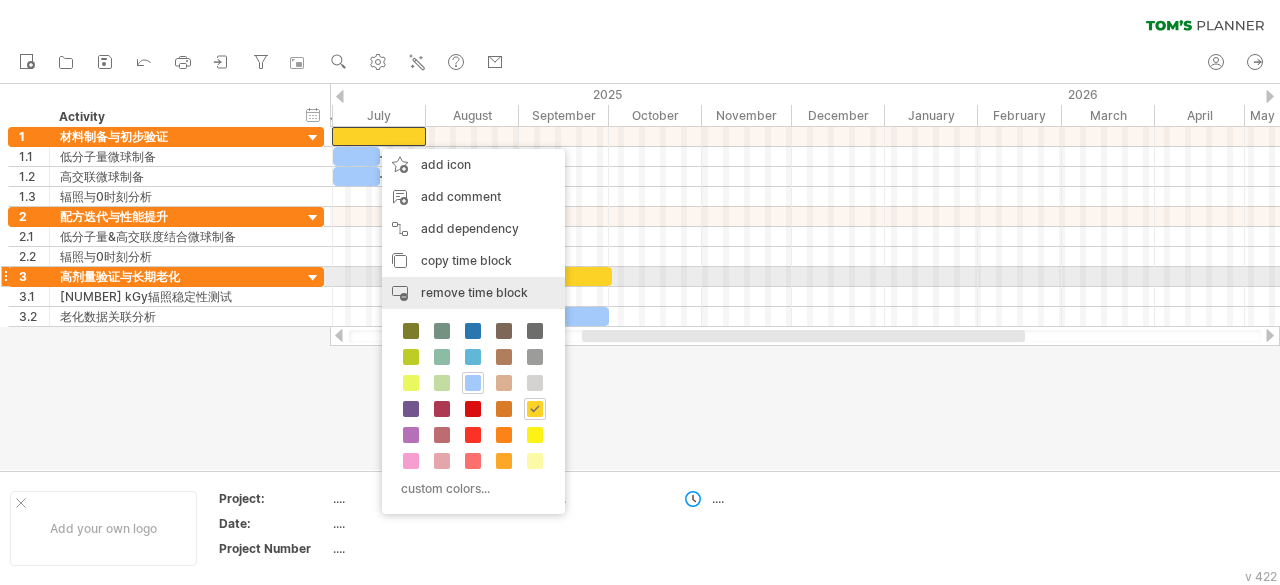 click on "remove time block" at bounding box center (474, 292) 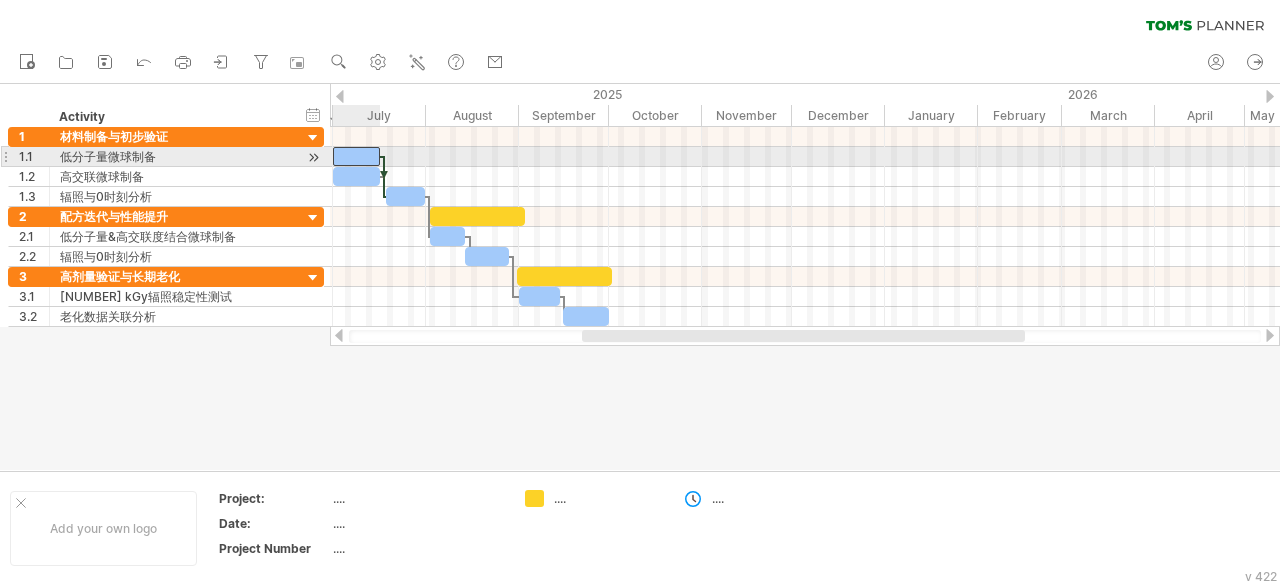 click on "[DAY] [NUMBER] [MONTH]
[DAY] [NUMBER] [MONTH]" at bounding box center (805, 227) 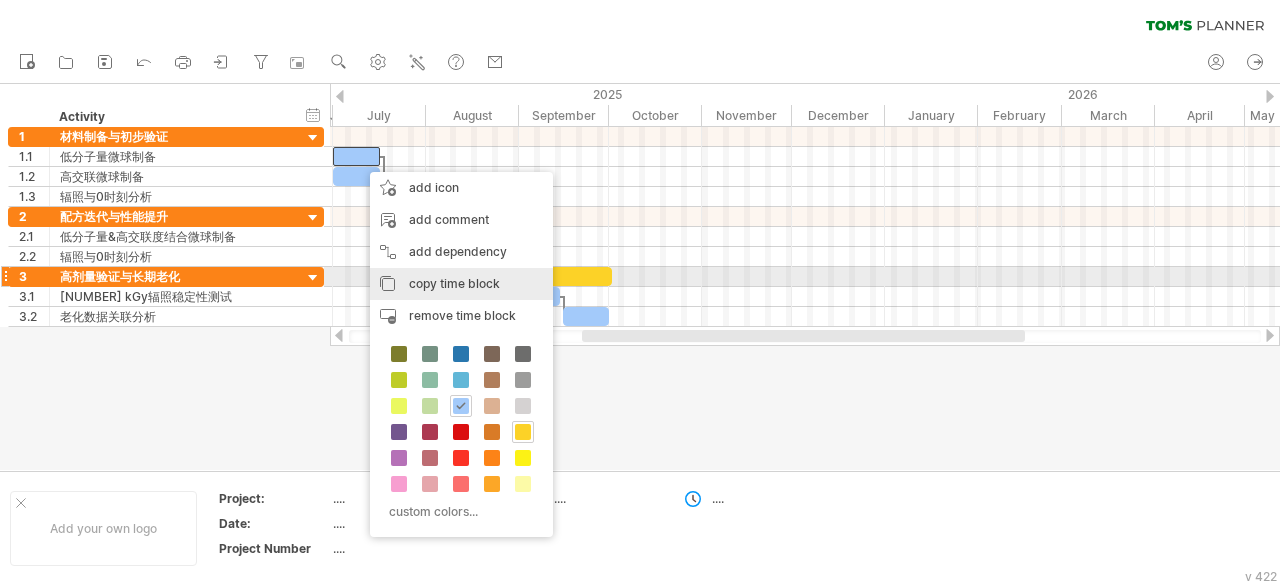 click on "copy time block" at bounding box center [454, 283] 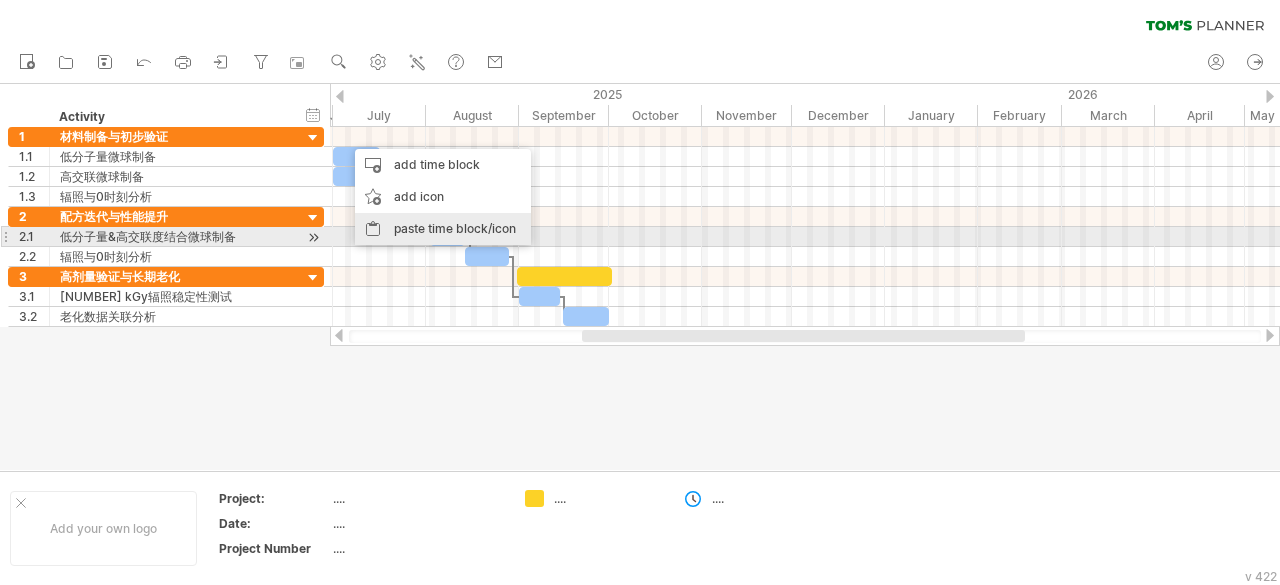 click on "paste time block/icon" at bounding box center [443, 229] 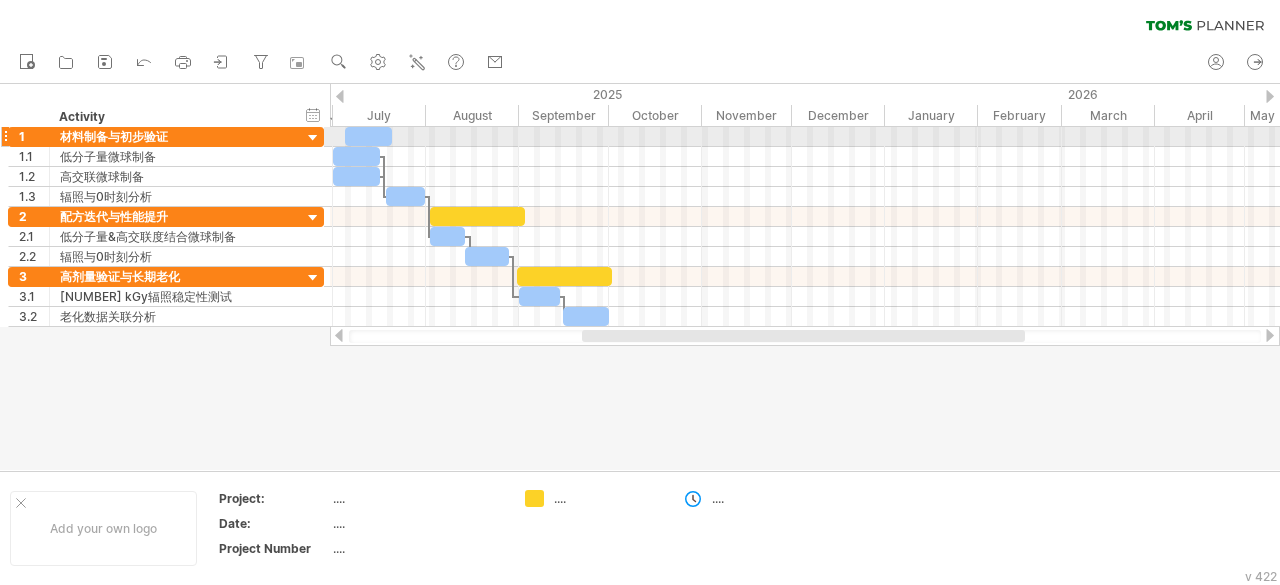 click at bounding box center (368, 136) 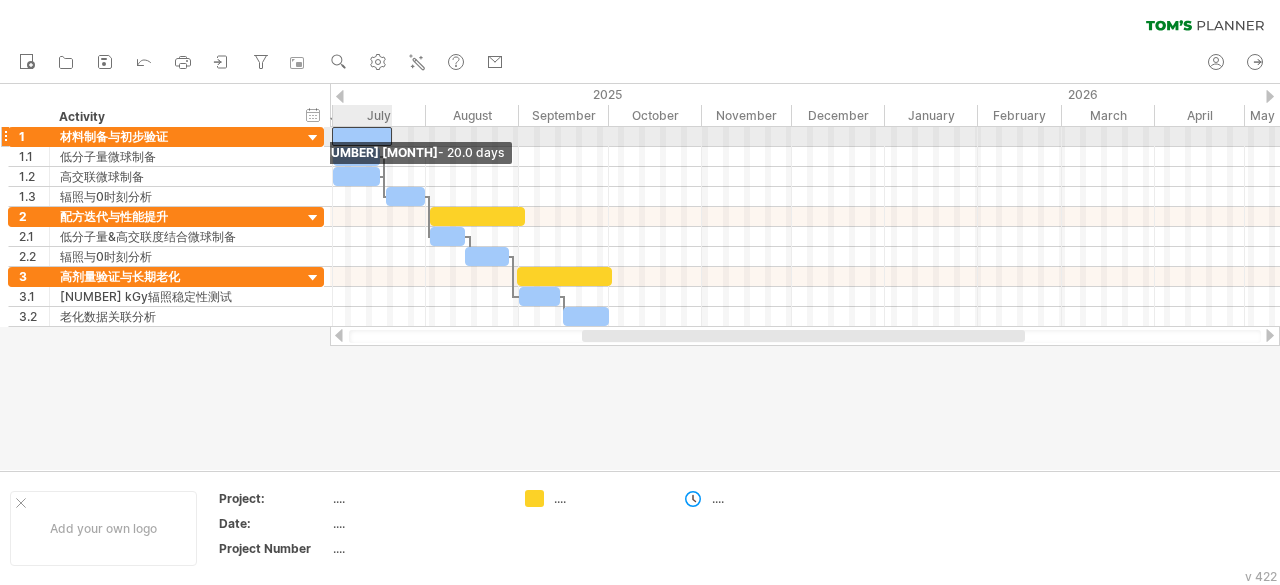 drag, startPoint x: 346, startPoint y: 133, endPoint x: 332, endPoint y: 143, distance: 17.20465 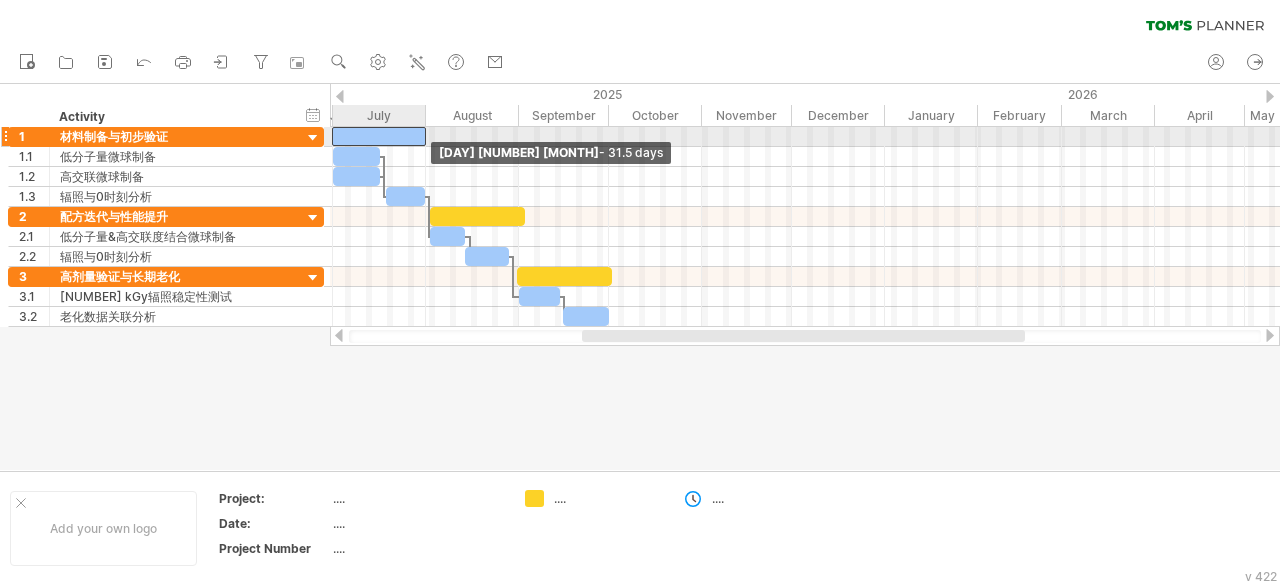 drag, startPoint x: 390, startPoint y: 140, endPoint x: 424, endPoint y: 139, distance: 34.0147 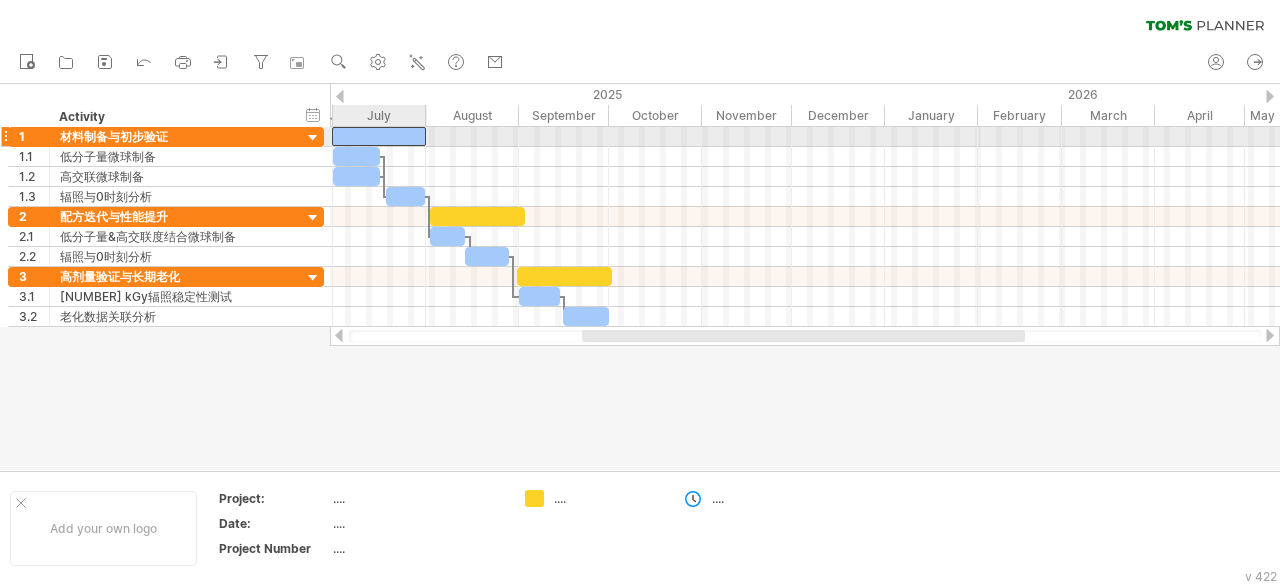 click at bounding box center (379, 136) 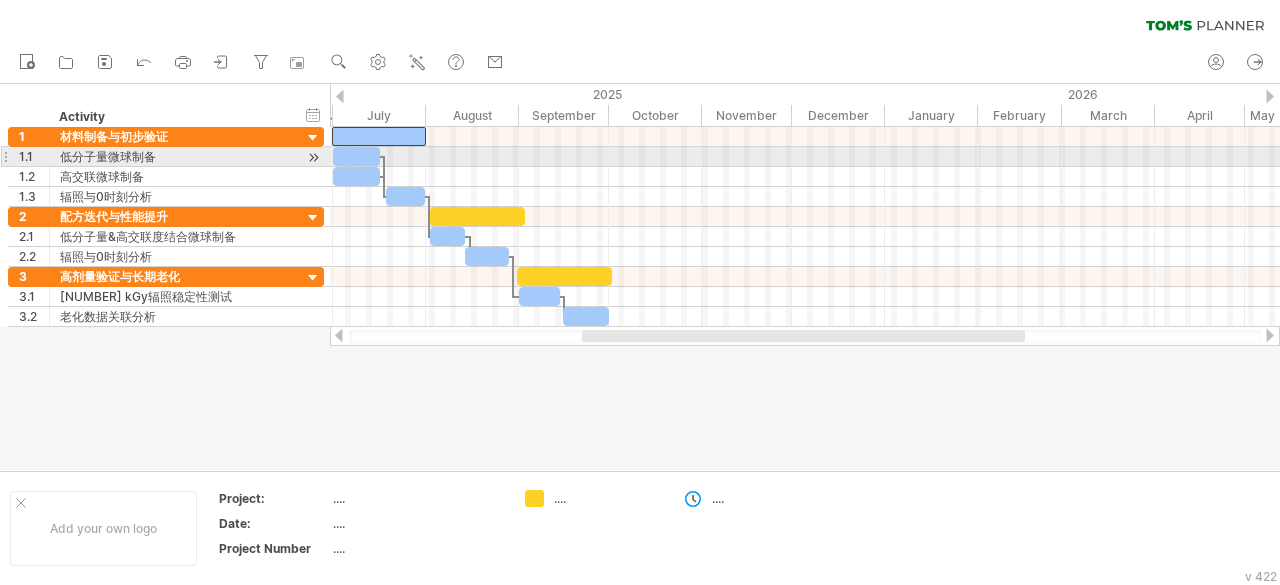 click at bounding box center [805, 157] 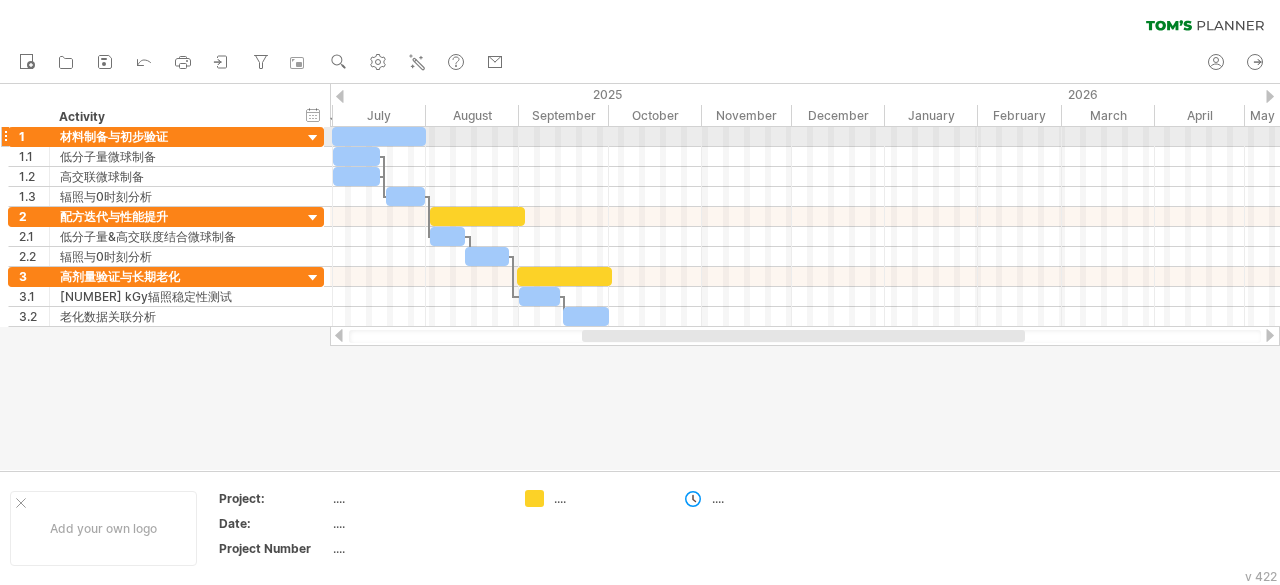 click at bounding box center [379, 136] 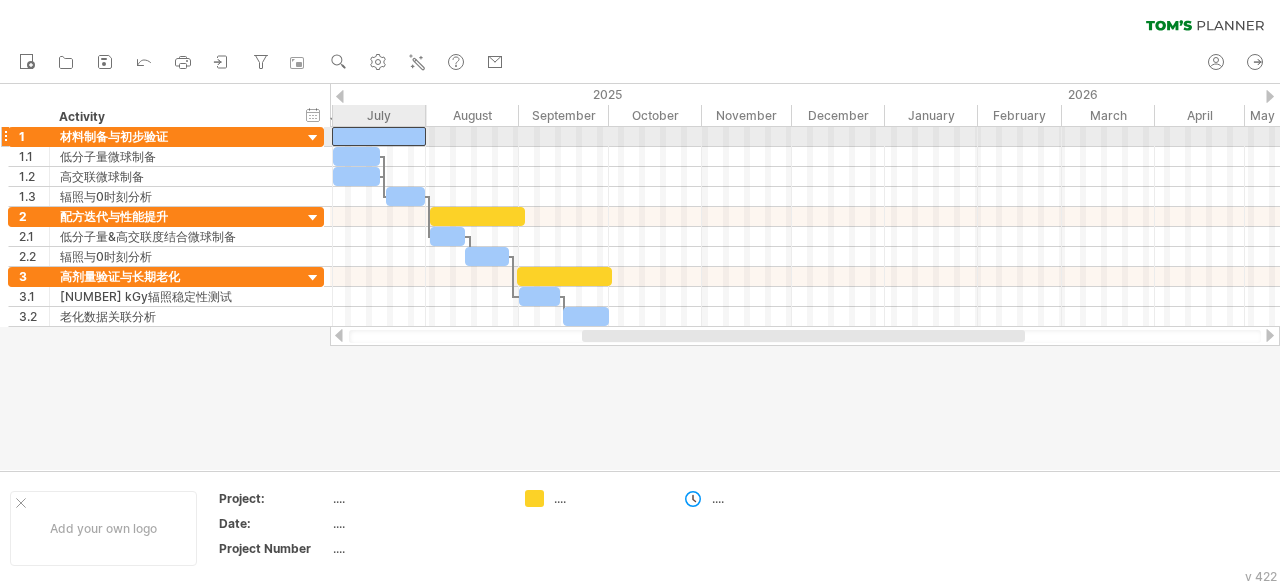 click at bounding box center (379, 136) 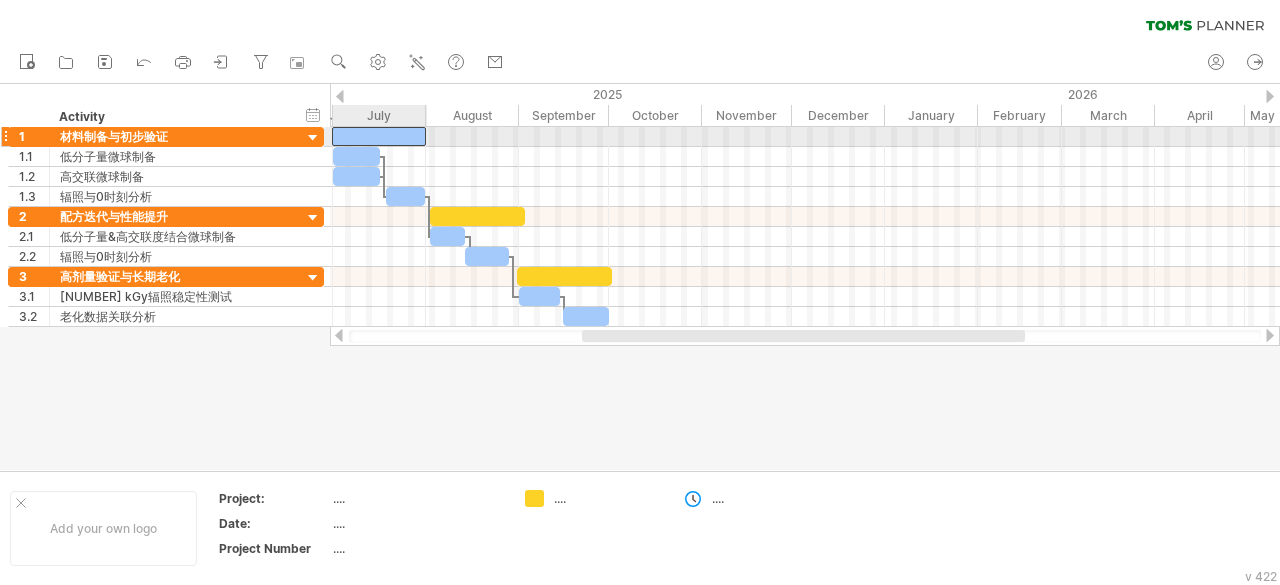 click at bounding box center (379, 136) 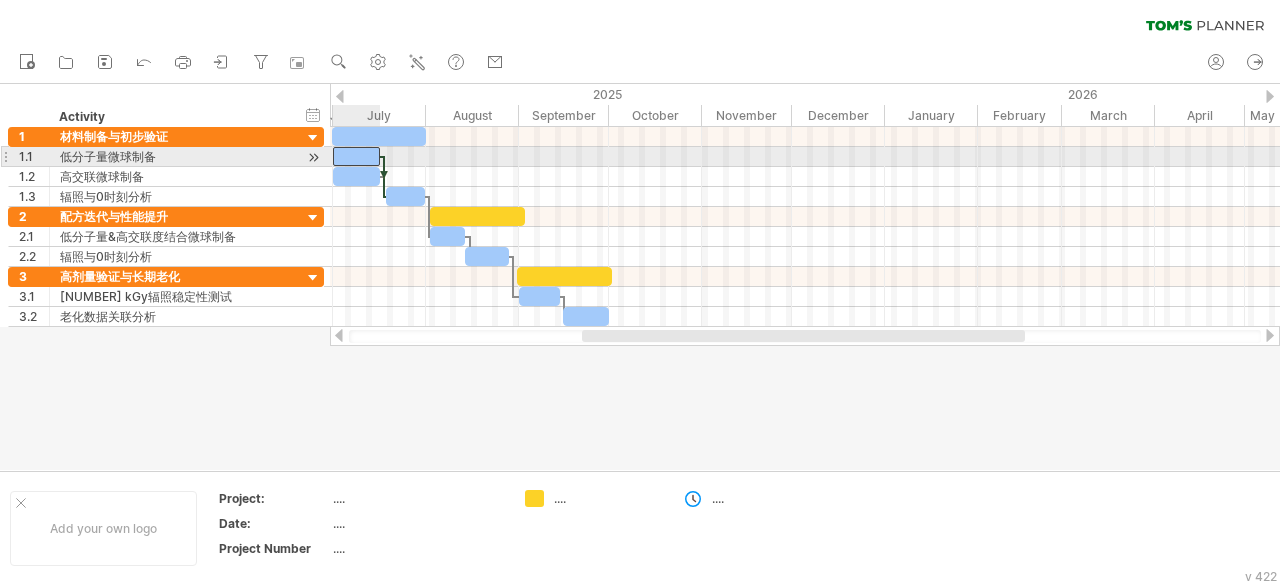 click at bounding box center (356, 156) 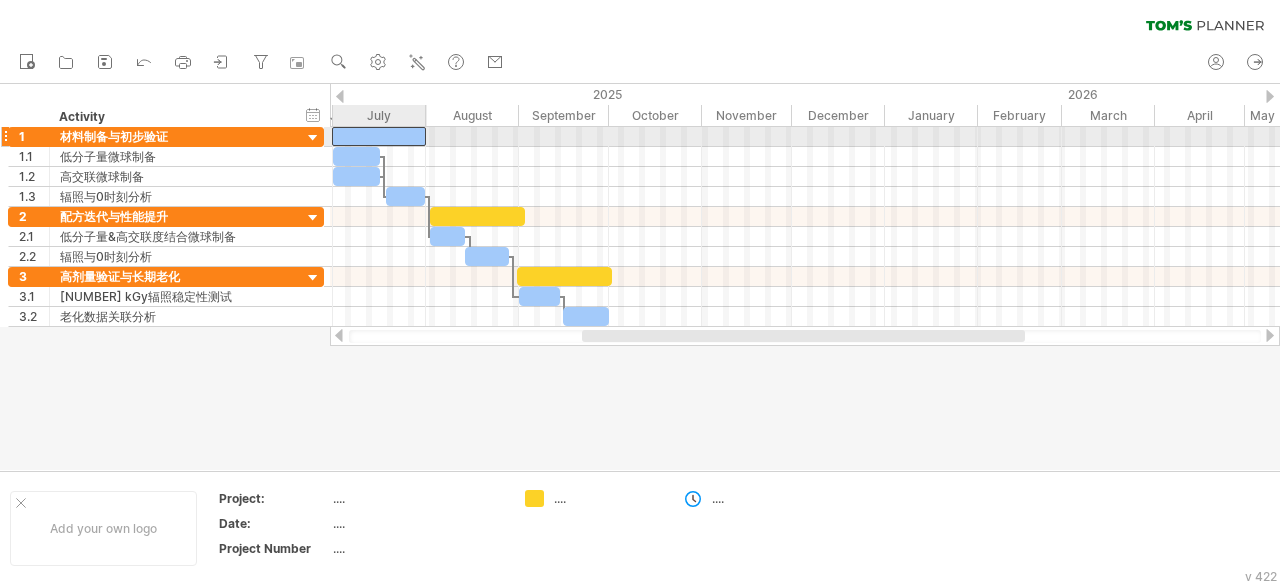 click at bounding box center (379, 136) 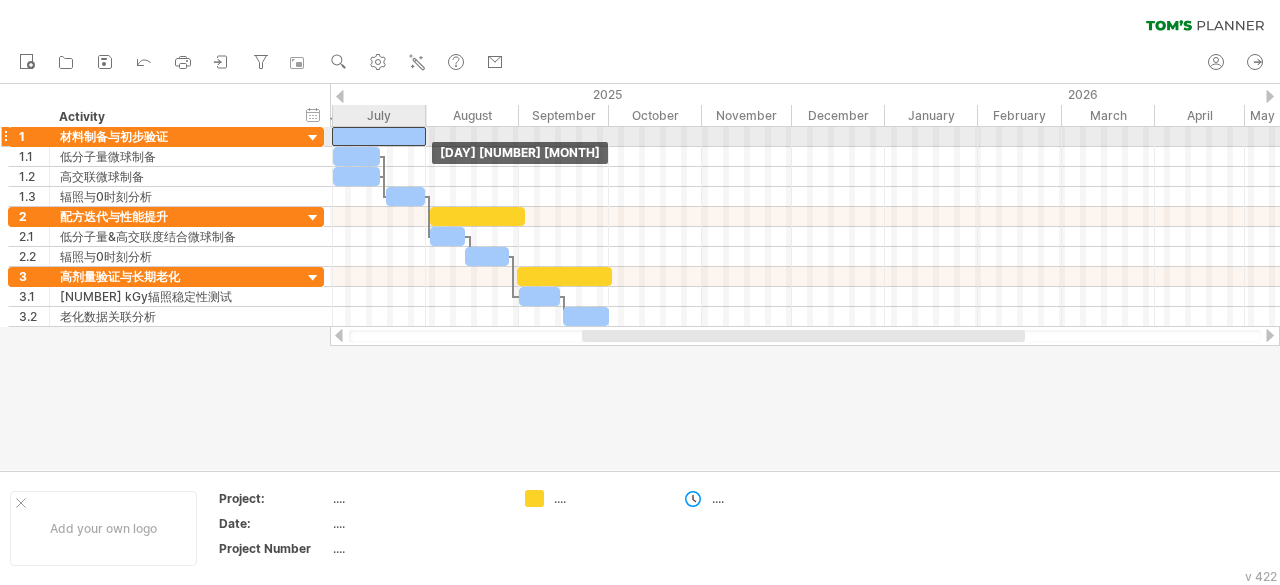 click at bounding box center [379, 136] 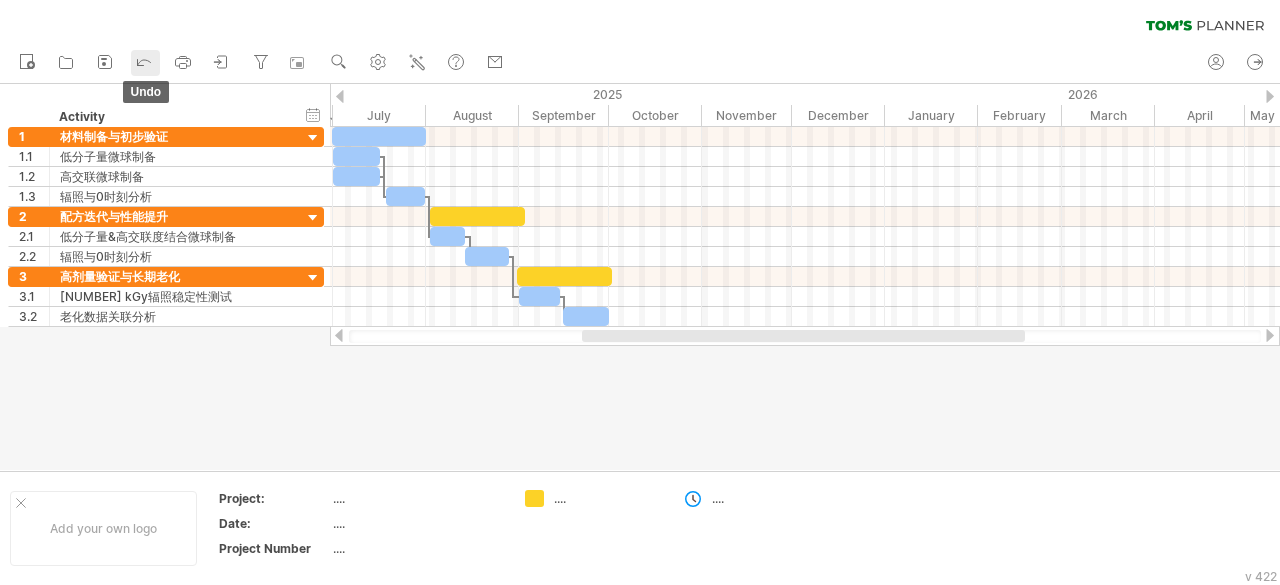 click 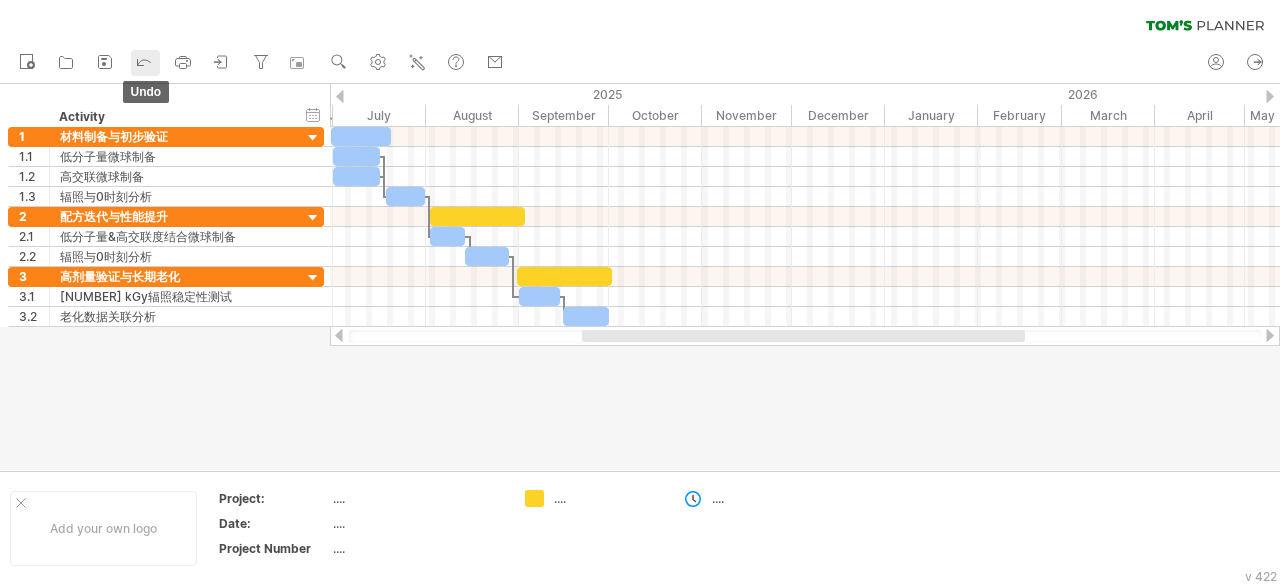 click 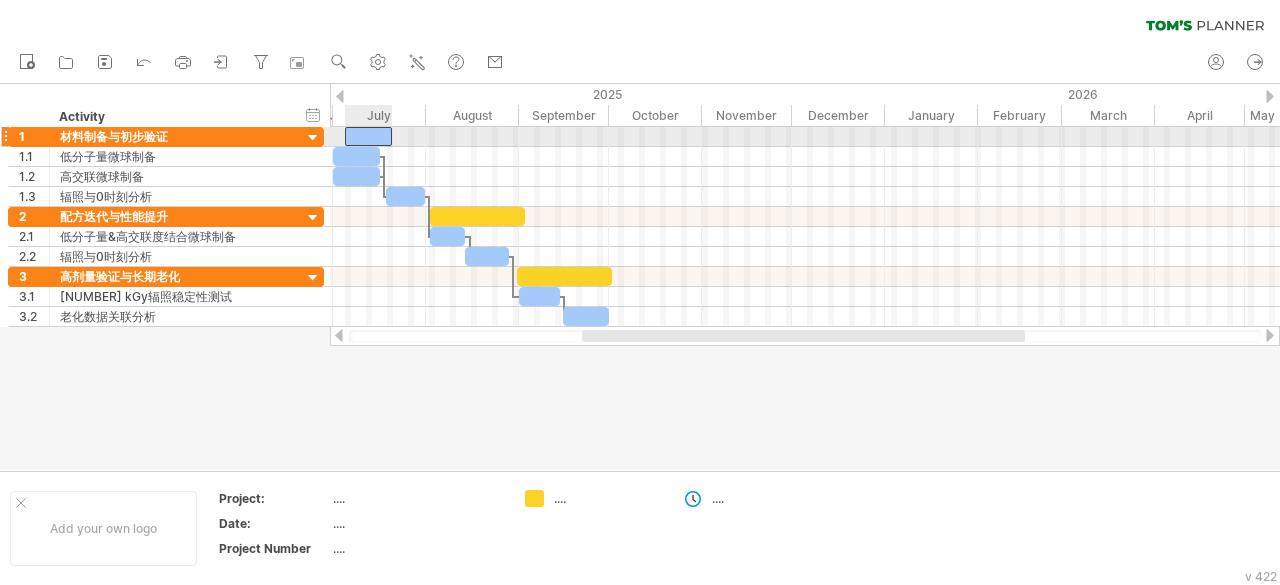 click at bounding box center (368, 136) 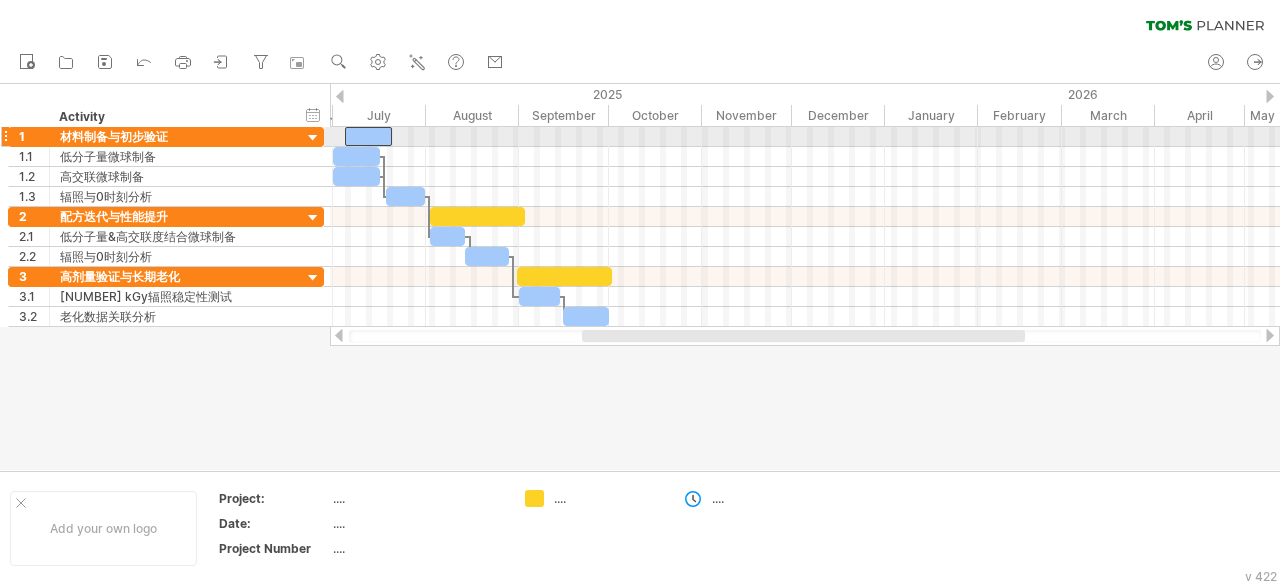 type 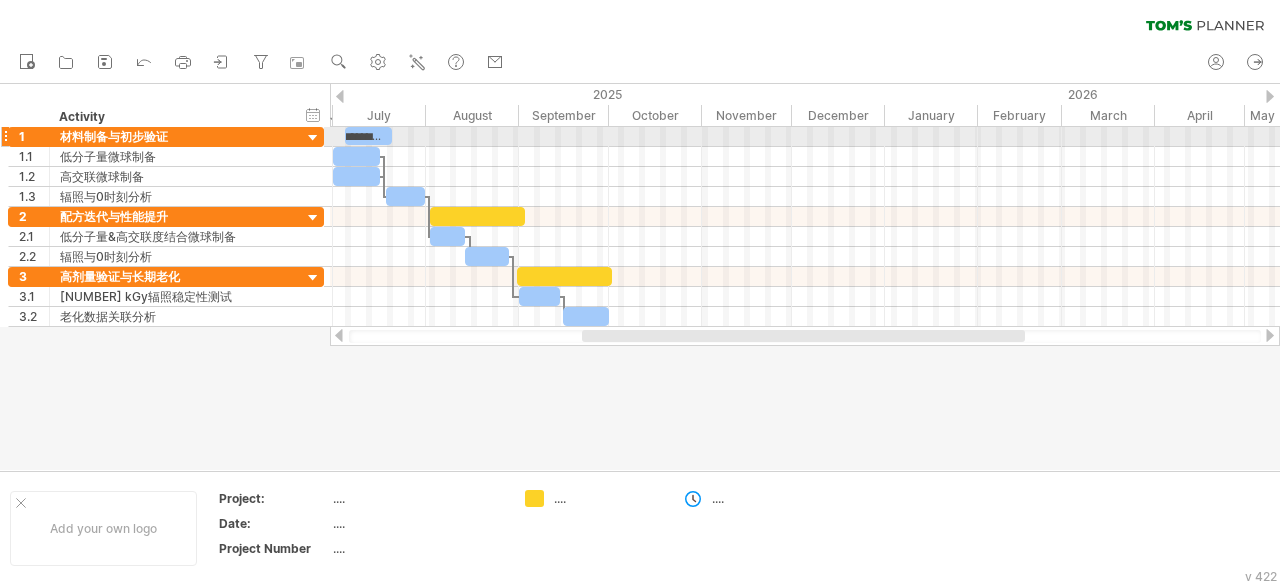 scroll, scrollTop: 0, scrollLeft: 0, axis: both 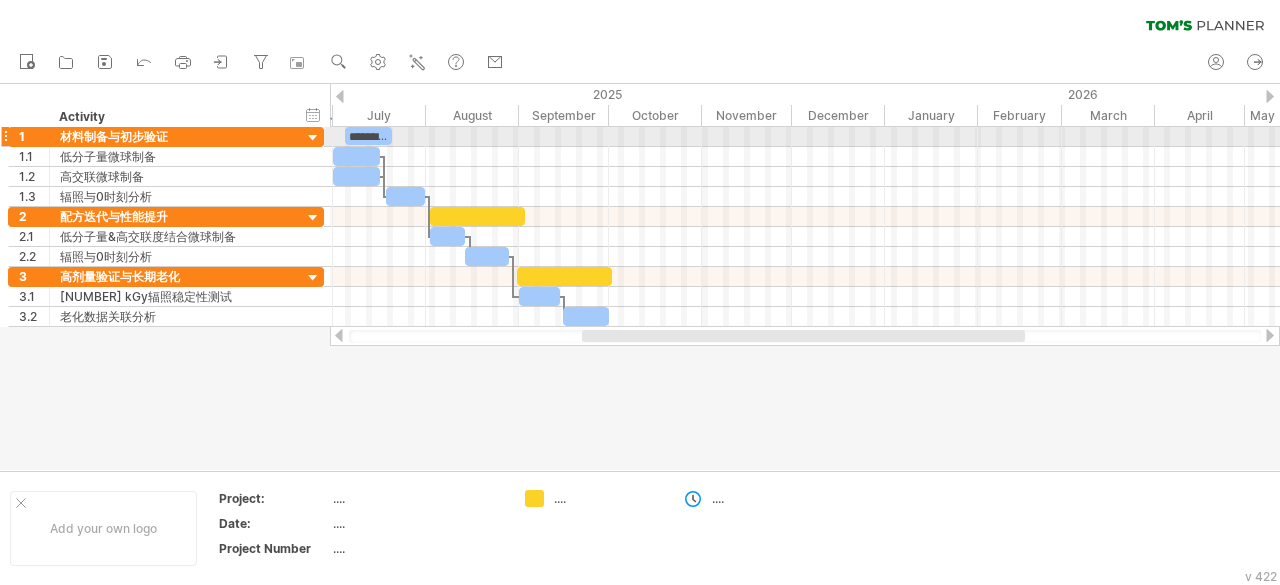 click at bounding box center [805, 137] 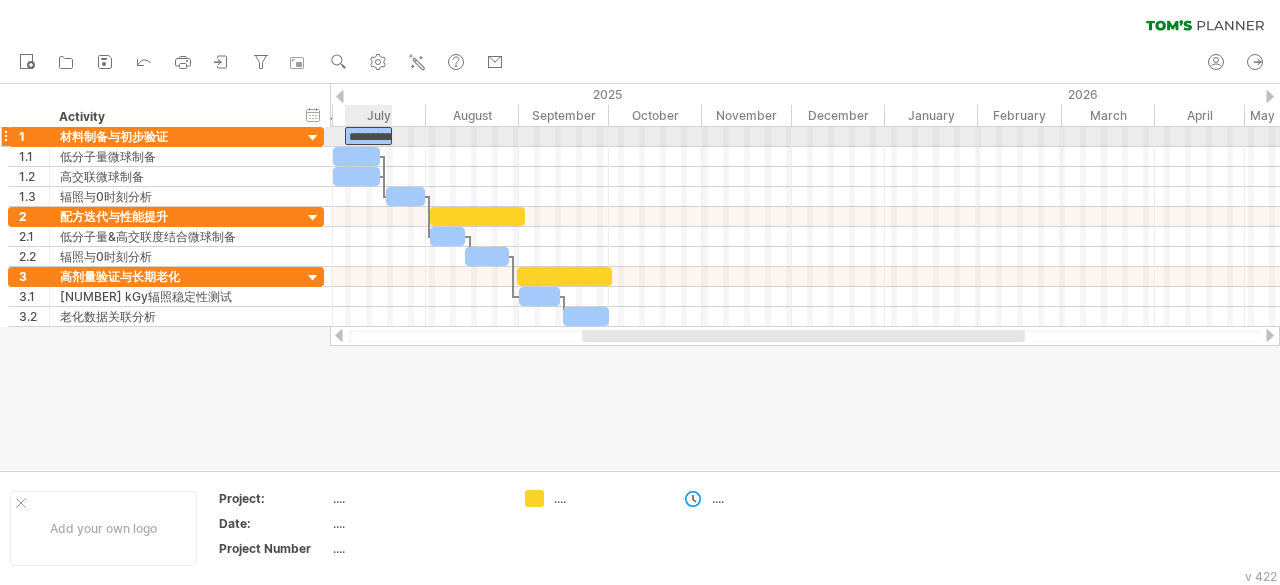 click on "**********" at bounding box center [368, 136] 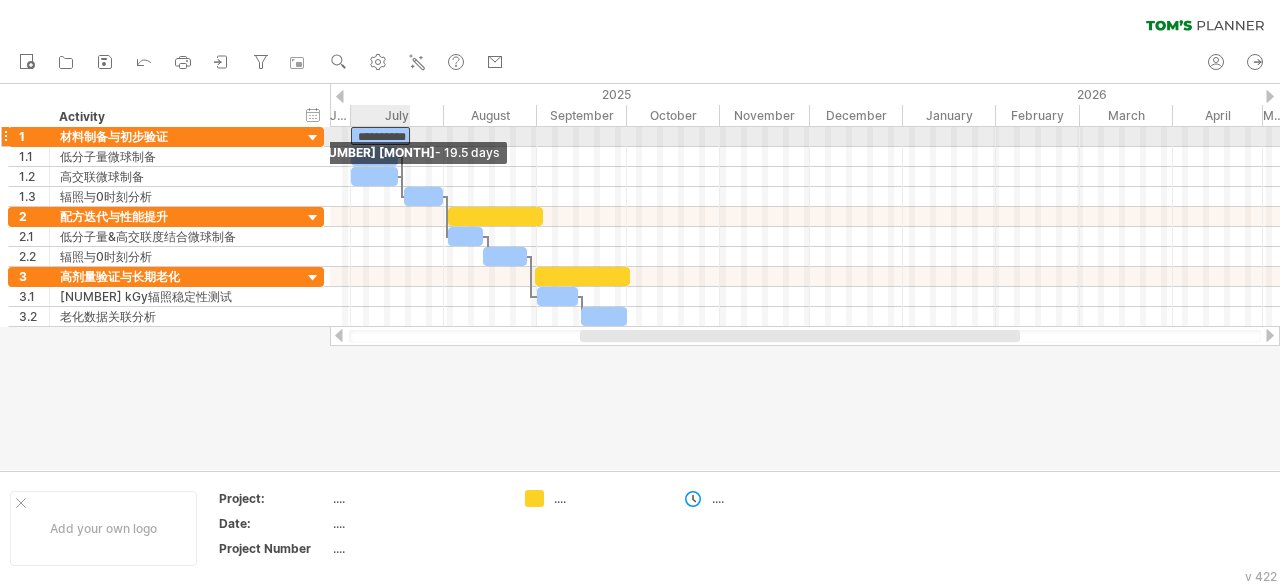 drag, startPoint x: 342, startPoint y: 132, endPoint x: 348, endPoint y: 141, distance: 10.816654 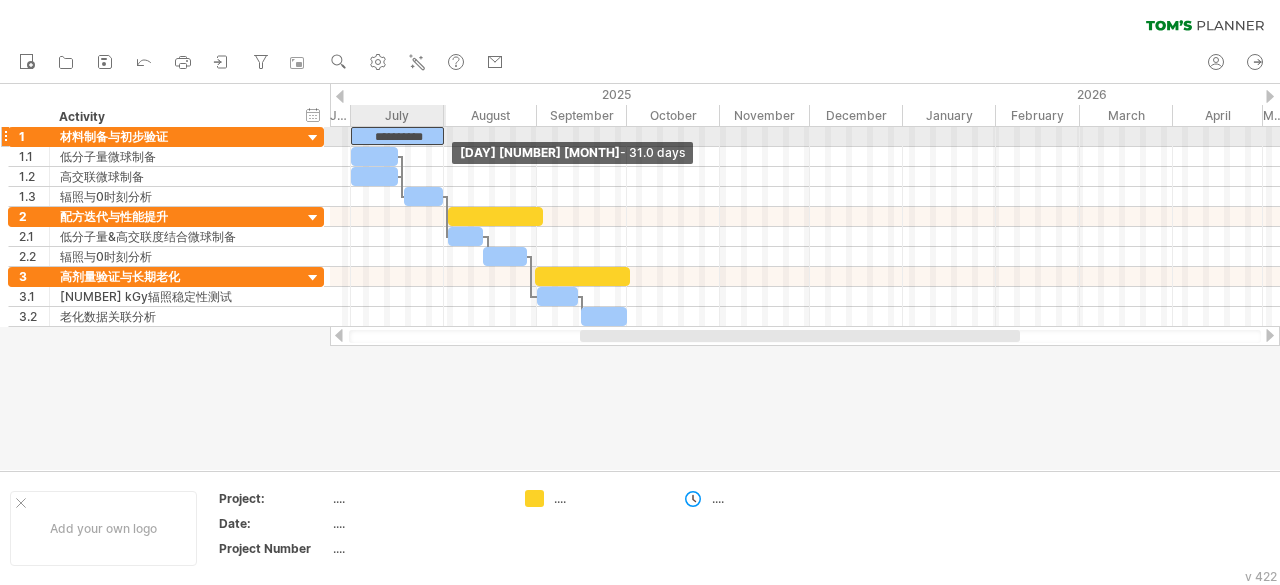 drag, startPoint x: 406, startPoint y: 138, endPoint x: 440, endPoint y: 143, distance: 34.36568 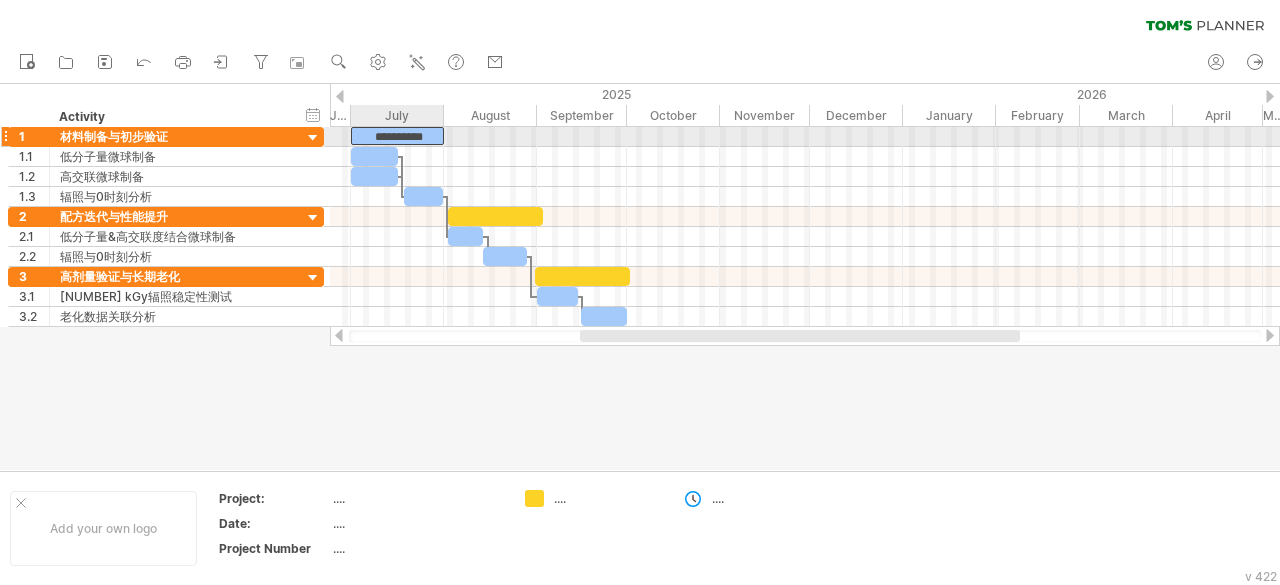 click on "**********" at bounding box center [397, 136] 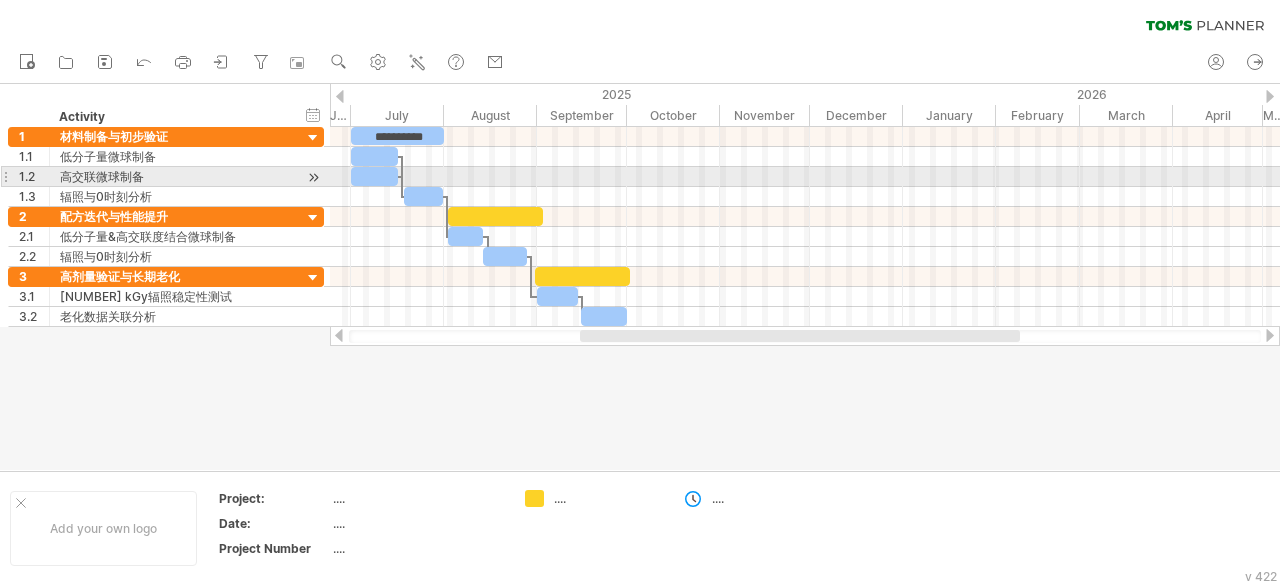 click at bounding box center (805, 177) 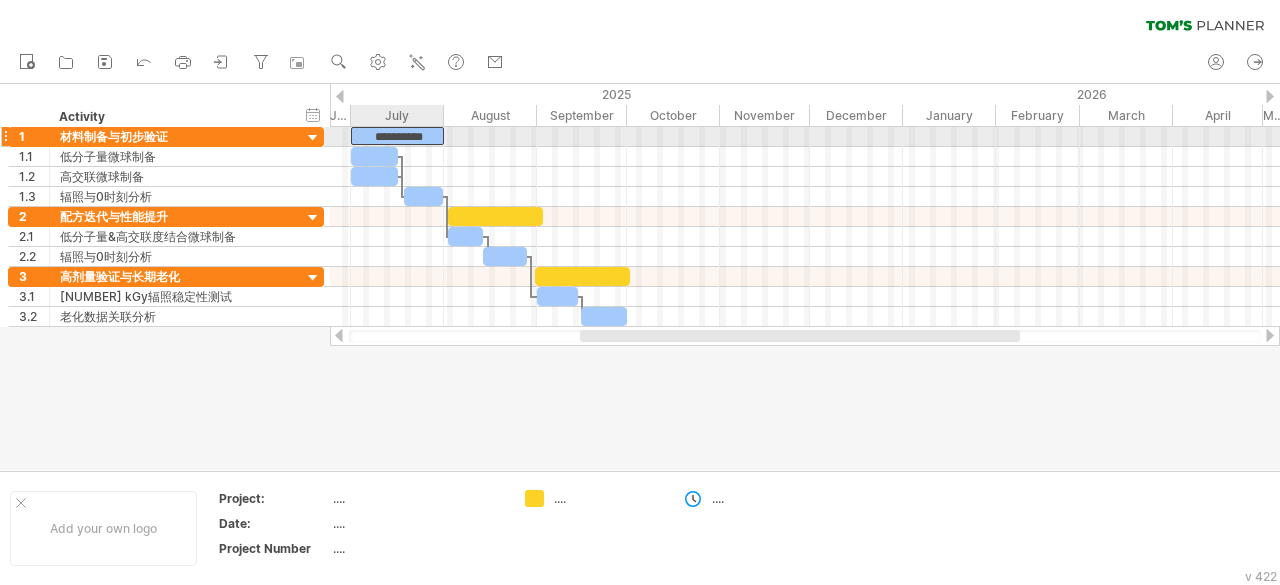click on "**********" at bounding box center [397, 136] 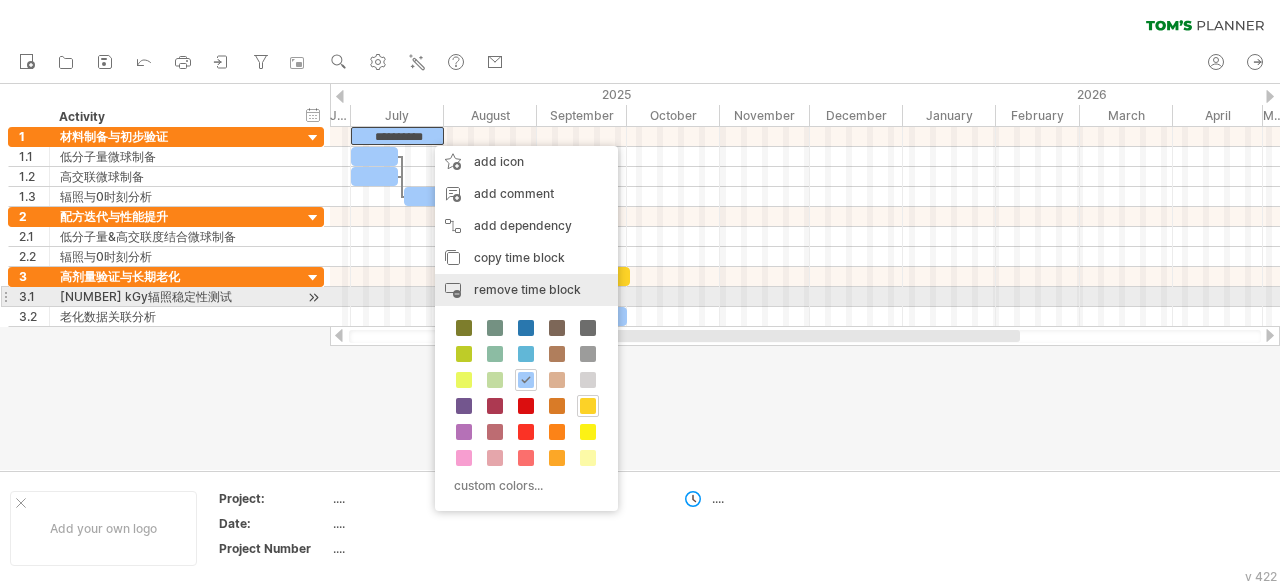 click on "remove time block" at bounding box center (527, 289) 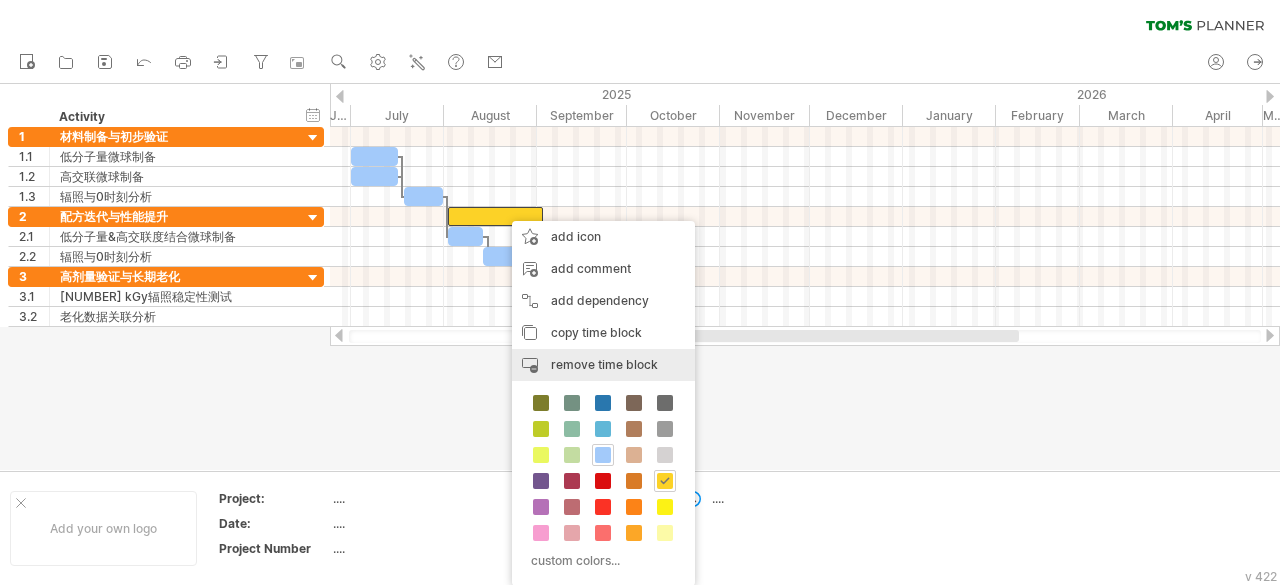 click on "remove time block" at bounding box center (604, 364) 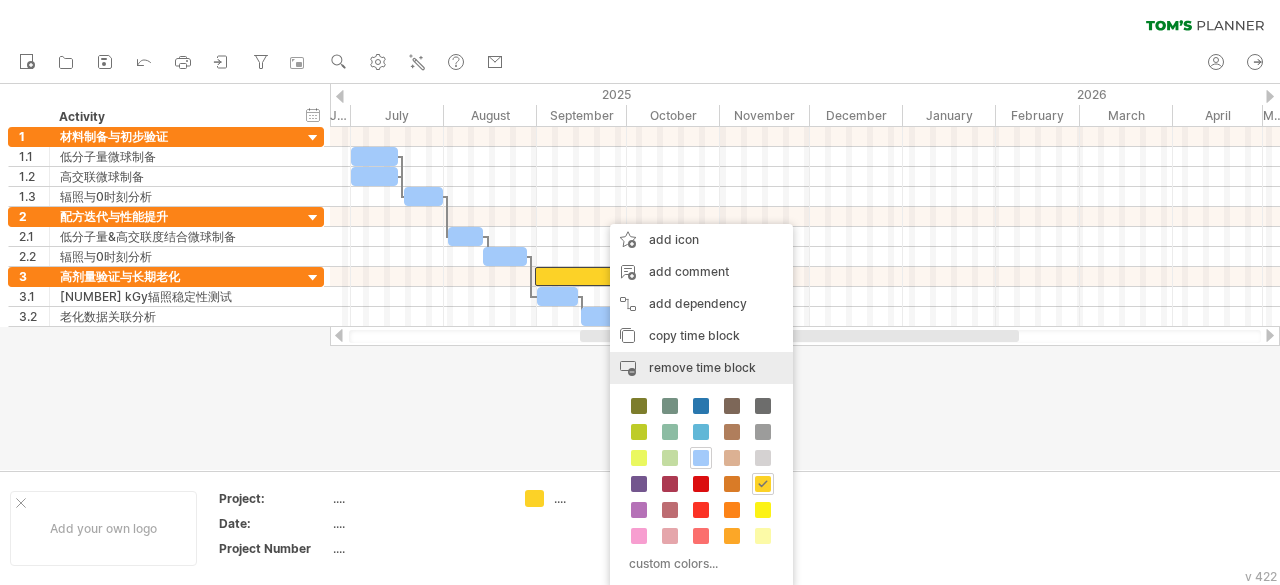 click on "remove time block remove selected items" at bounding box center (701, 368) 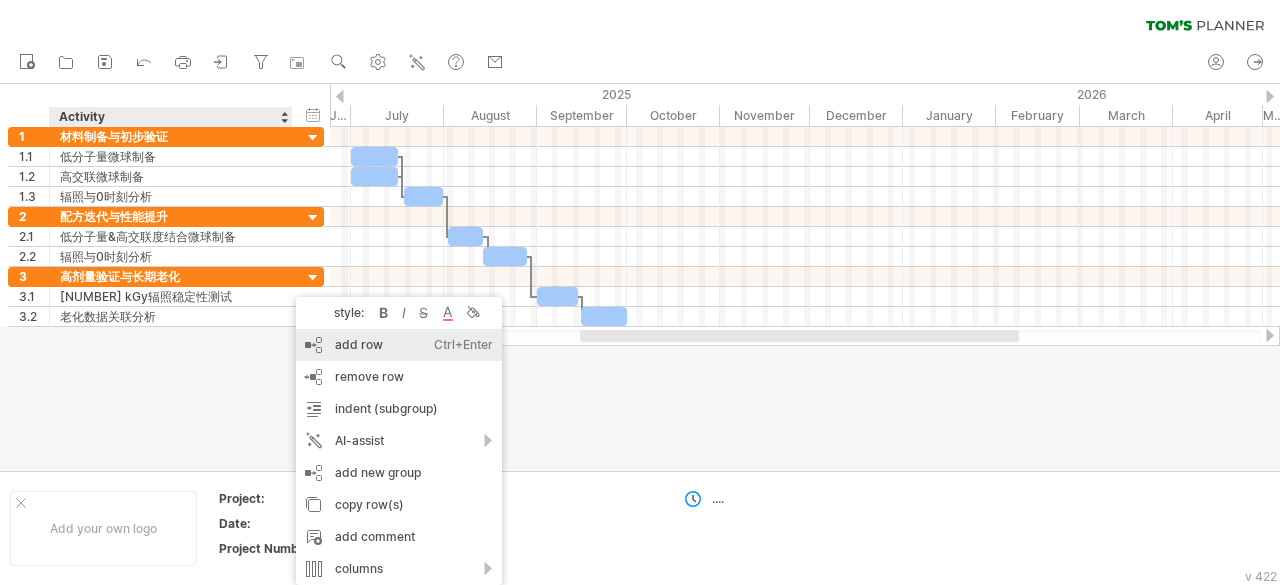 click on "add row Ctrl+Enter Cmd+Enter" at bounding box center (399, 345) 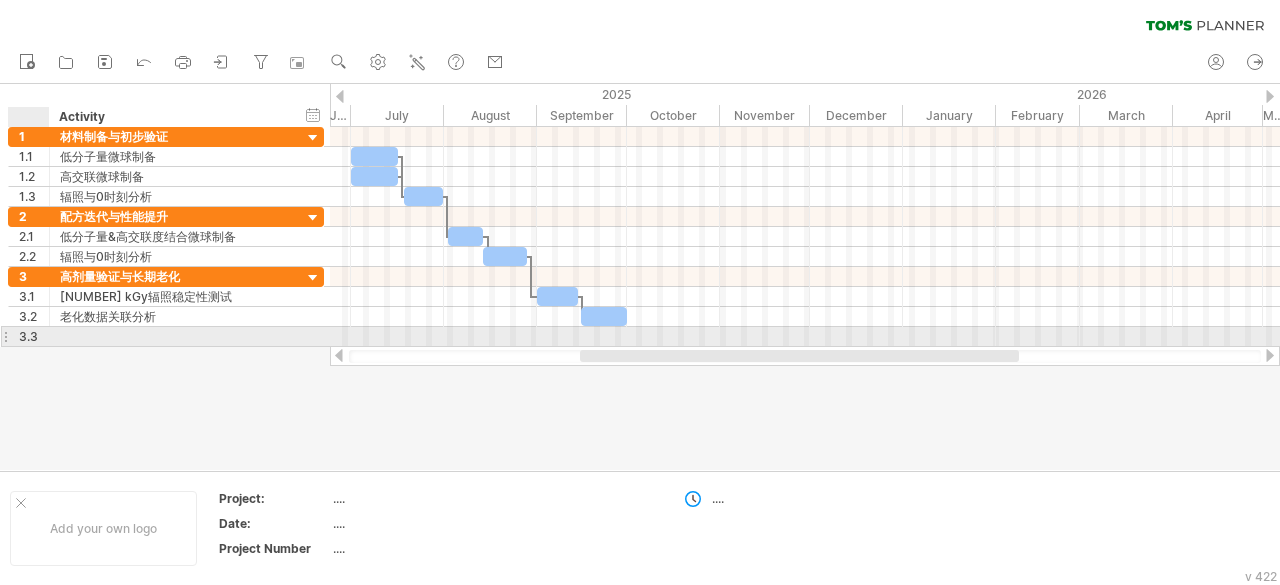 click on "3.3" at bounding box center [34, 336] 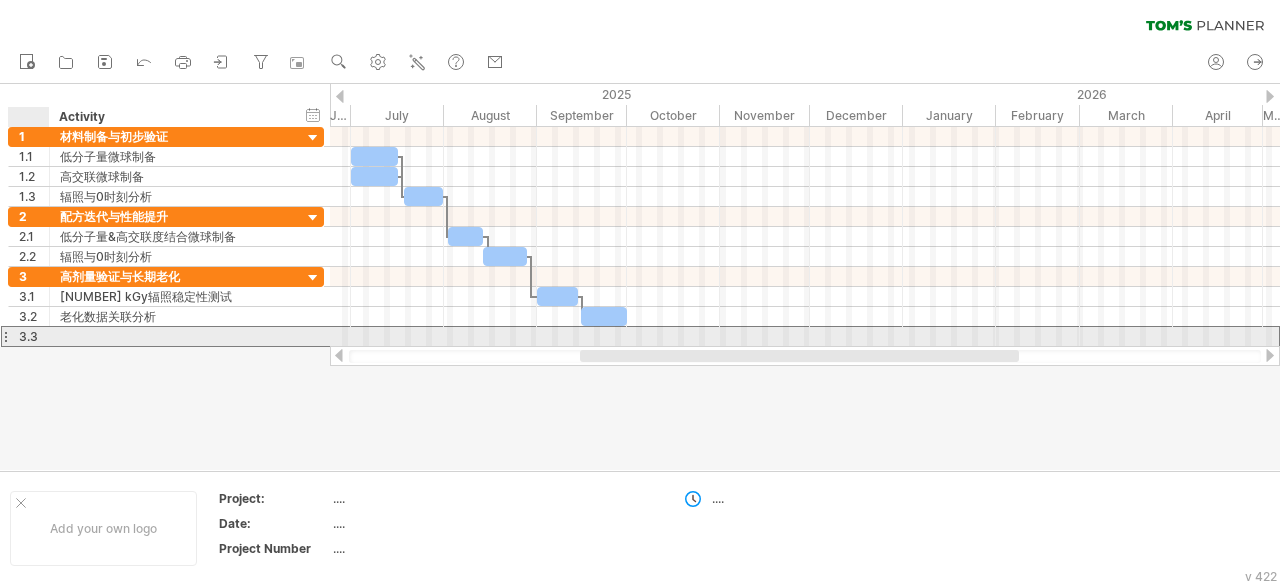 click on "3.3" at bounding box center (34, 336) 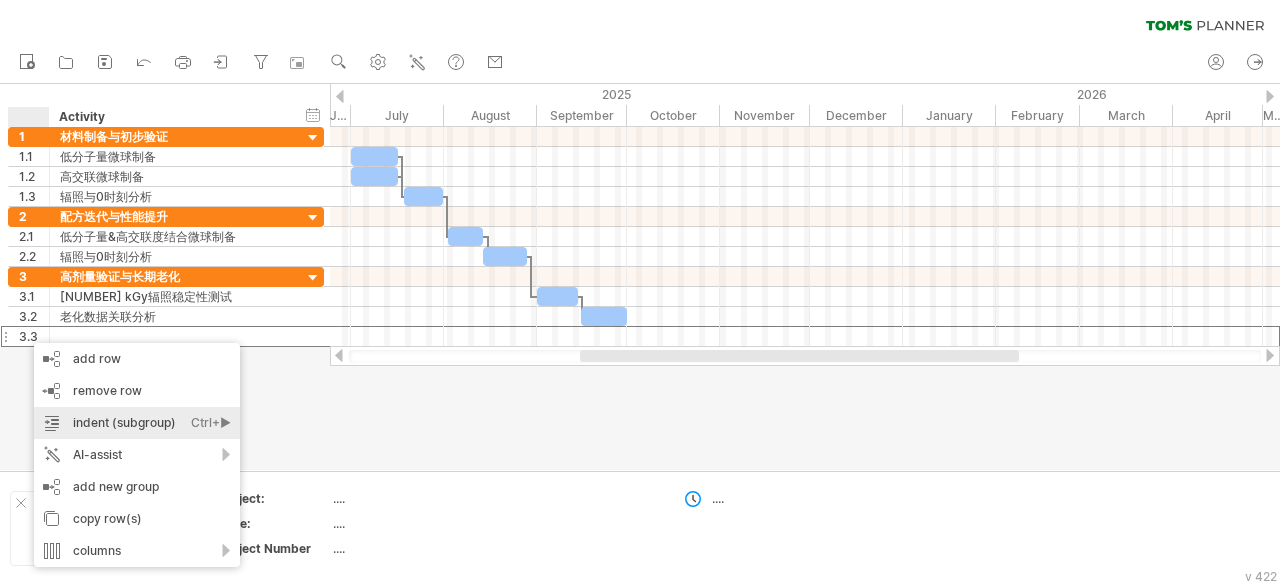 click on "indent (subgroup) Ctrl+► Cmd+►" at bounding box center [137, 423] 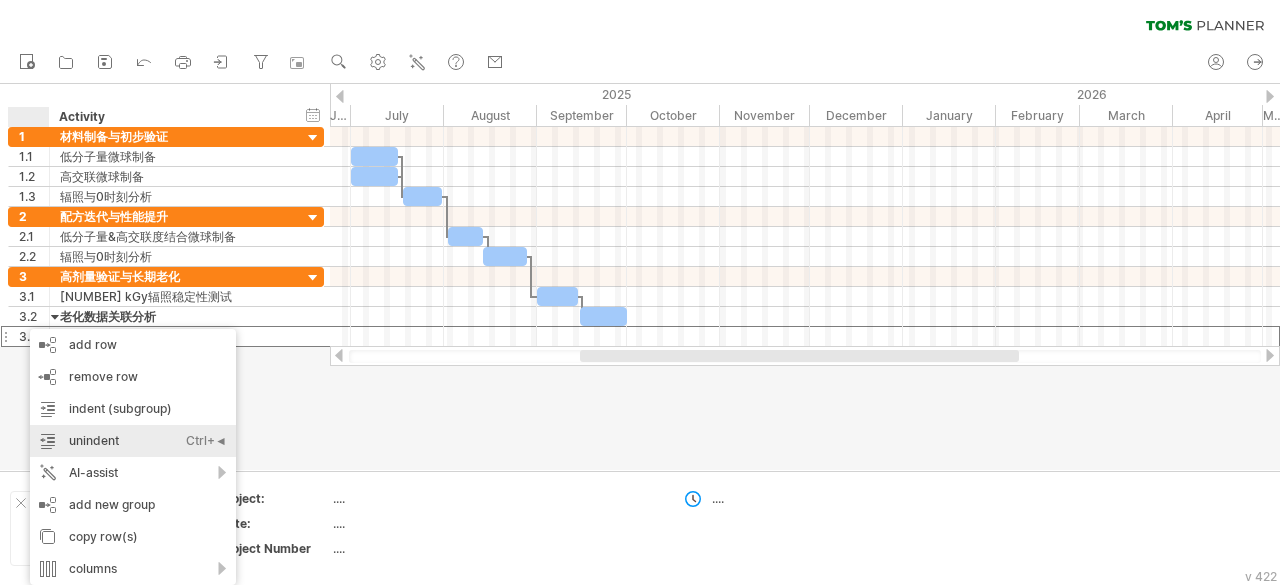 click on "unindent Ctrl+◄ Cmd+◄" at bounding box center (133, 441) 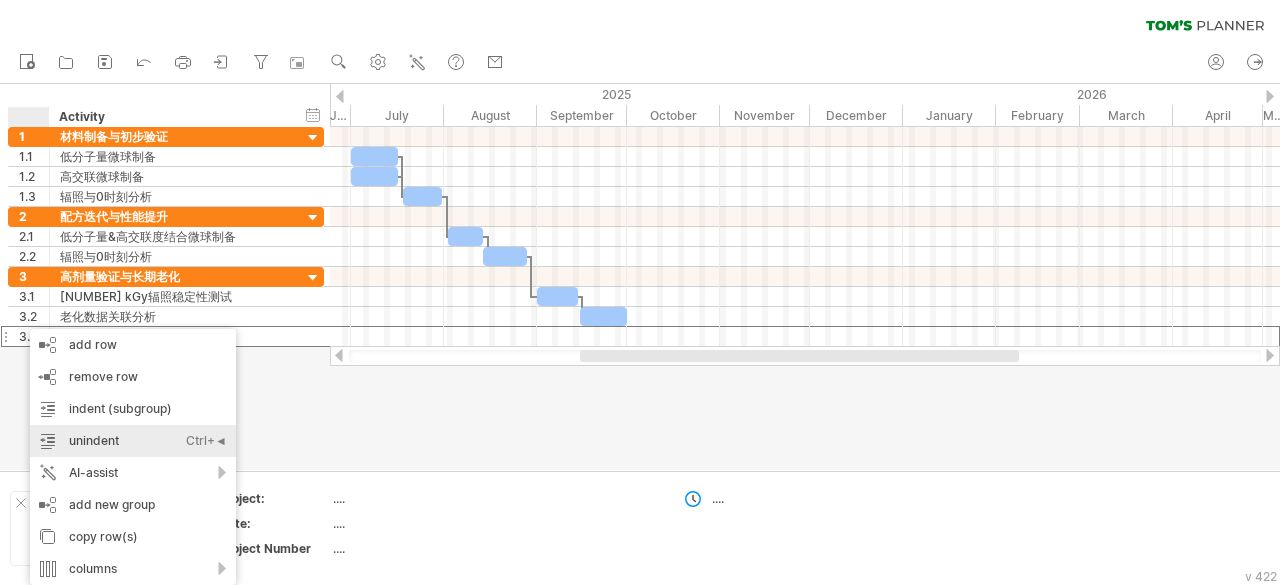 click on "unindent Ctrl+◄ Cmd+◄" at bounding box center [133, 441] 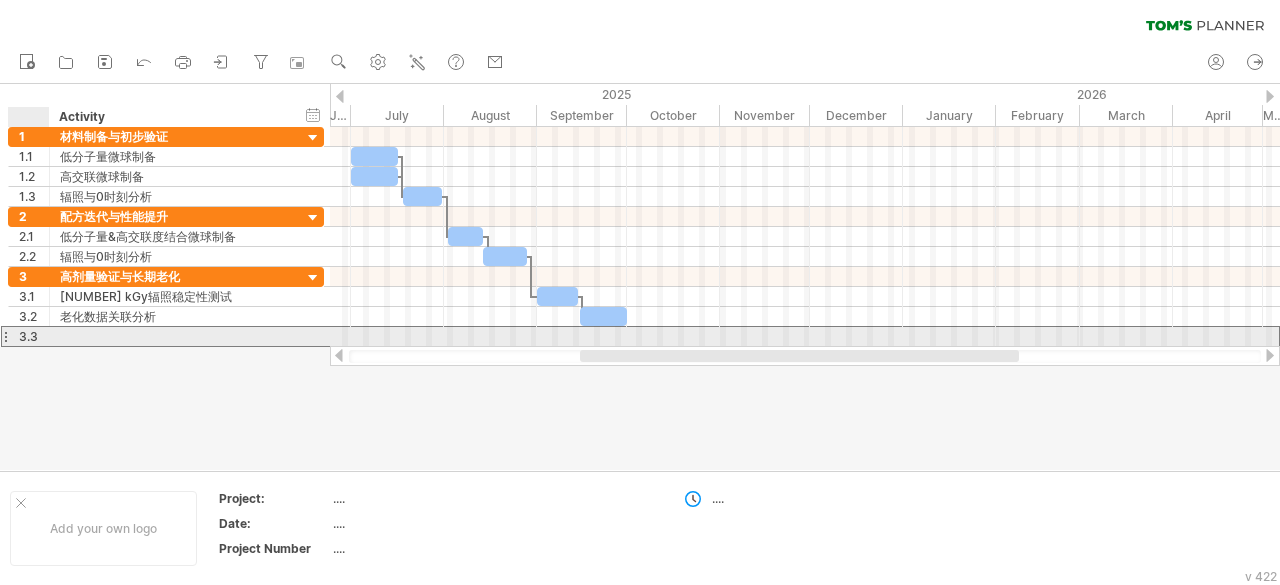 click at bounding box center [5, 336] 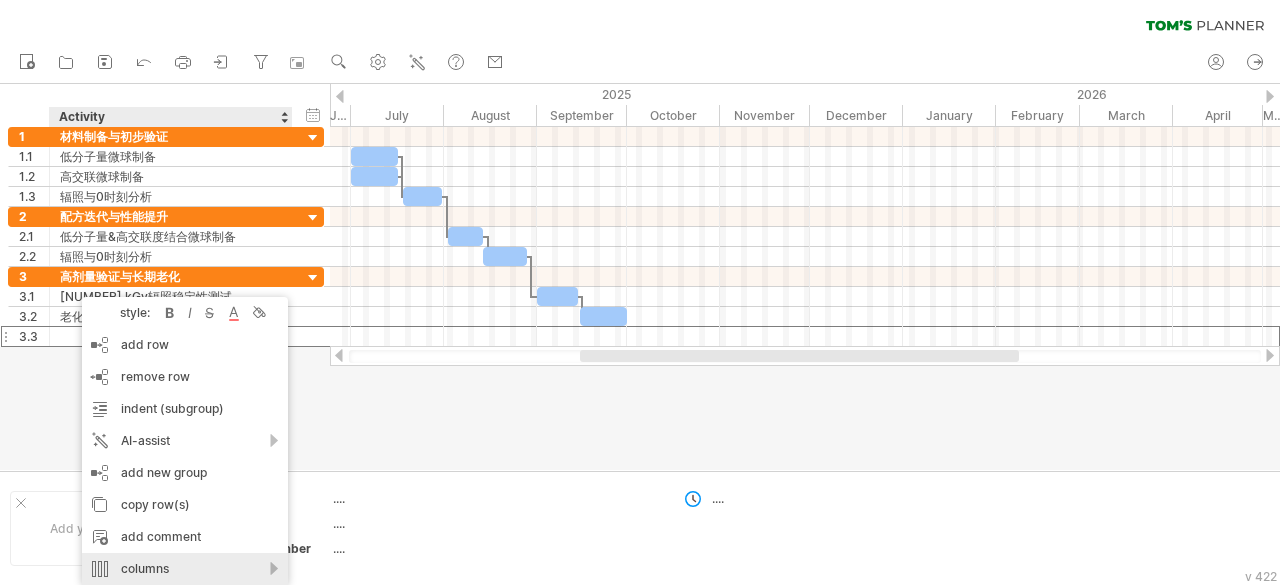 click on "columns" at bounding box center [185, 569] 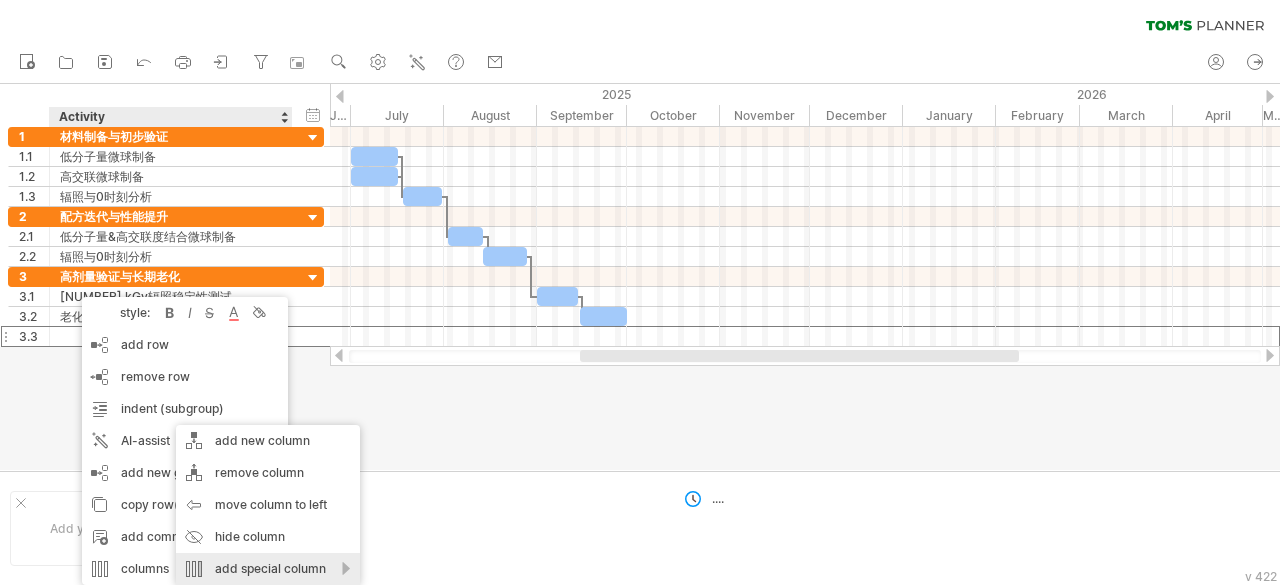click on "add special column" at bounding box center [268, 569] 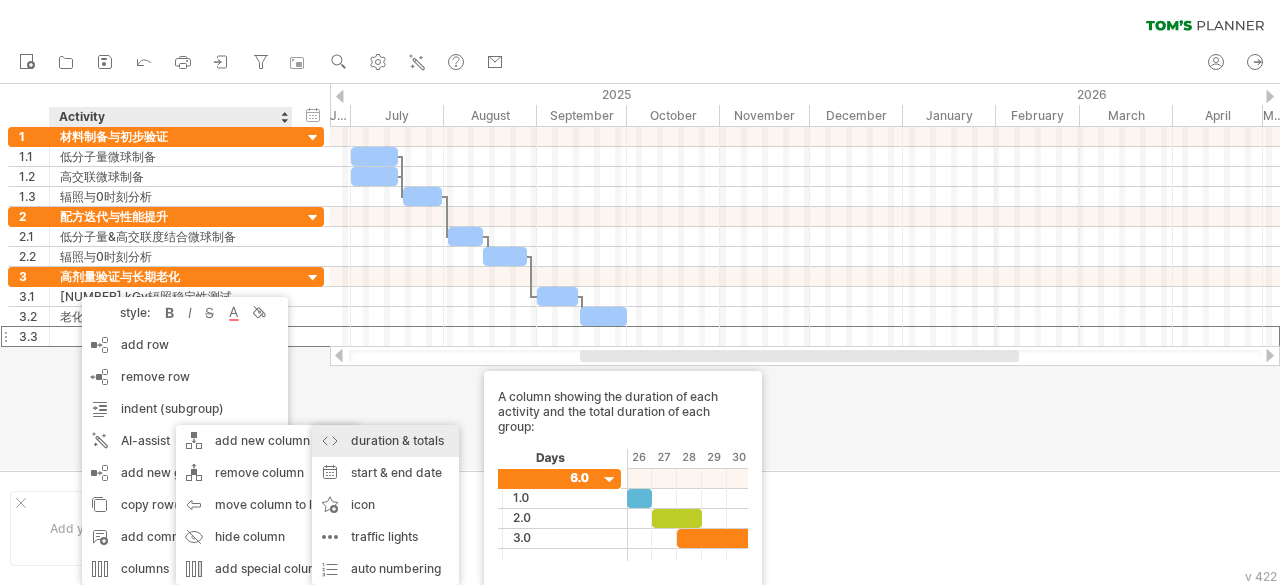 click on "duration & totals A column showing the duration of each activity and the total duration of each group:" at bounding box center [385, 441] 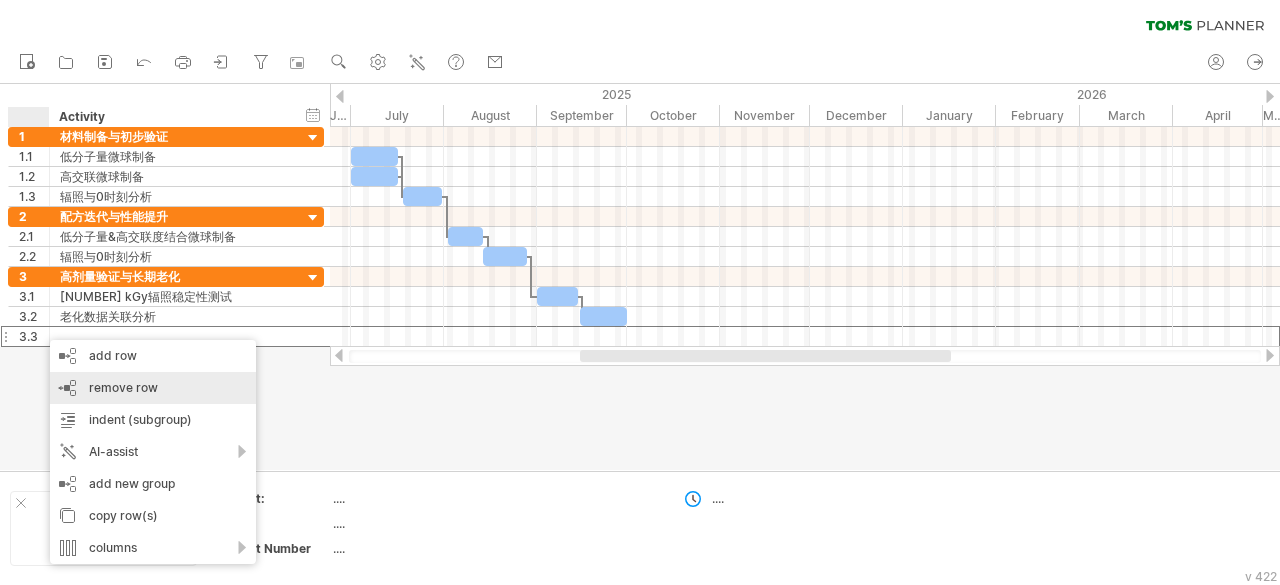 click on "remove row" at bounding box center (123, 387) 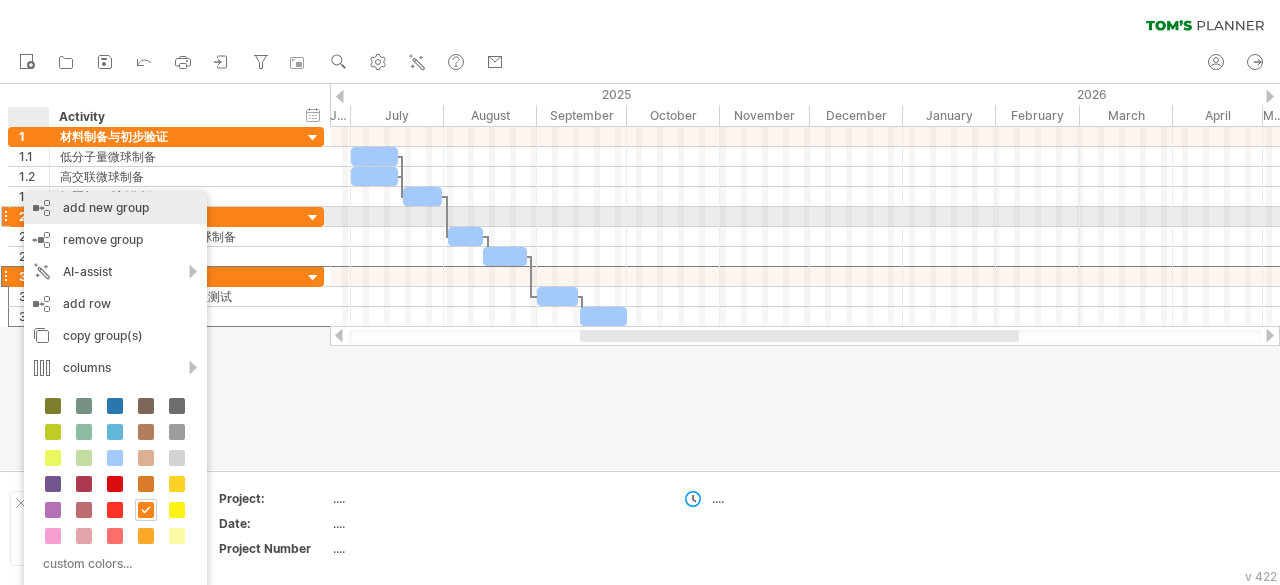 click on "add new group" at bounding box center [115, 208] 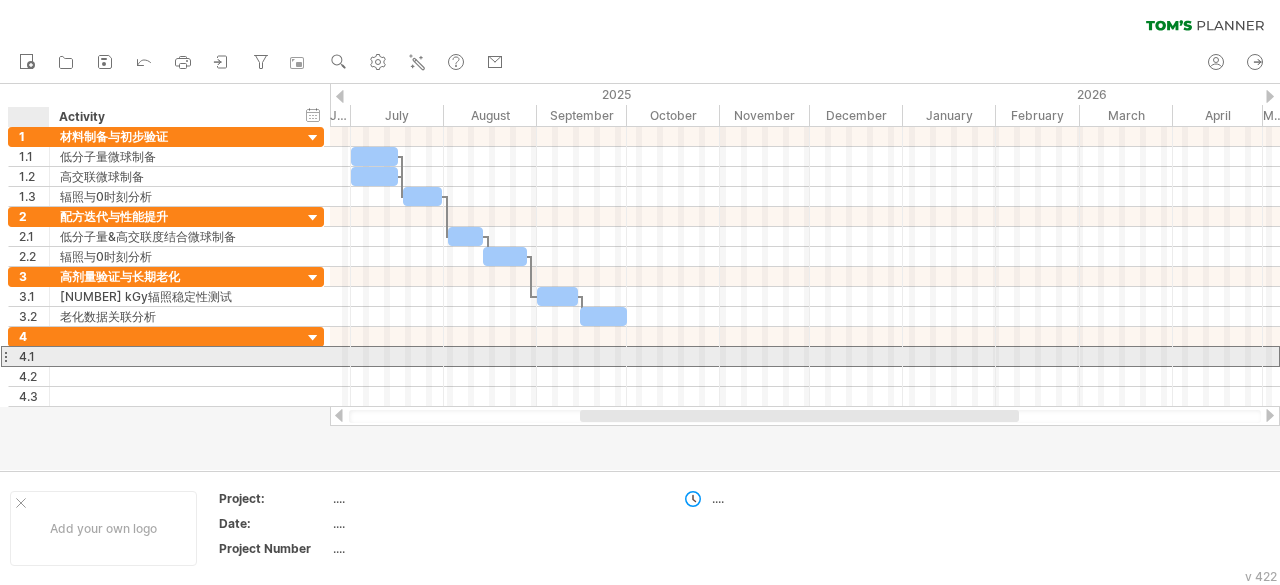 click on "4.1" at bounding box center (34, 356) 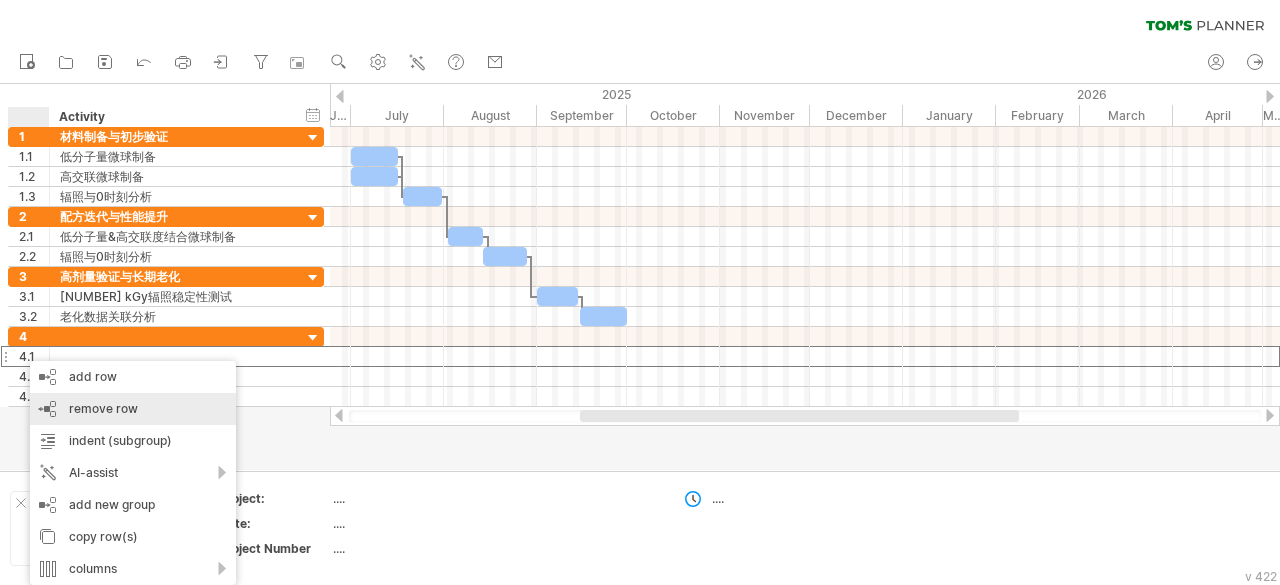 click on "remove row" at bounding box center [103, 408] 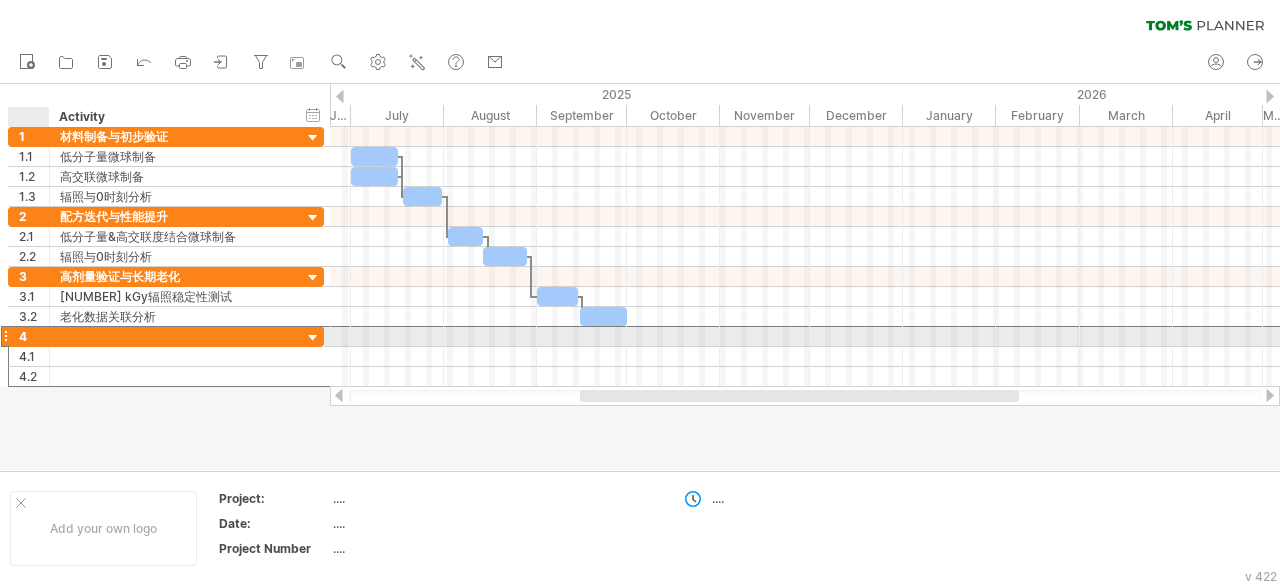 click at bounding box center (171, 336) 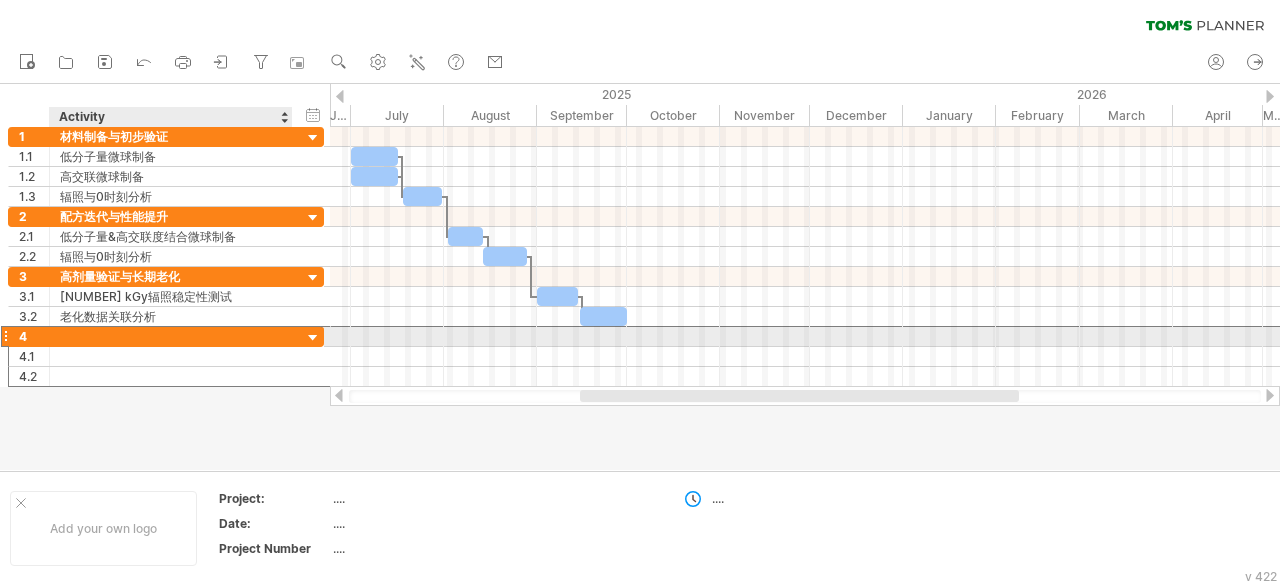 click at bounding box center (171, 336) 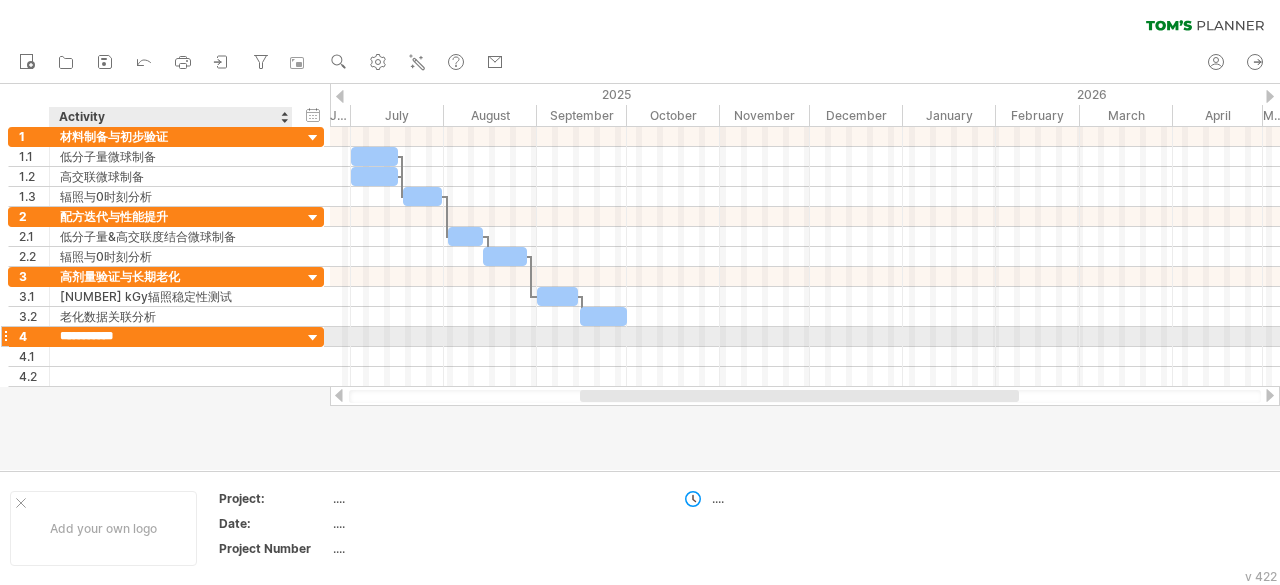 type on "*****" 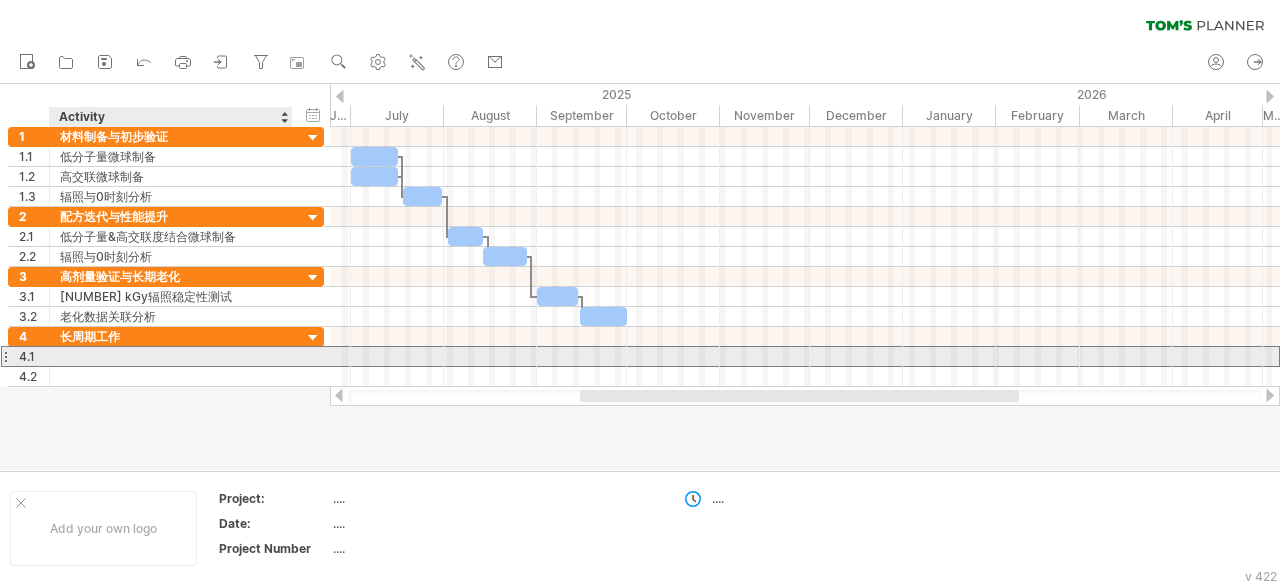 click at bounding box center [171, 356] 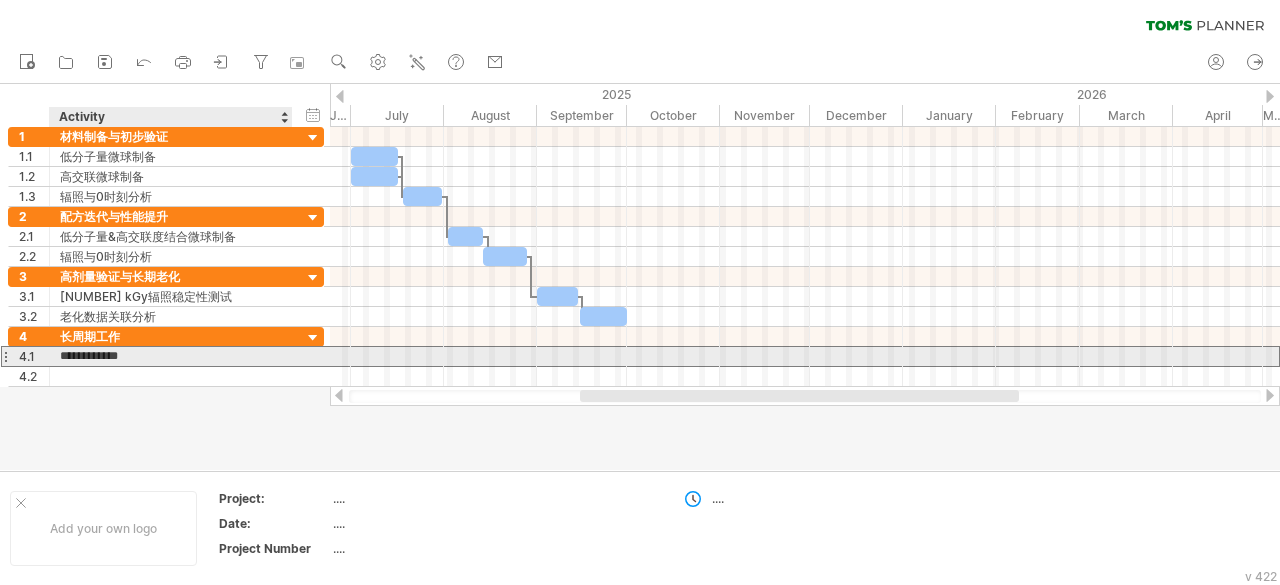 type on "*******" 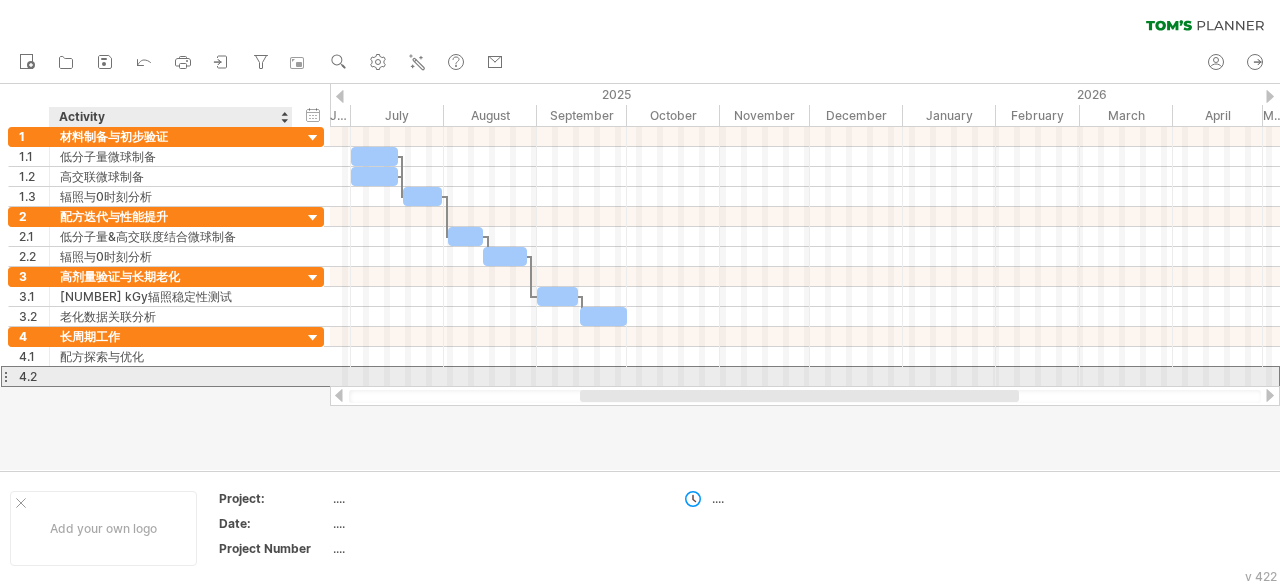 click at bounding box center [171, 376] 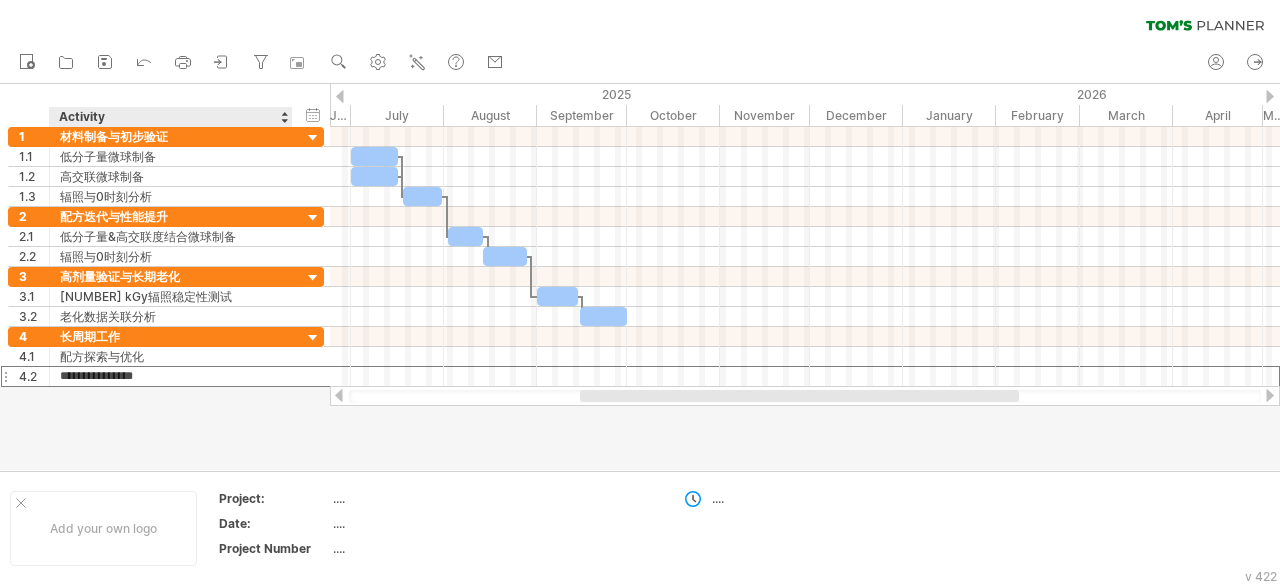 type on "*********" 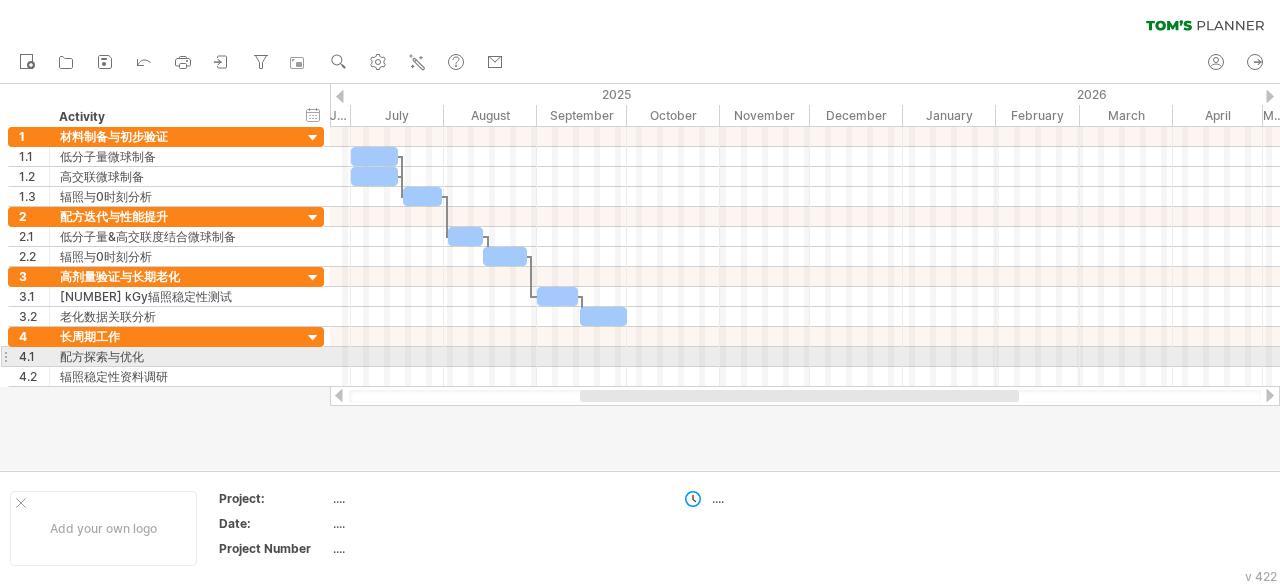 click at bounding box center [805, 357] 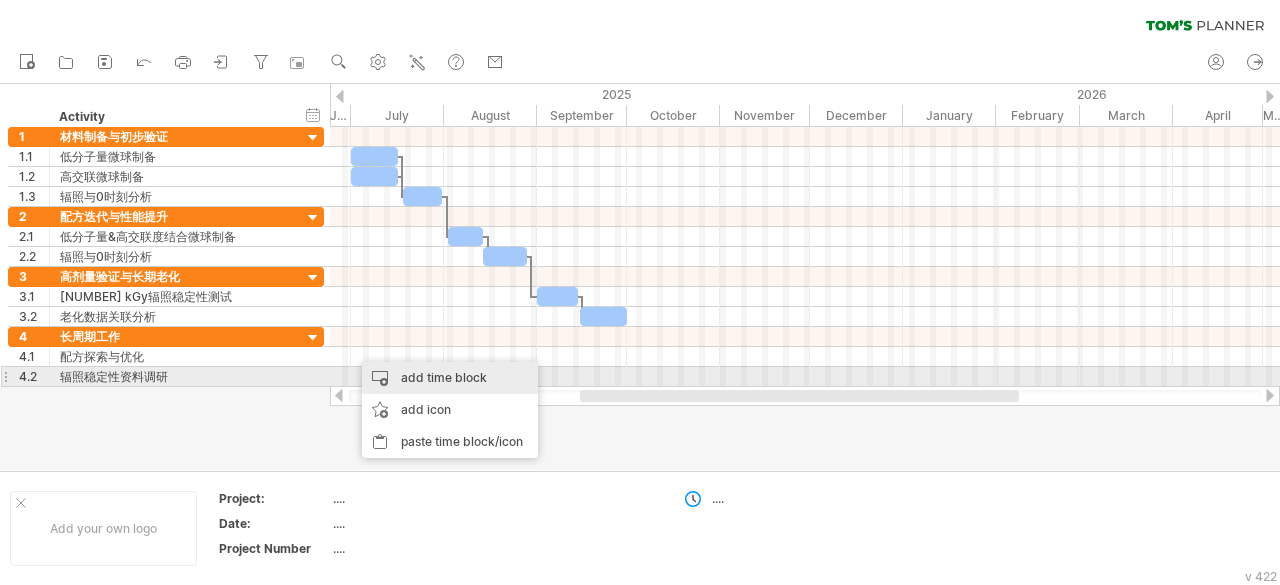 click on "add time block" at bounding box center [450, 378] 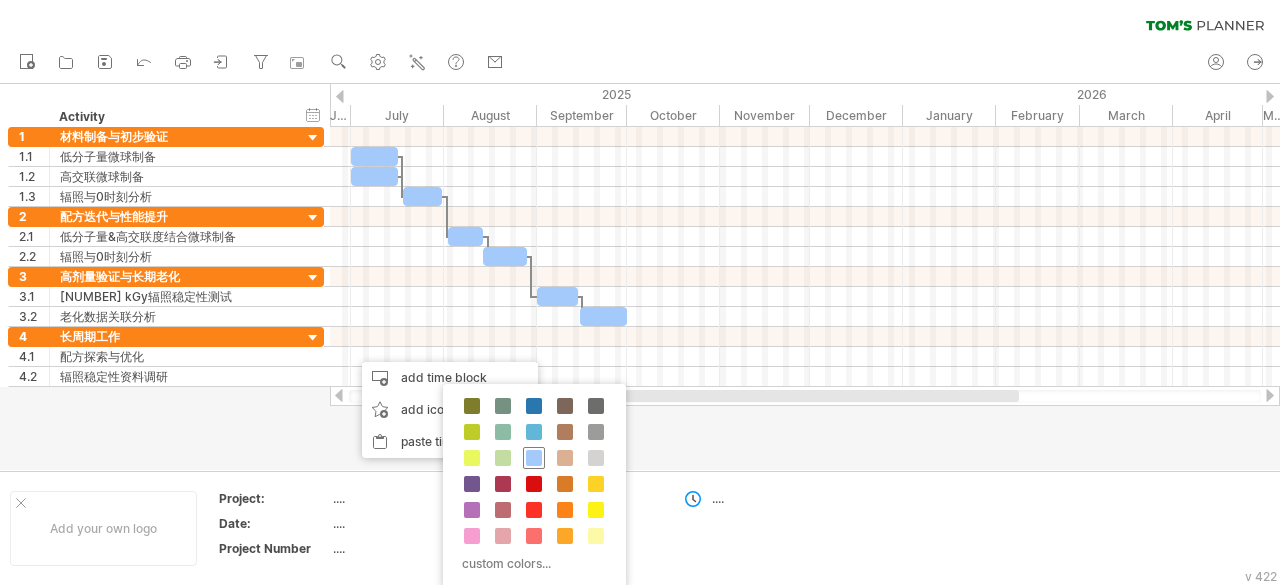click at bounding box center (534, 458) 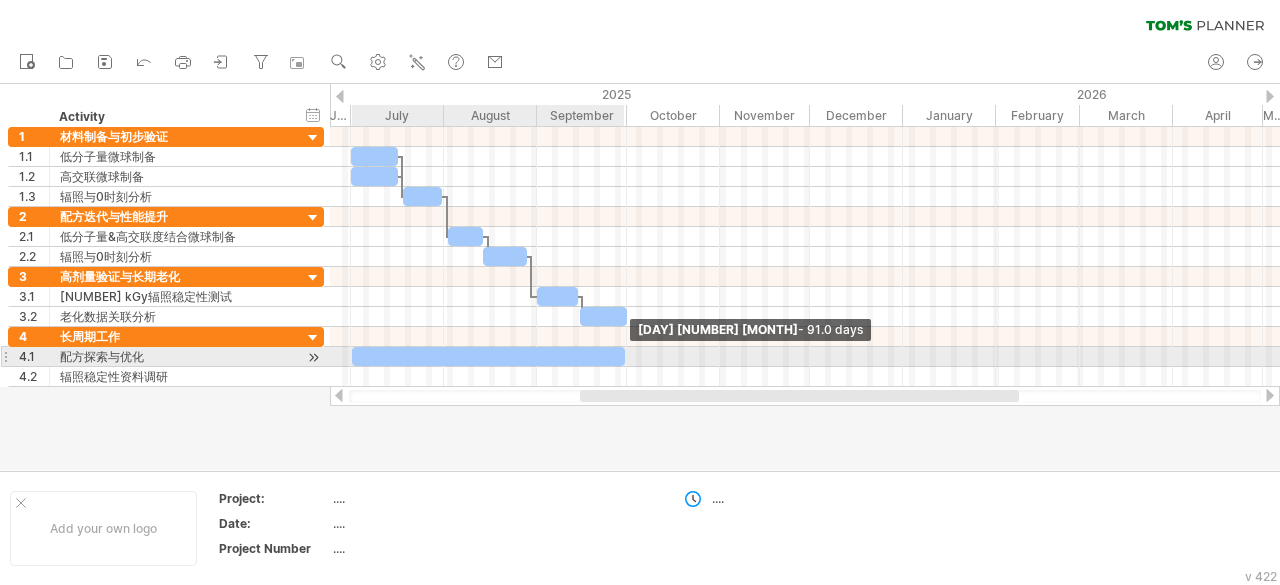 drag, startPoint x: 391, startPoint y: 351, endPoint x: 622, endPoint y: 352, distance: 231.00217 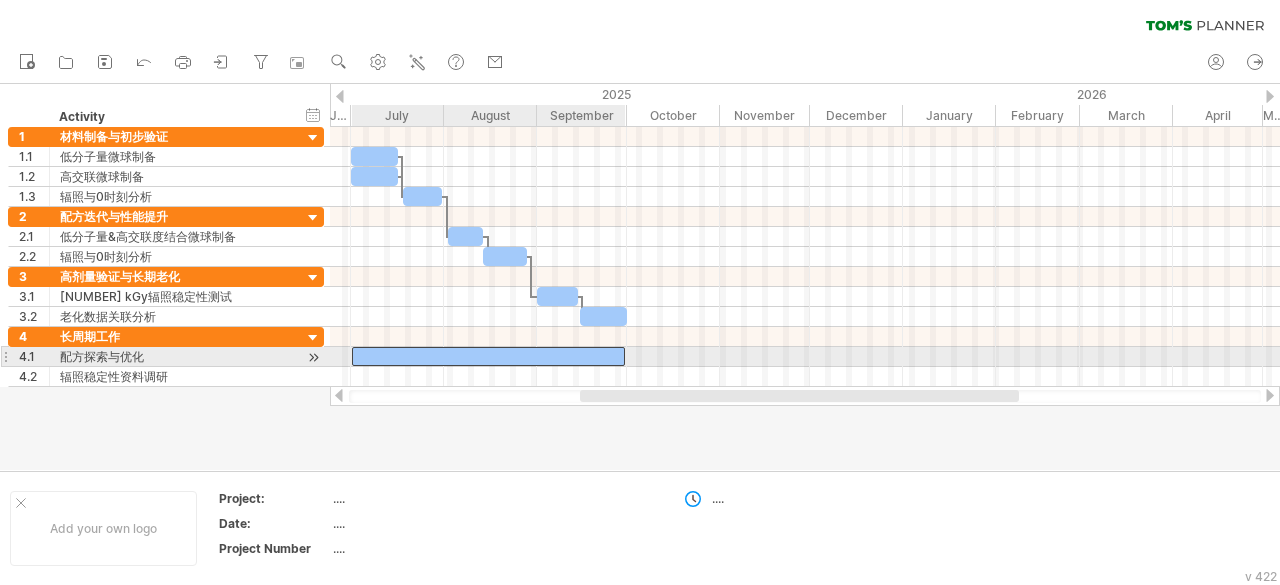 click at bounding box center (488, 356) 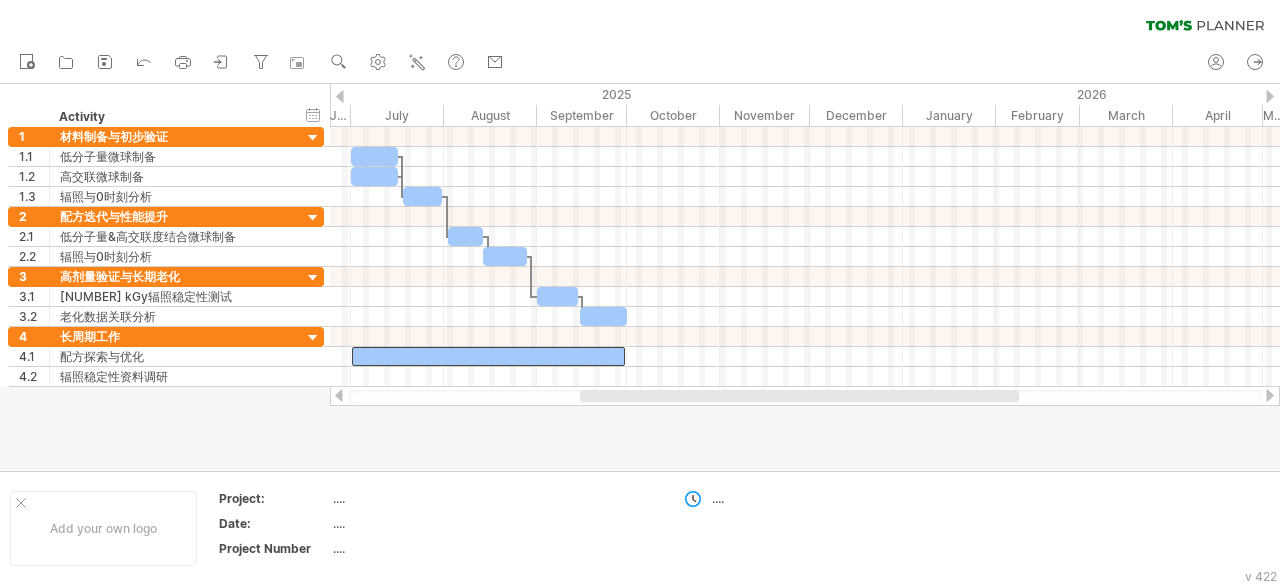 click at bounding box center (805, 396) 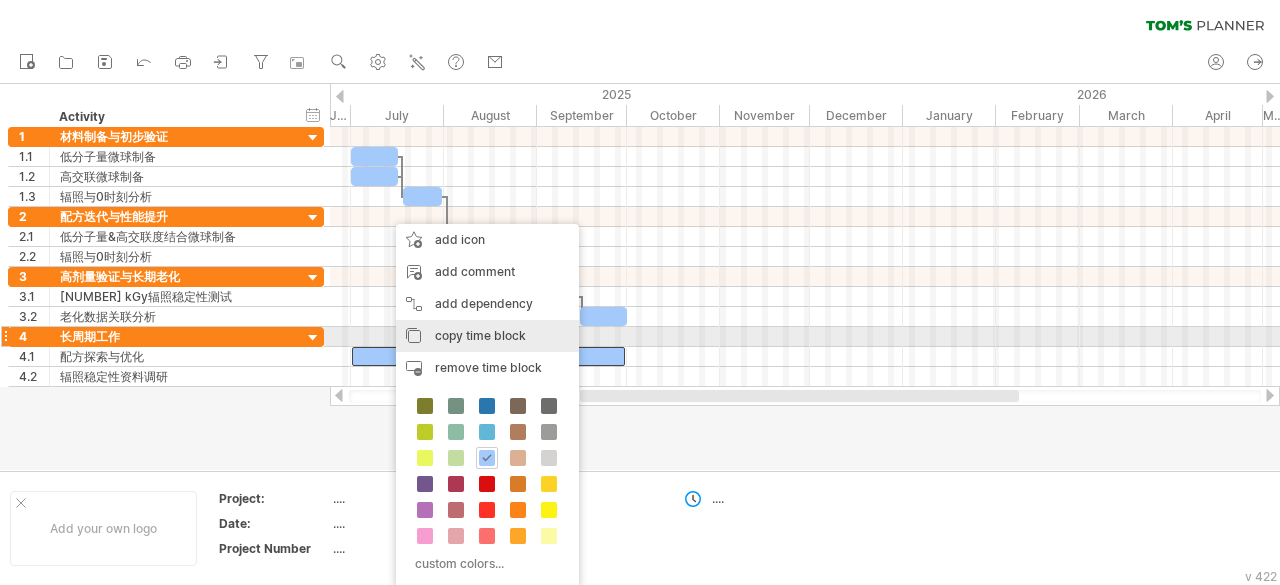 click on "copy time block" at bounding box center (480, 335) 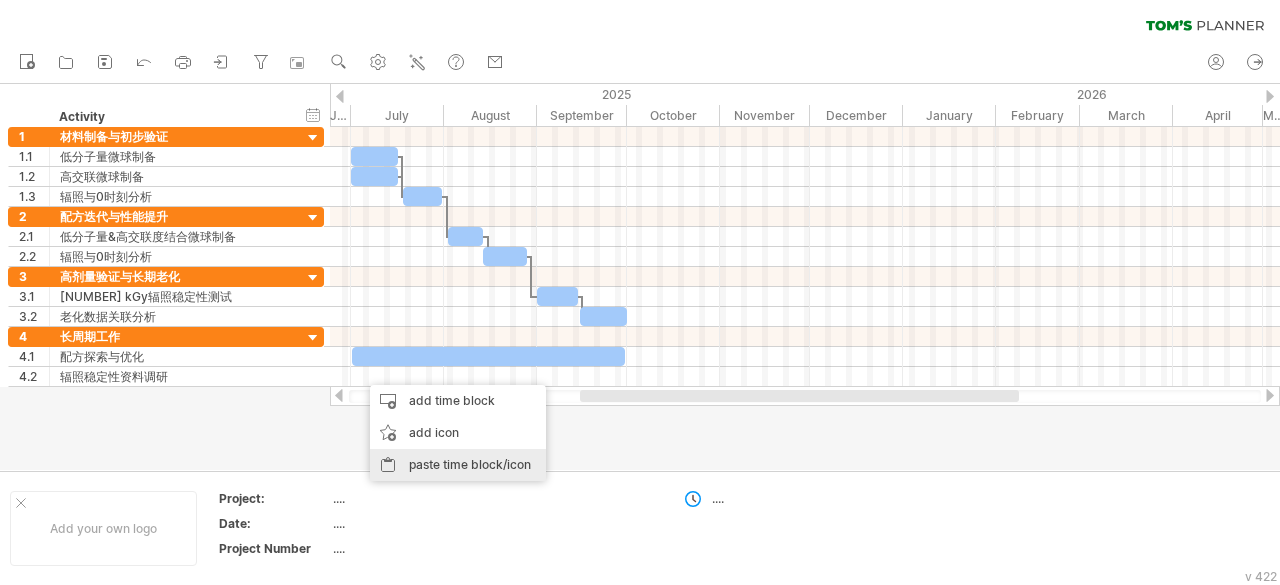 click on "paste time block/icon" at bounding box center [458, 465] 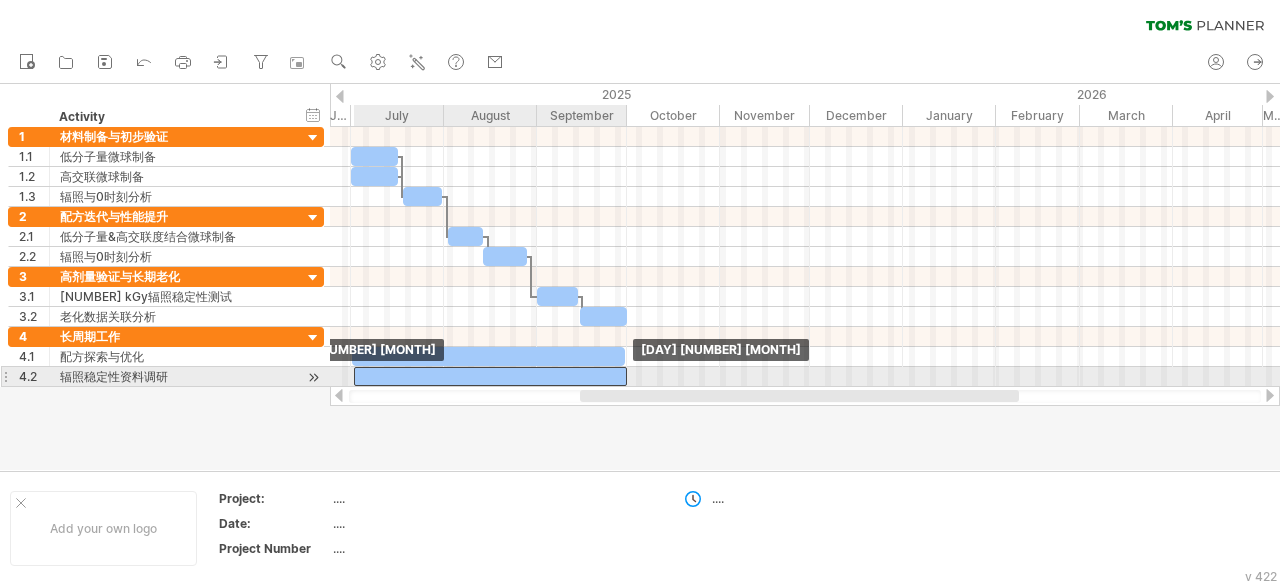 click at bounding box center [490, 376] 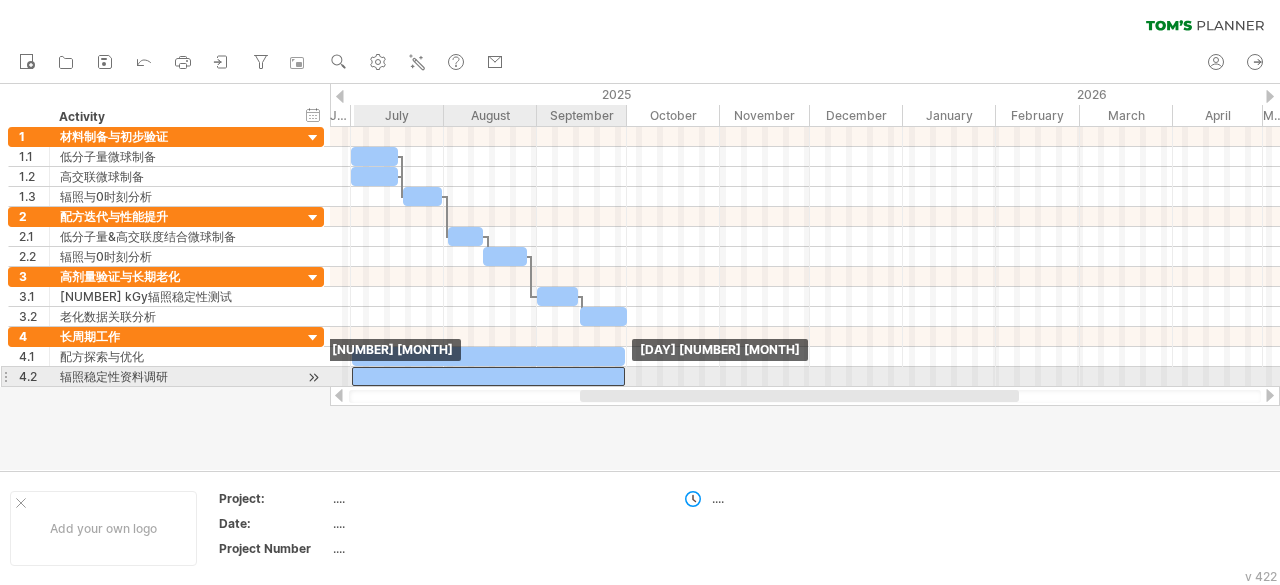 click at bounding box center [488, 376] 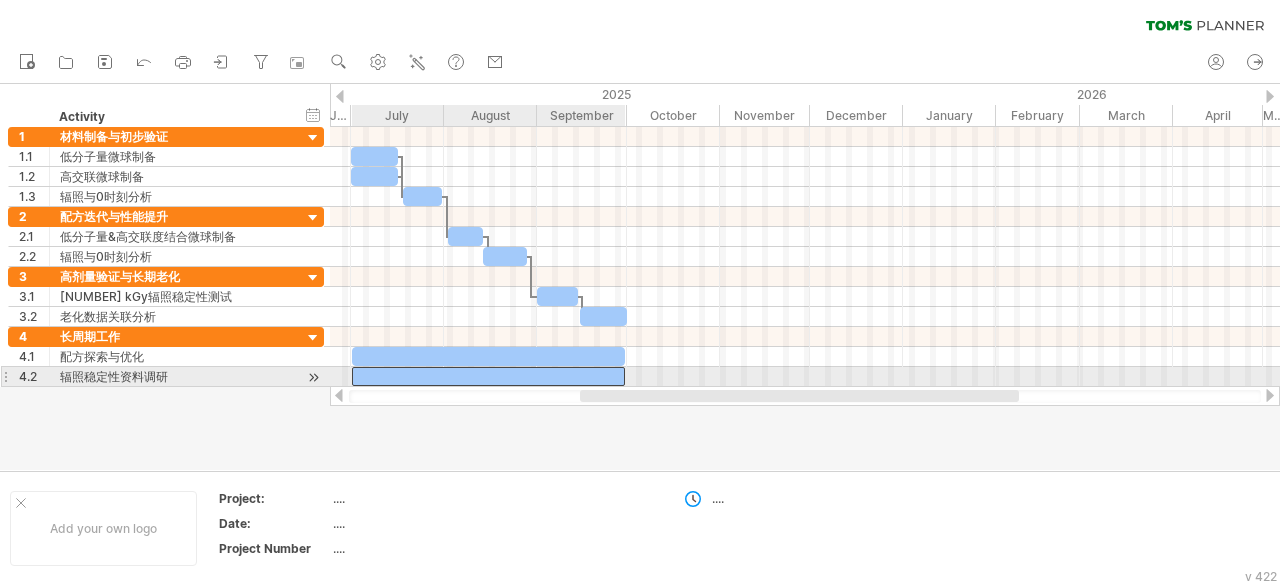 click at bounding box center (488, 376) 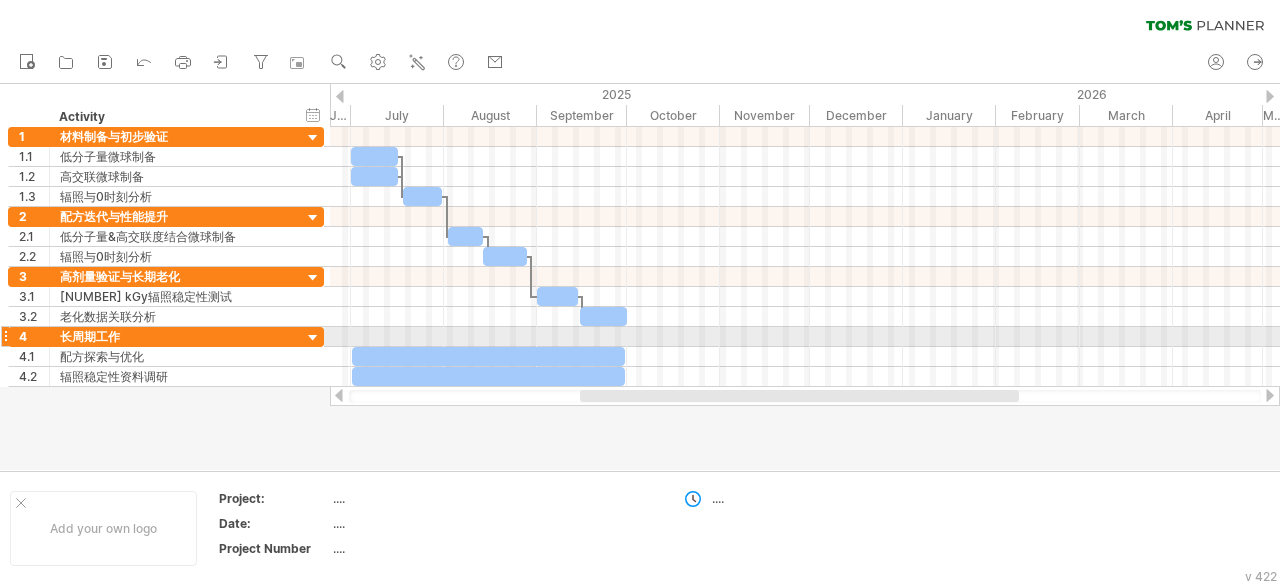 click at bounding box center [805, 357] 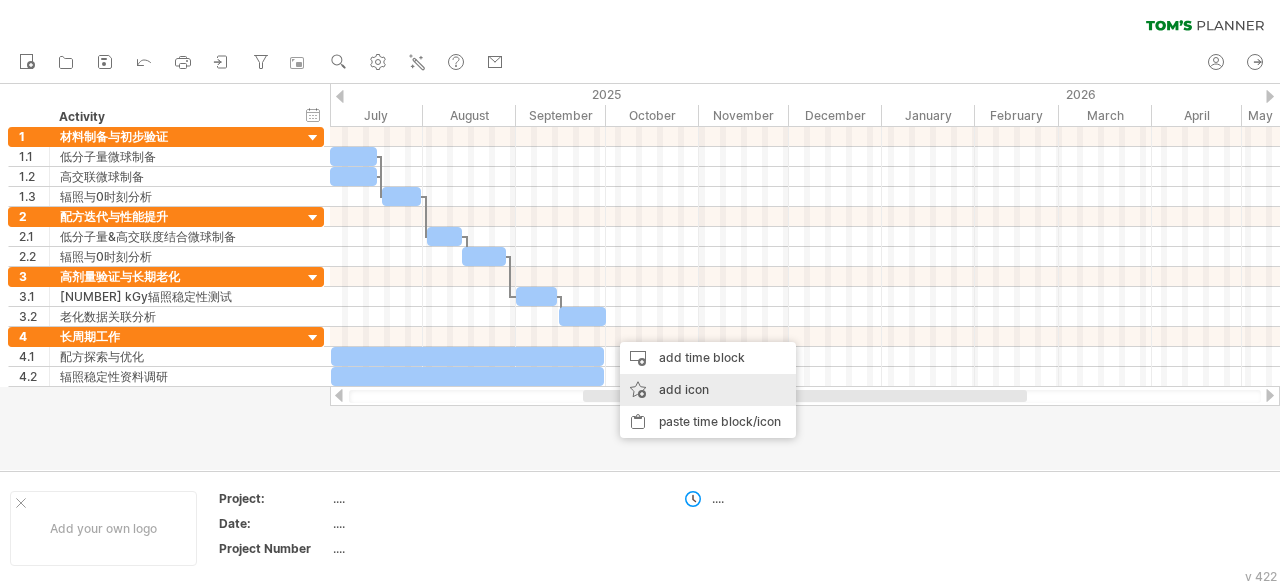 click on "add icon" at bounding box center [708, 390] 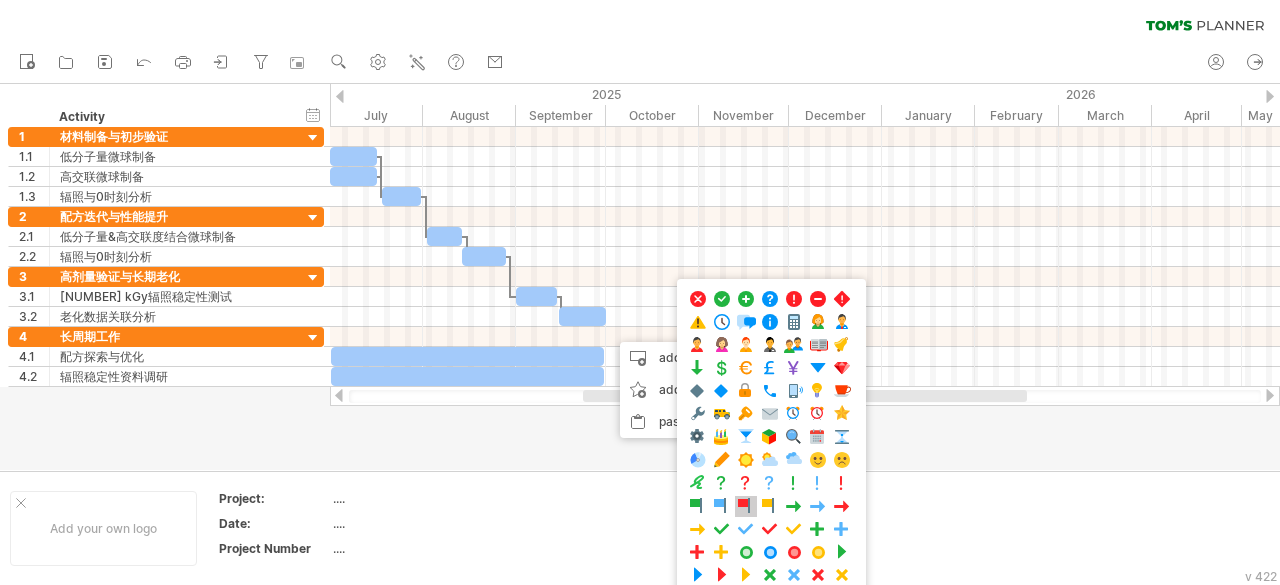 click at bounding box center [746, 506] 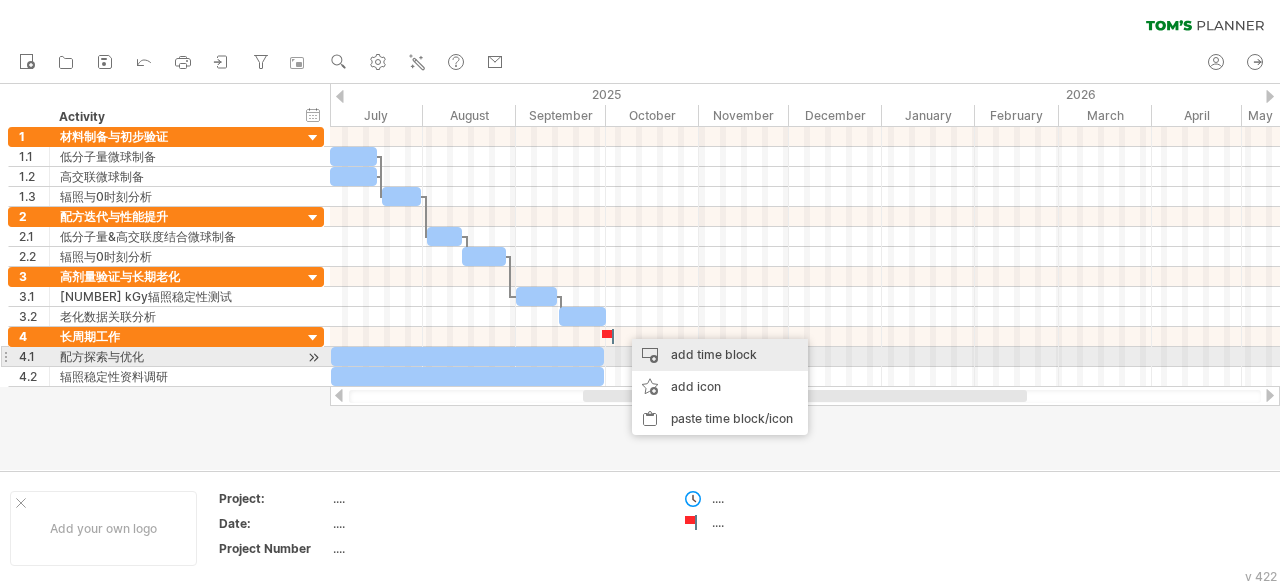 click on "add time block" at bounding box center (720, 355) 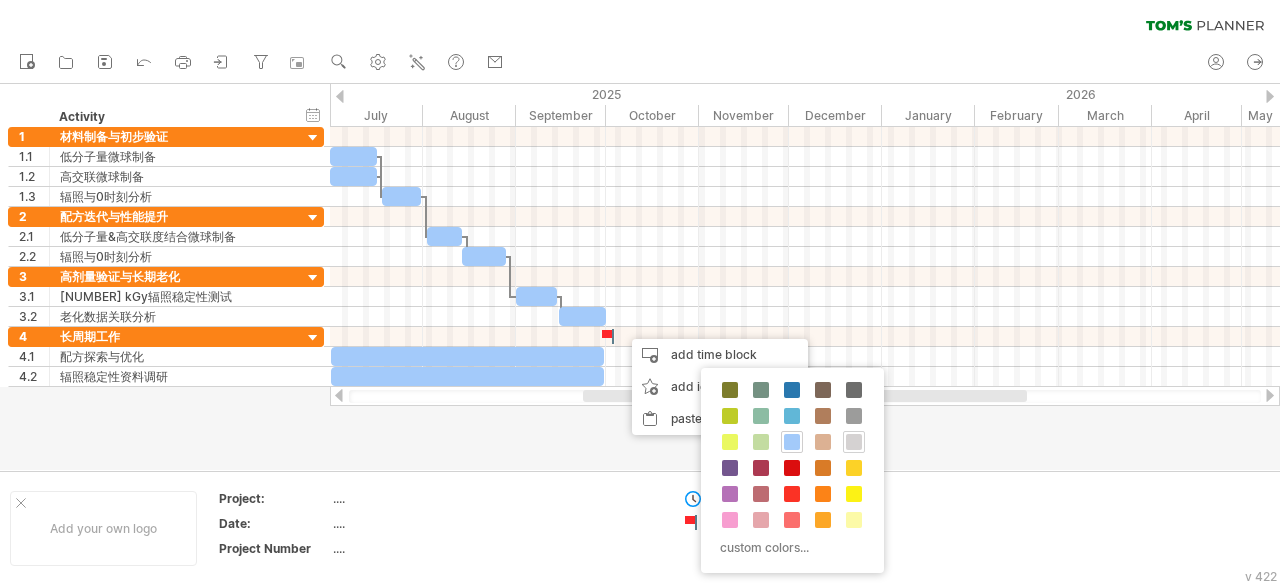 click at bounding box center [854, 442] 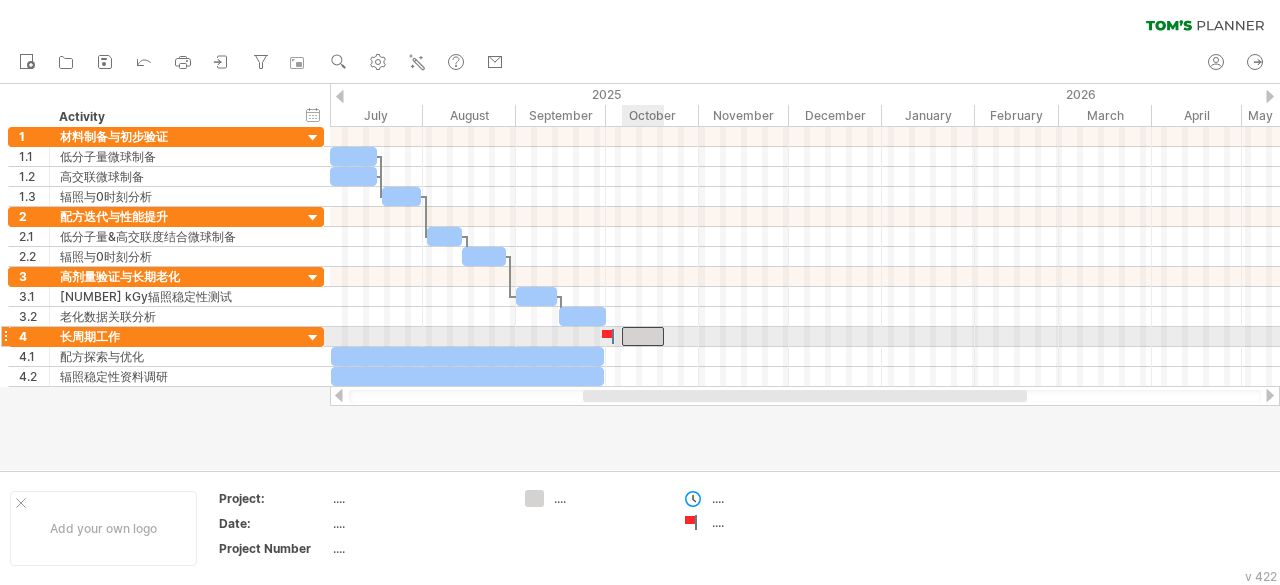 click at bounding box center [643, 336] 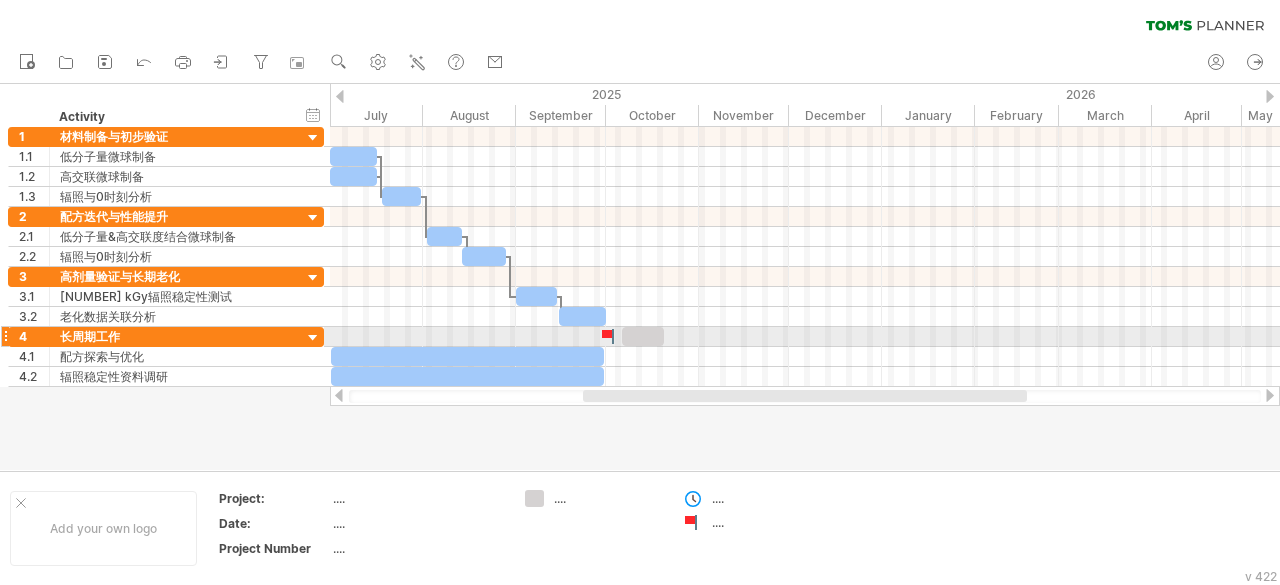 type 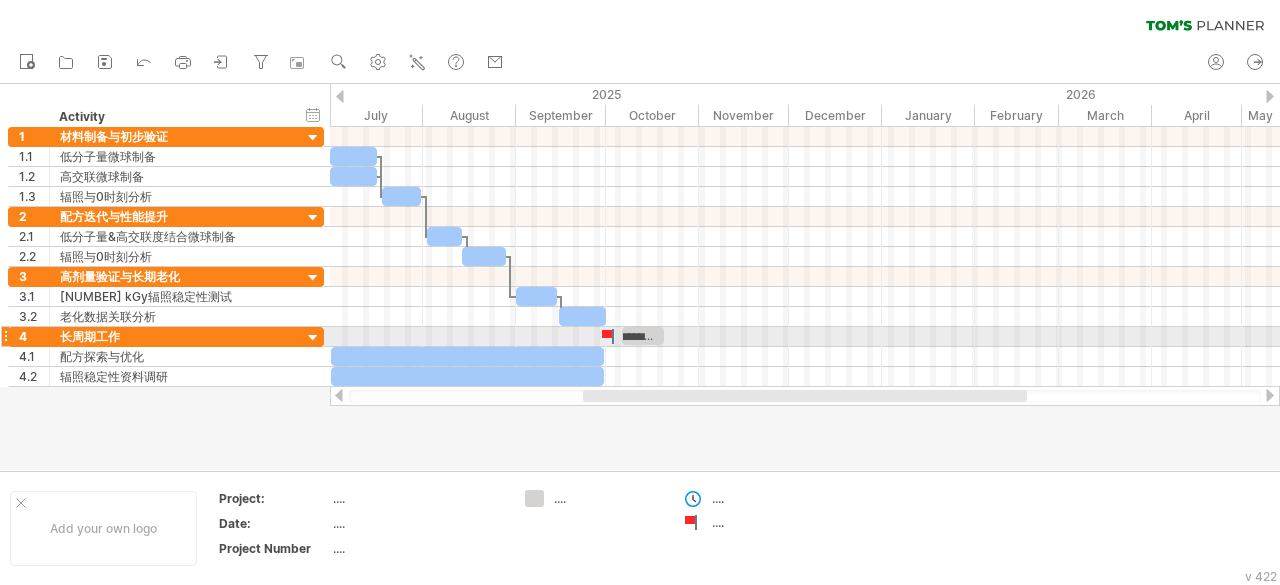 scroll, scrollTop: 0, scrollLeft: 70, axis: horizontal 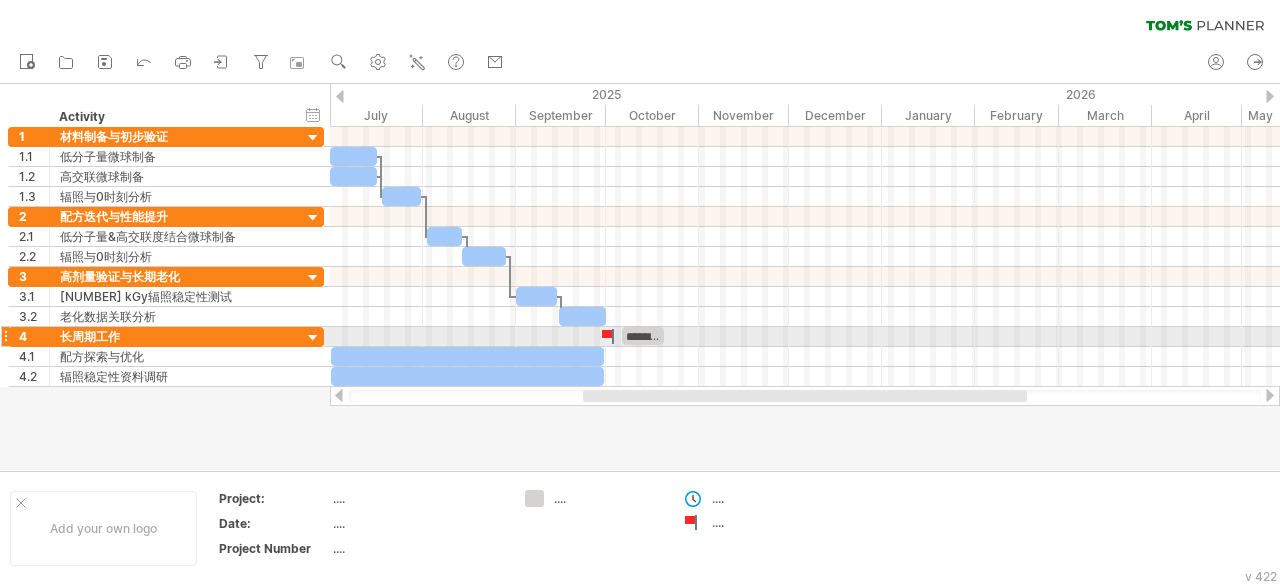click at bounding box center (805, 337) 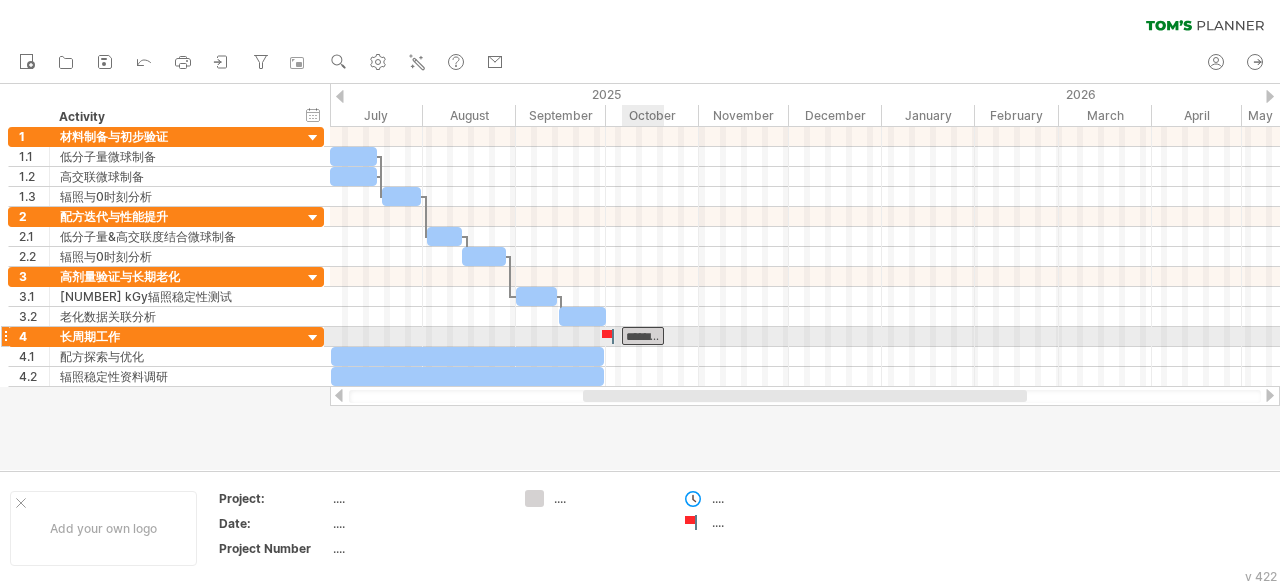 click on "*********" at bounding box center [643, 336] 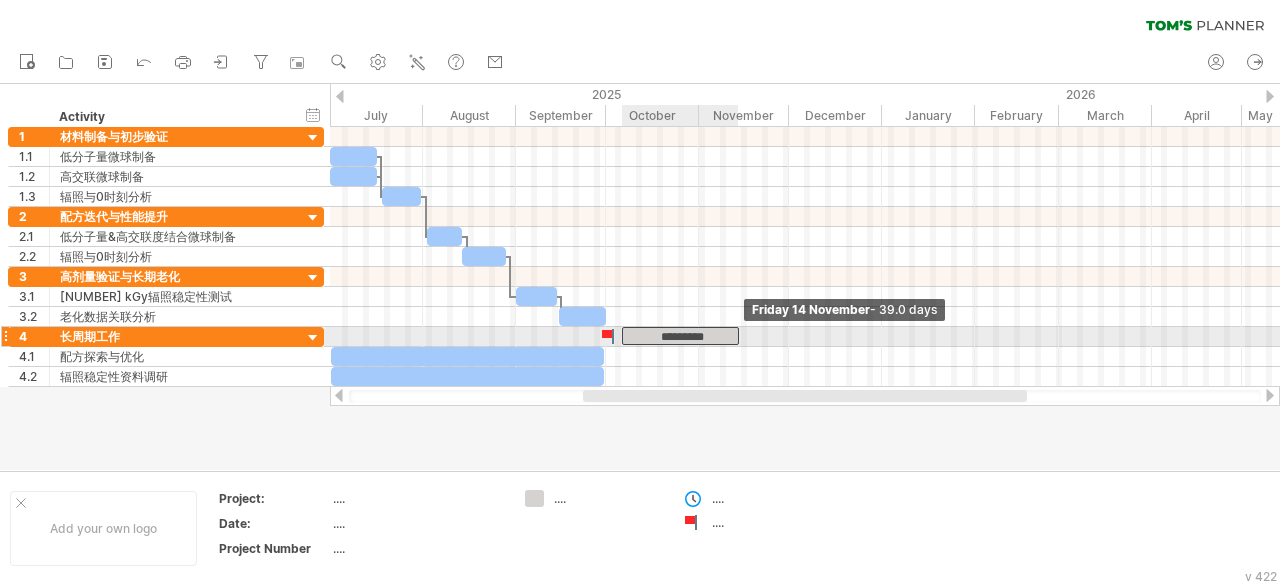 drag, startPoint x: 662, startPoint y: 331, endPoint x: 737, endPoint y: 340, distance: 75.53807 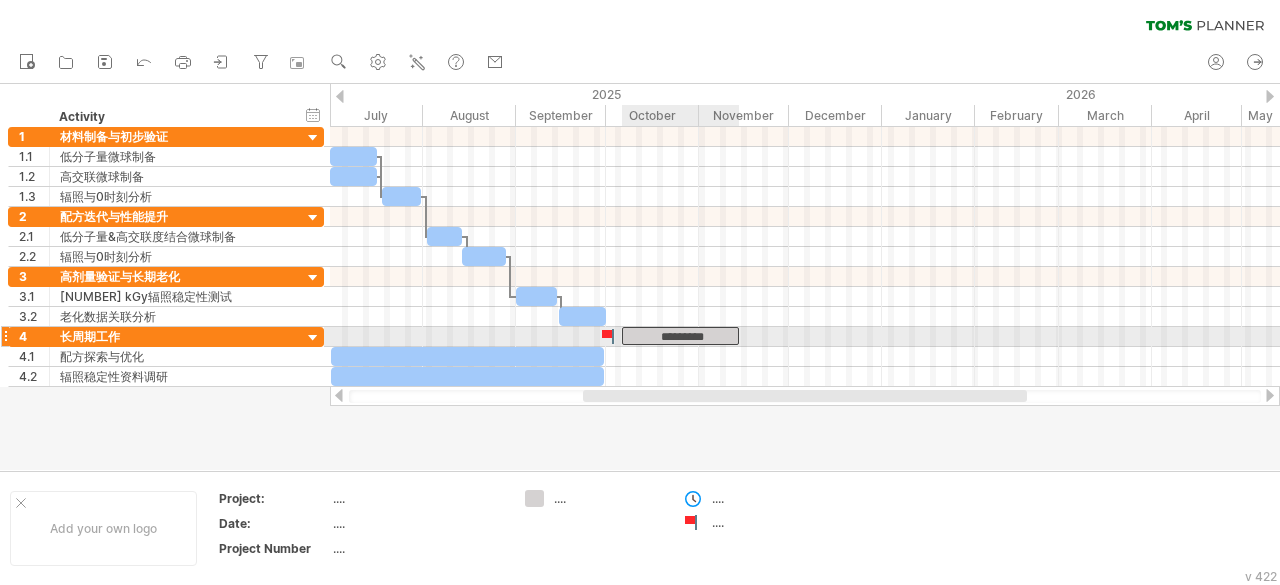 click on "*********" at bounding box center [680, 336] 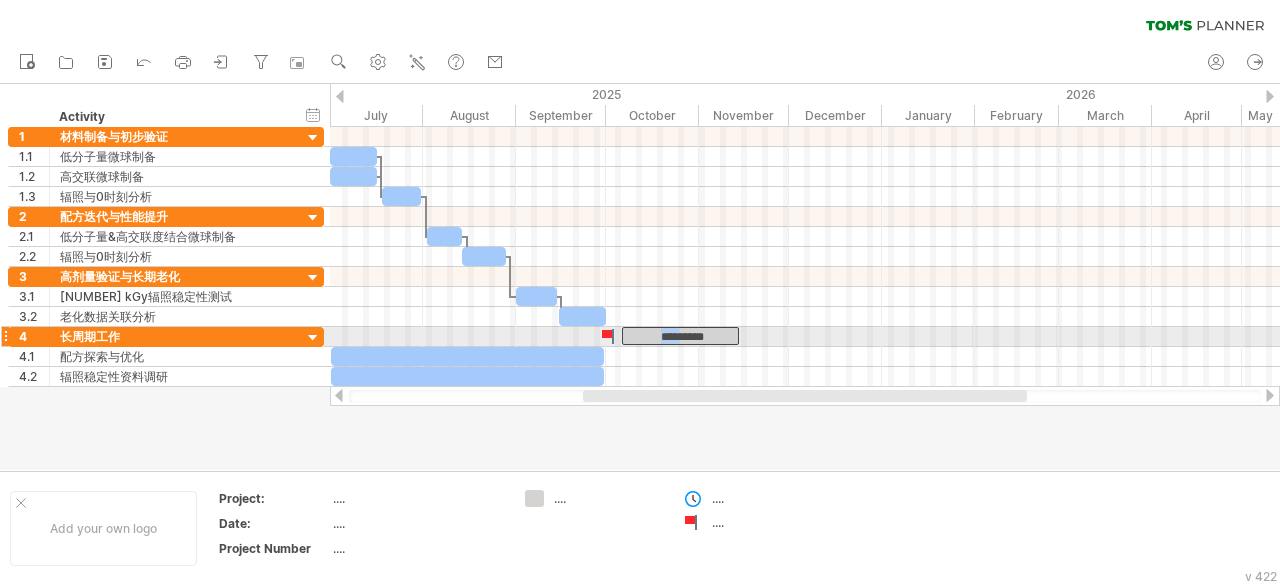 click on "*********" at bounding box center [680, 336] 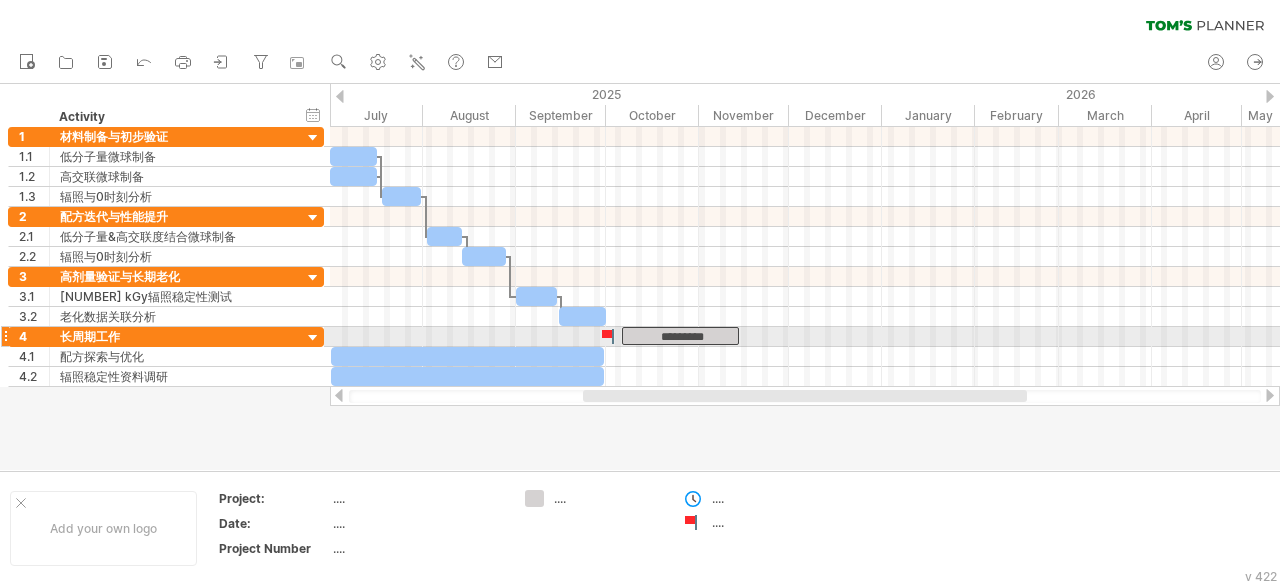click on "*********" at bounding box center (680, 336) 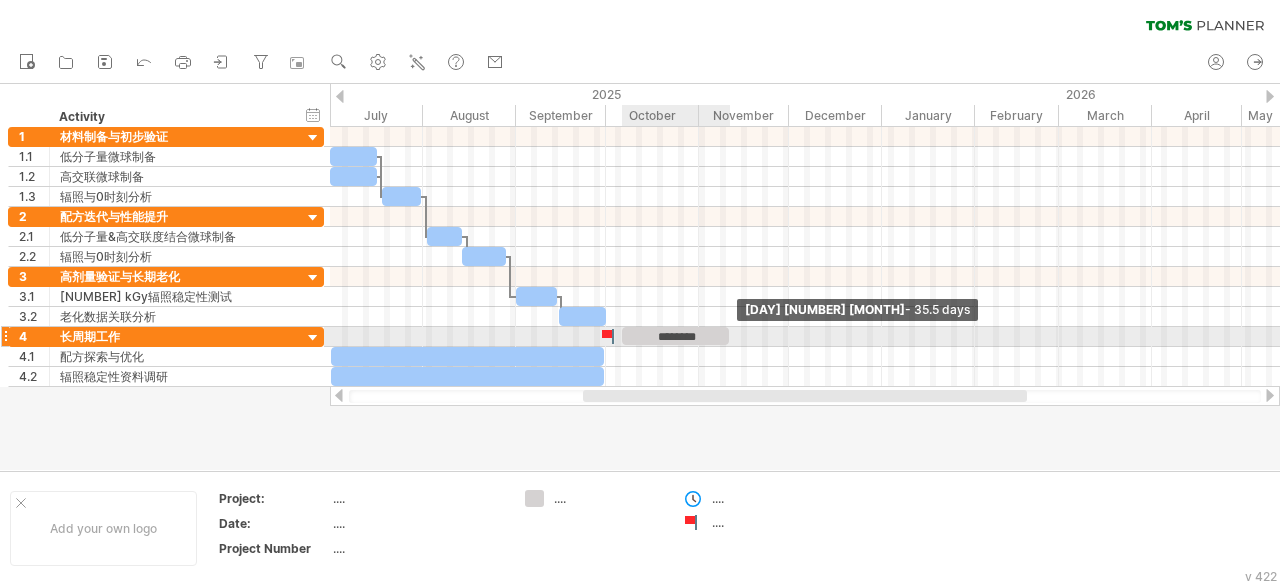 drag, startPoint x: 740, startPoint y: 335, endPoint x: 730, endPoint y: 341, distance: 11.661903 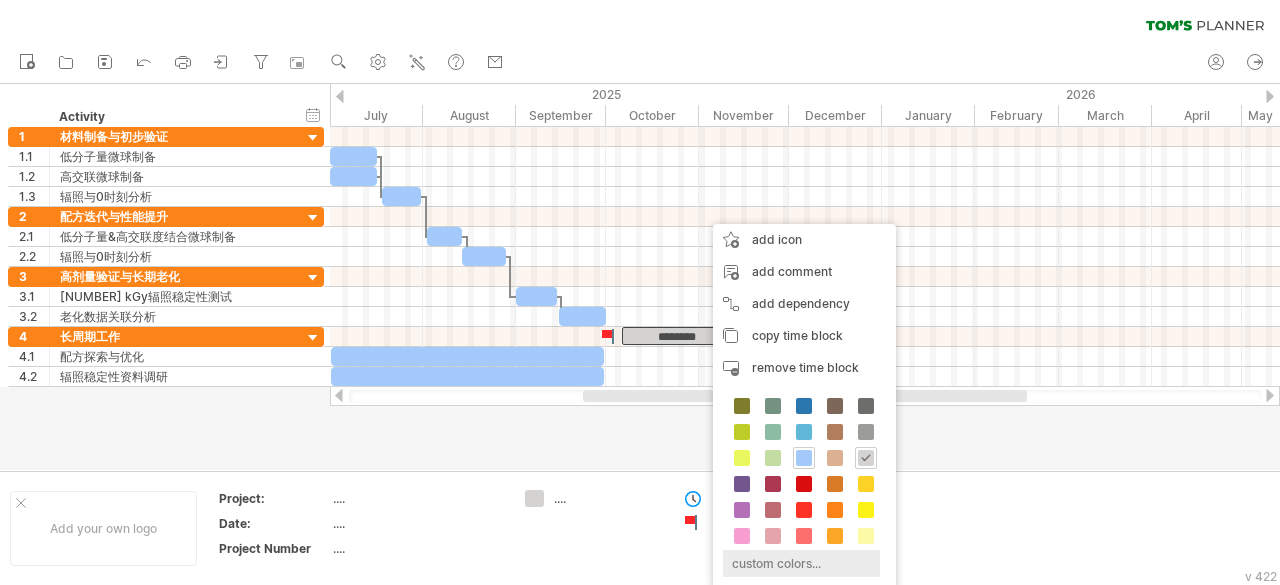 click on "custom colors..." at bounding box center (801, 563) 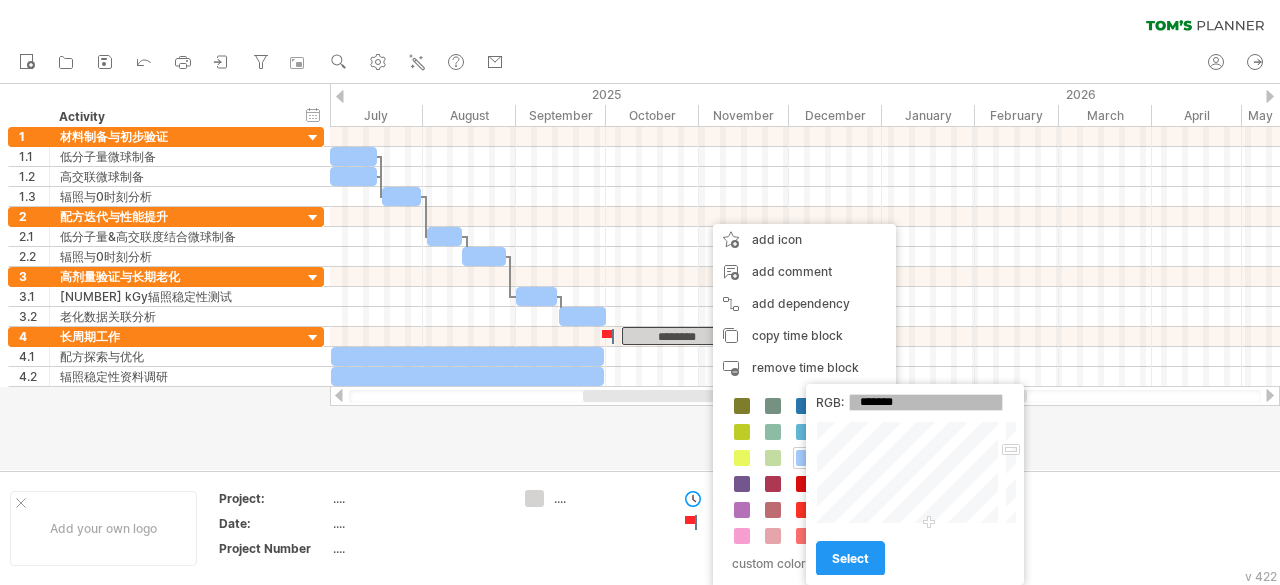 drag, startPoint x: 924, startPoint y: 468, endPoint x: 930, endPoint y: 559, distance: 91.197586 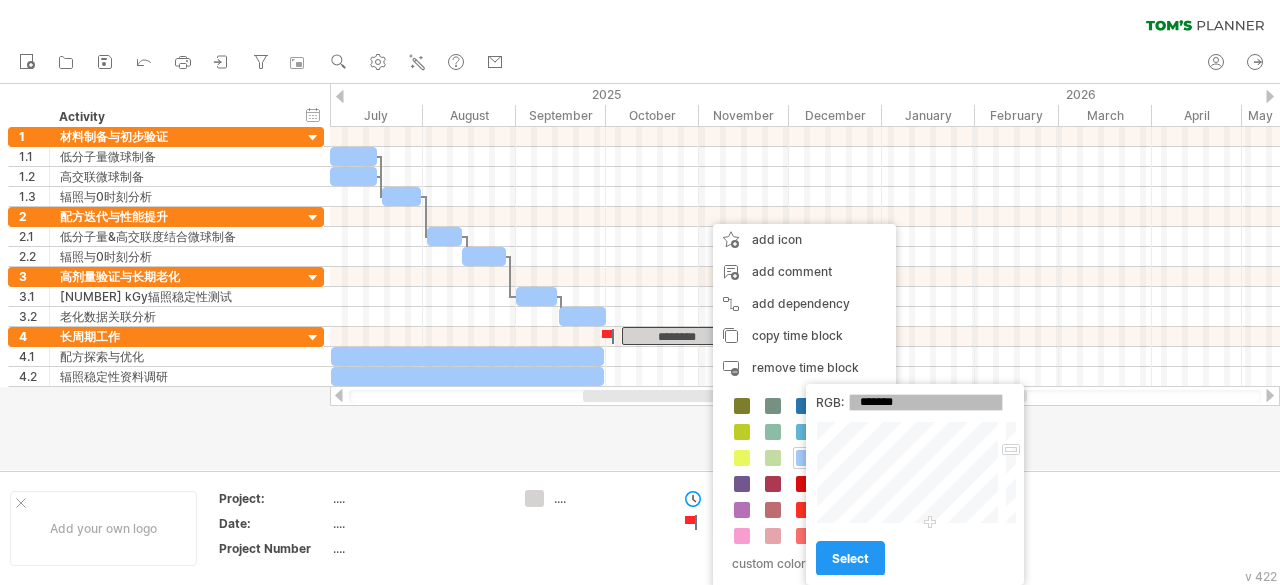 type on "*******" 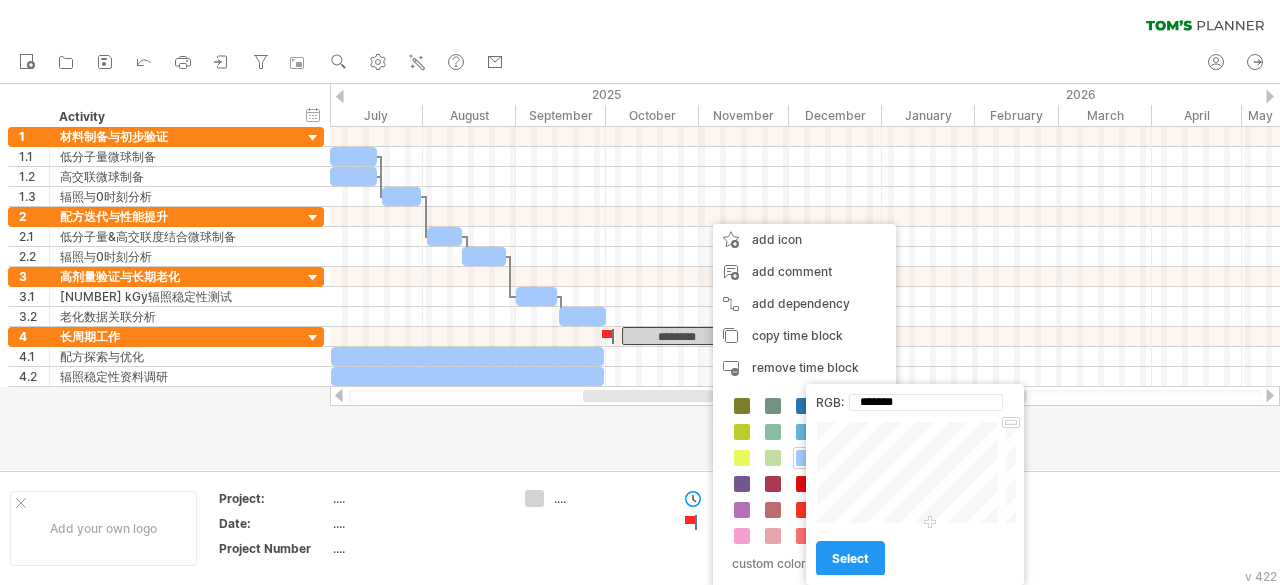 drag, startPoint x: 1014, startPoint y: 449, endPoint x: 1015, endPoint y: 413, distance: 36.013885 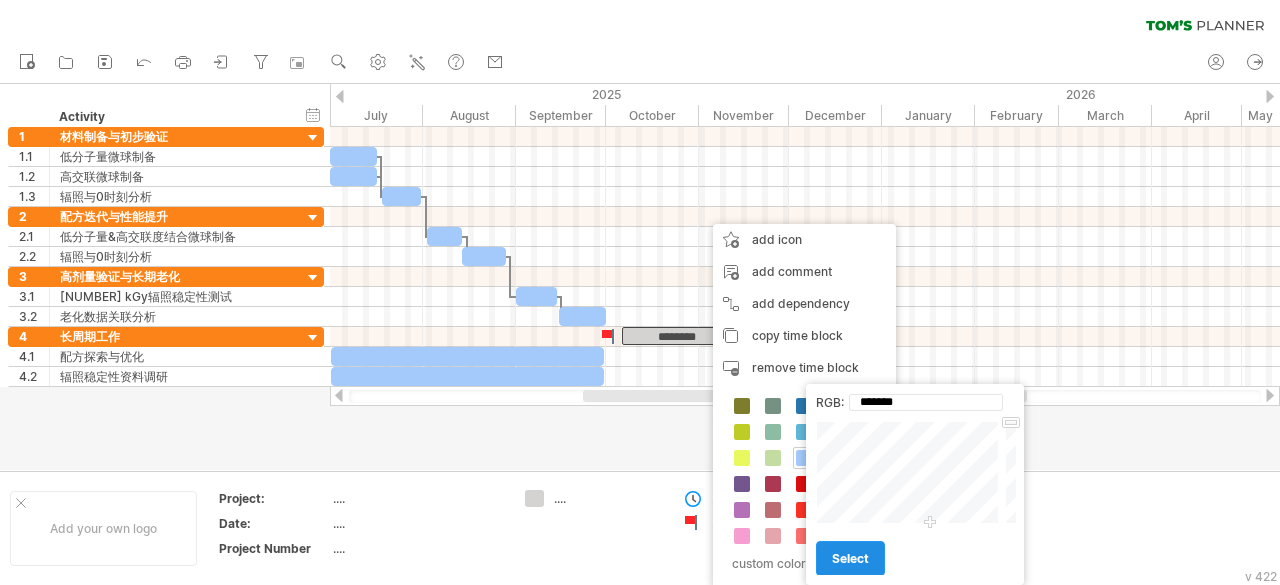 click on "select" at bounding box center (850, 558) 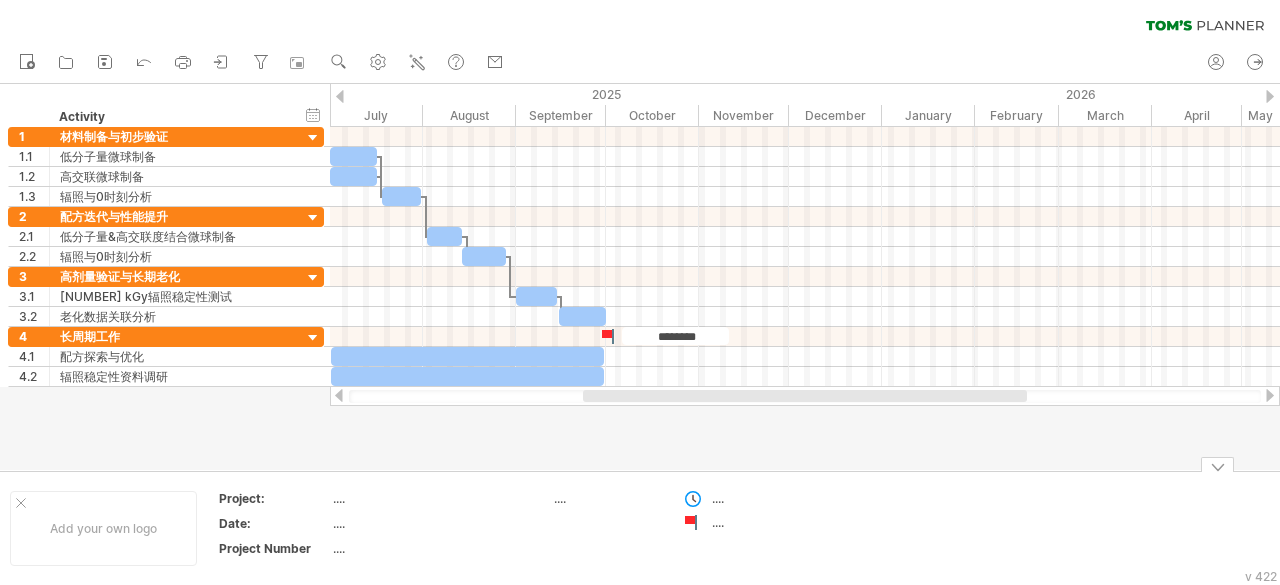 click on "...." at bounding box center (594, 528) 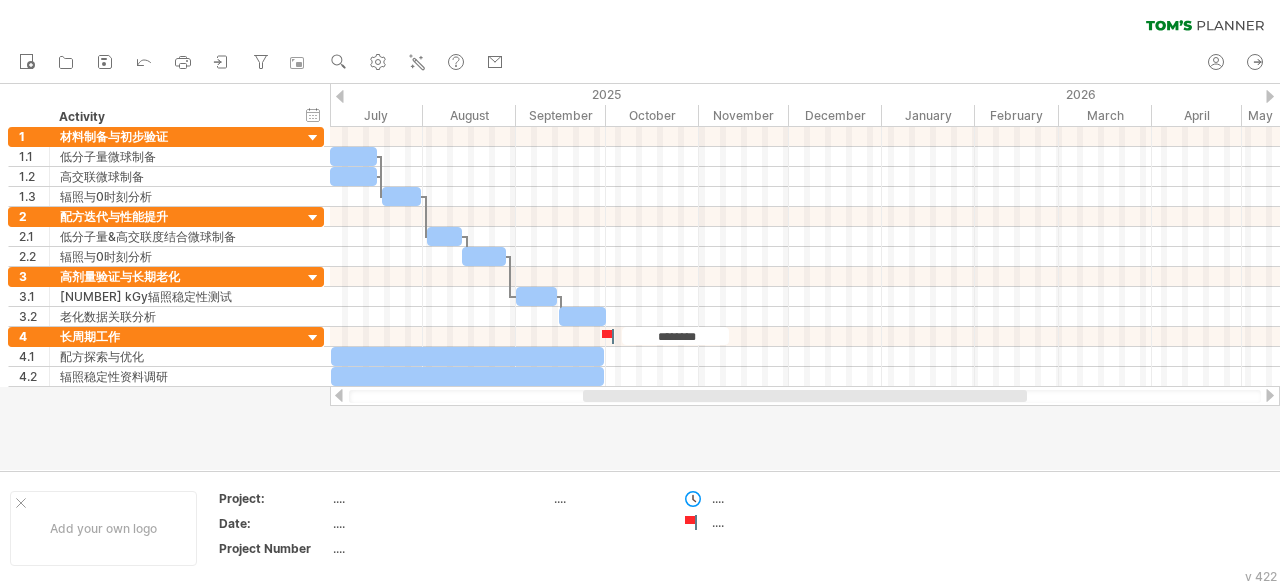 drag, startPoint x: 4, startPoint y: 125, endPoint x: 746, endPoint y: 381, distance: 784.92035 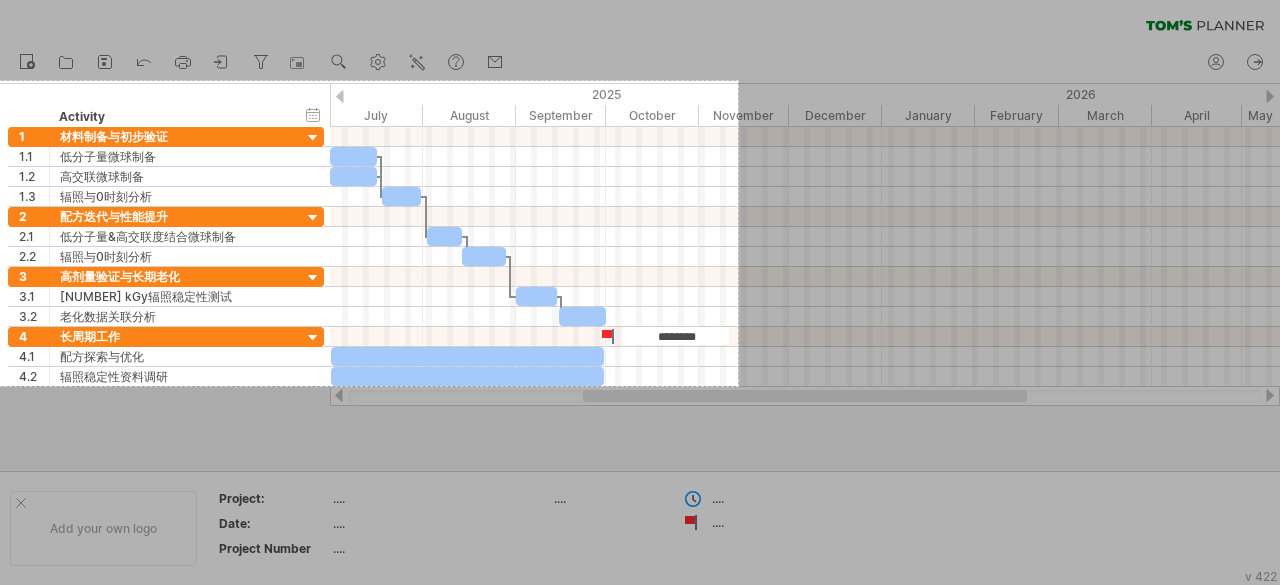 drag, startPoint x: 0, startPoint y: 81, endPoint x: 738, endPoint y: 386, distance: 798.5418 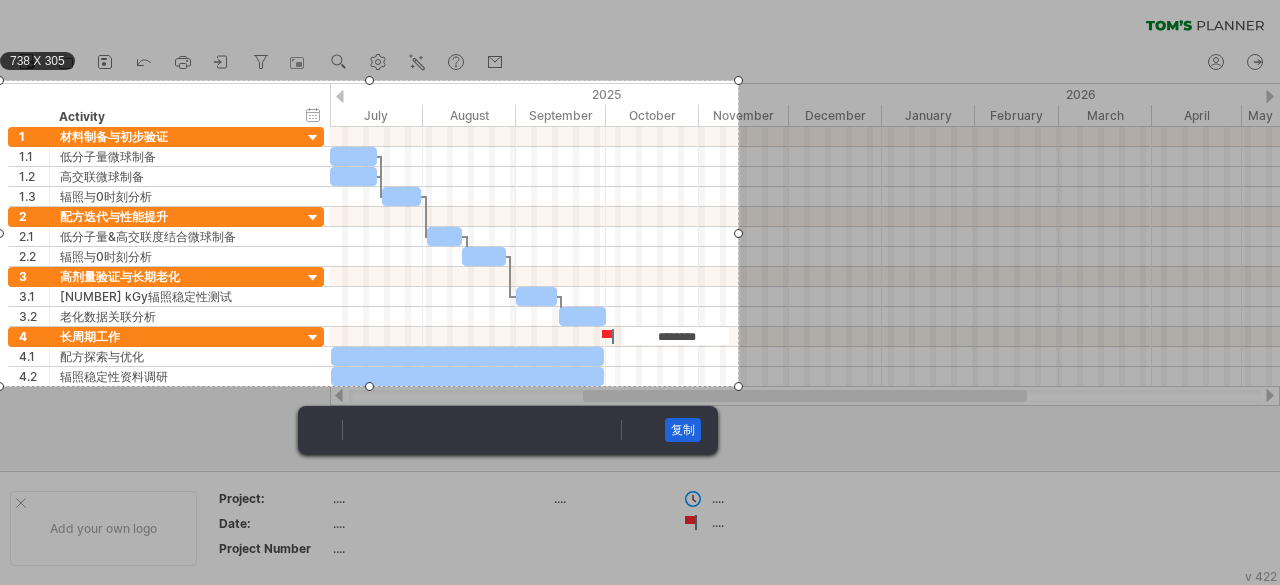 click on "复制" at bounding box center (683, 430) 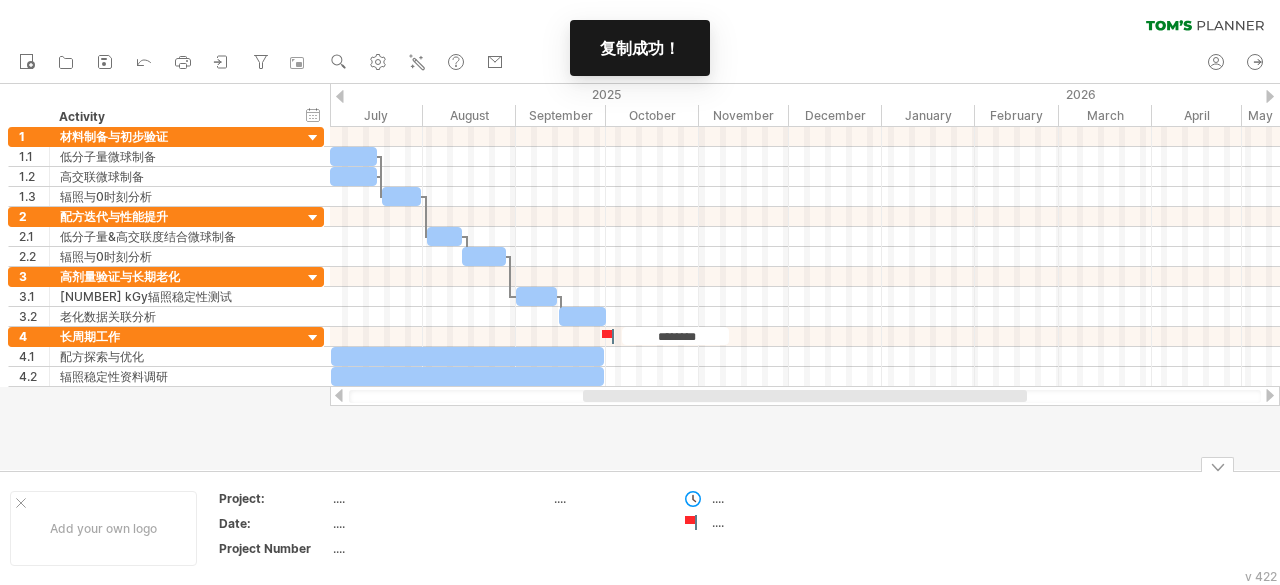 click on "Add your own logo Project: .... Date: .... Project Number .... .... .... ...." at bounding box center (50000, 528) 